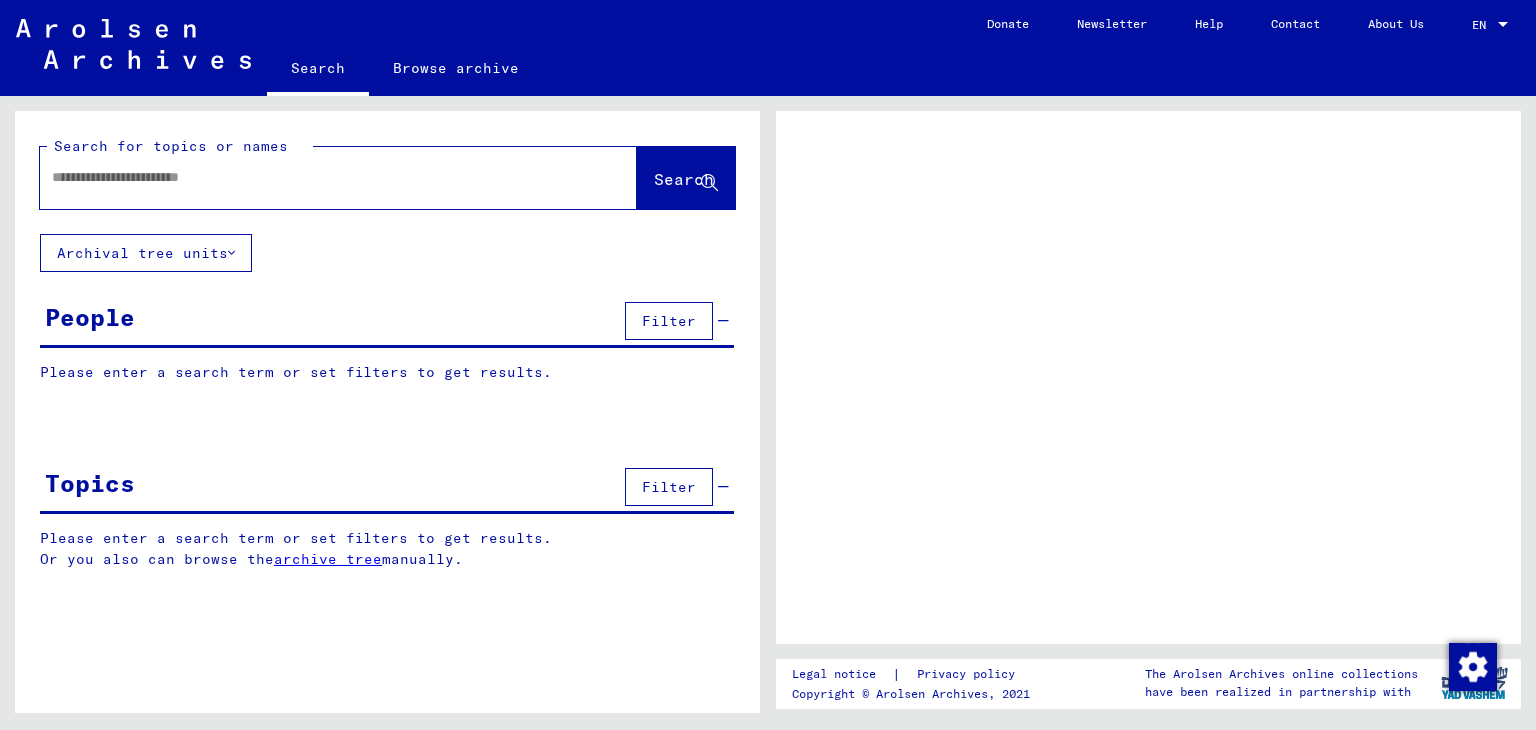 scroll, scrollTop: 0, scrollLeft: 0, axis: both 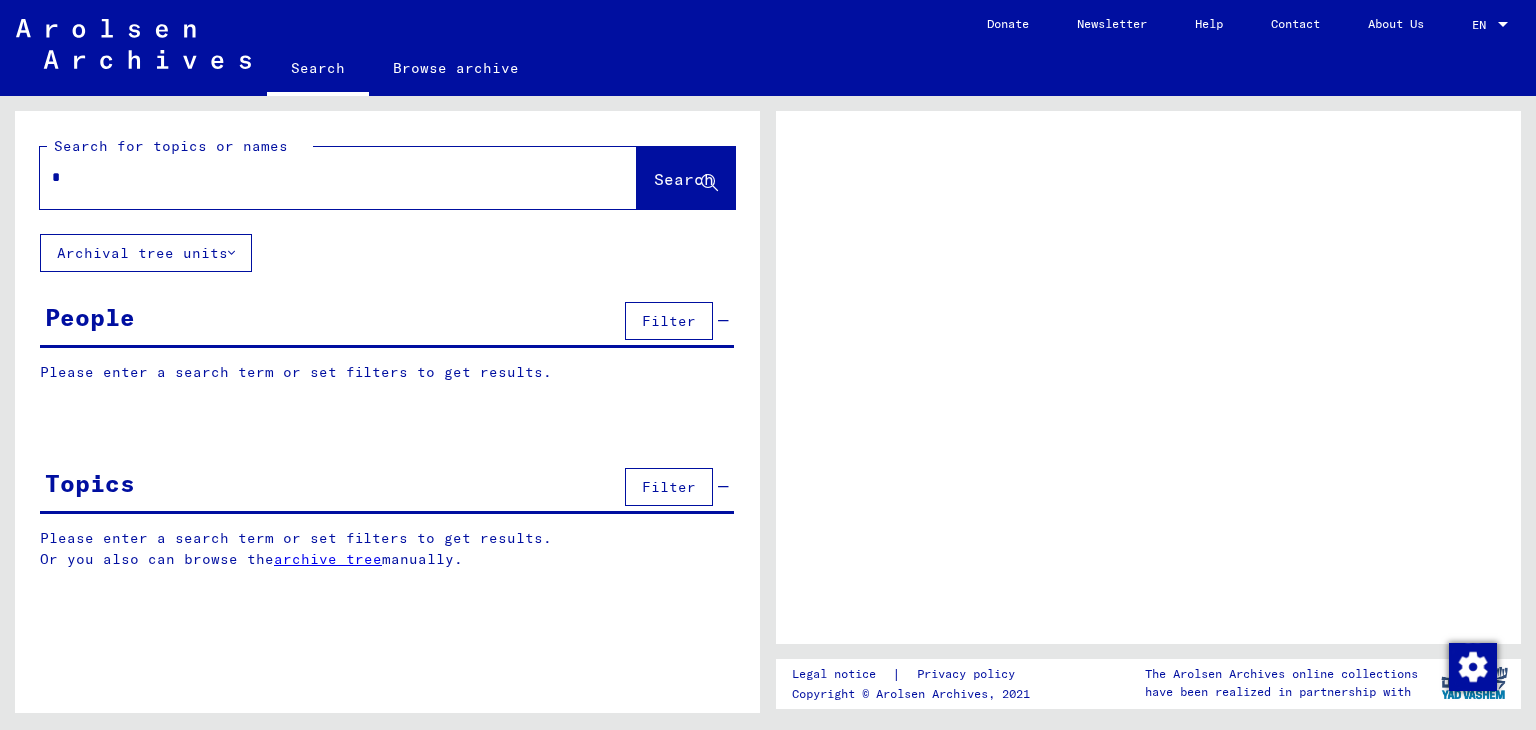 type 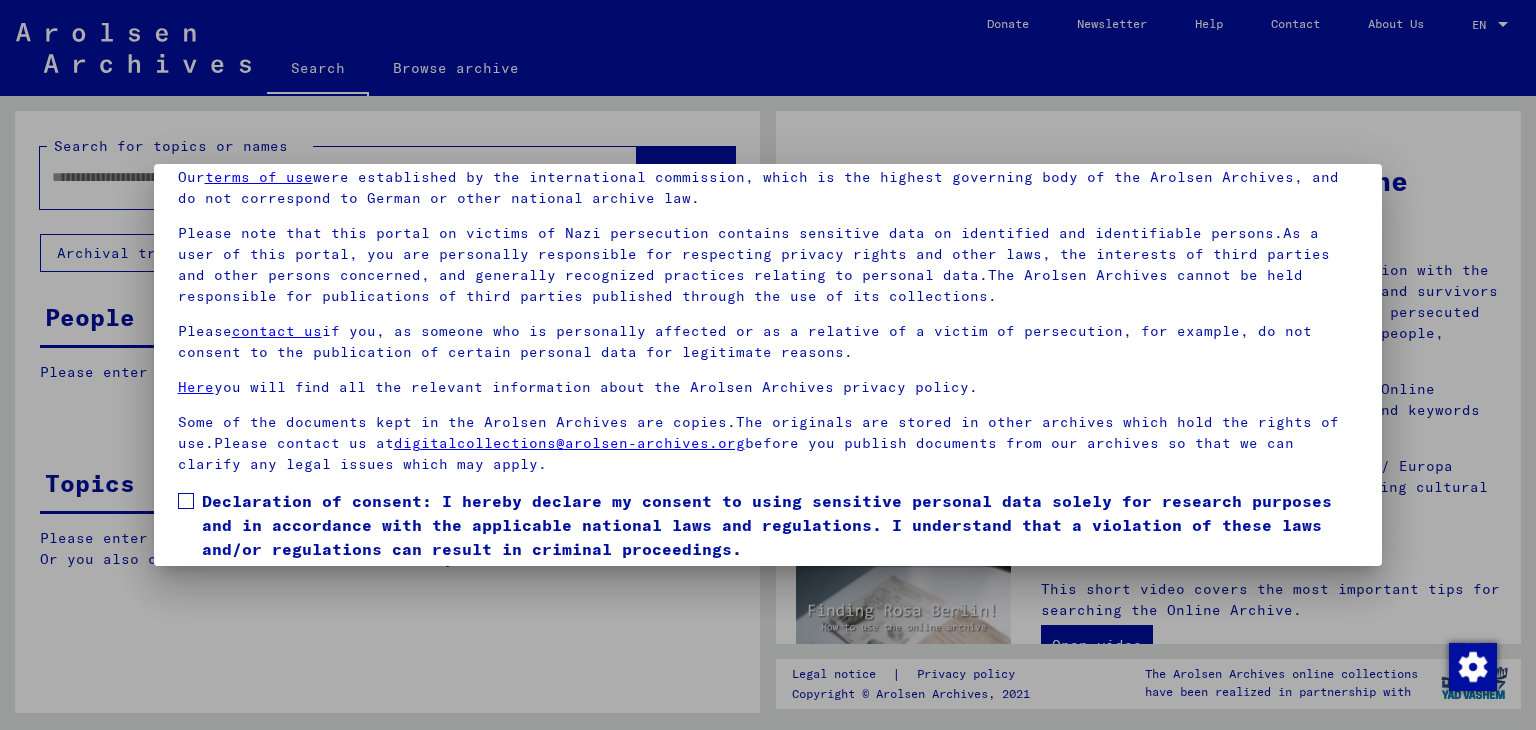 scroll, scrollTop: 154, scrollLeft: 0, axis: vertical 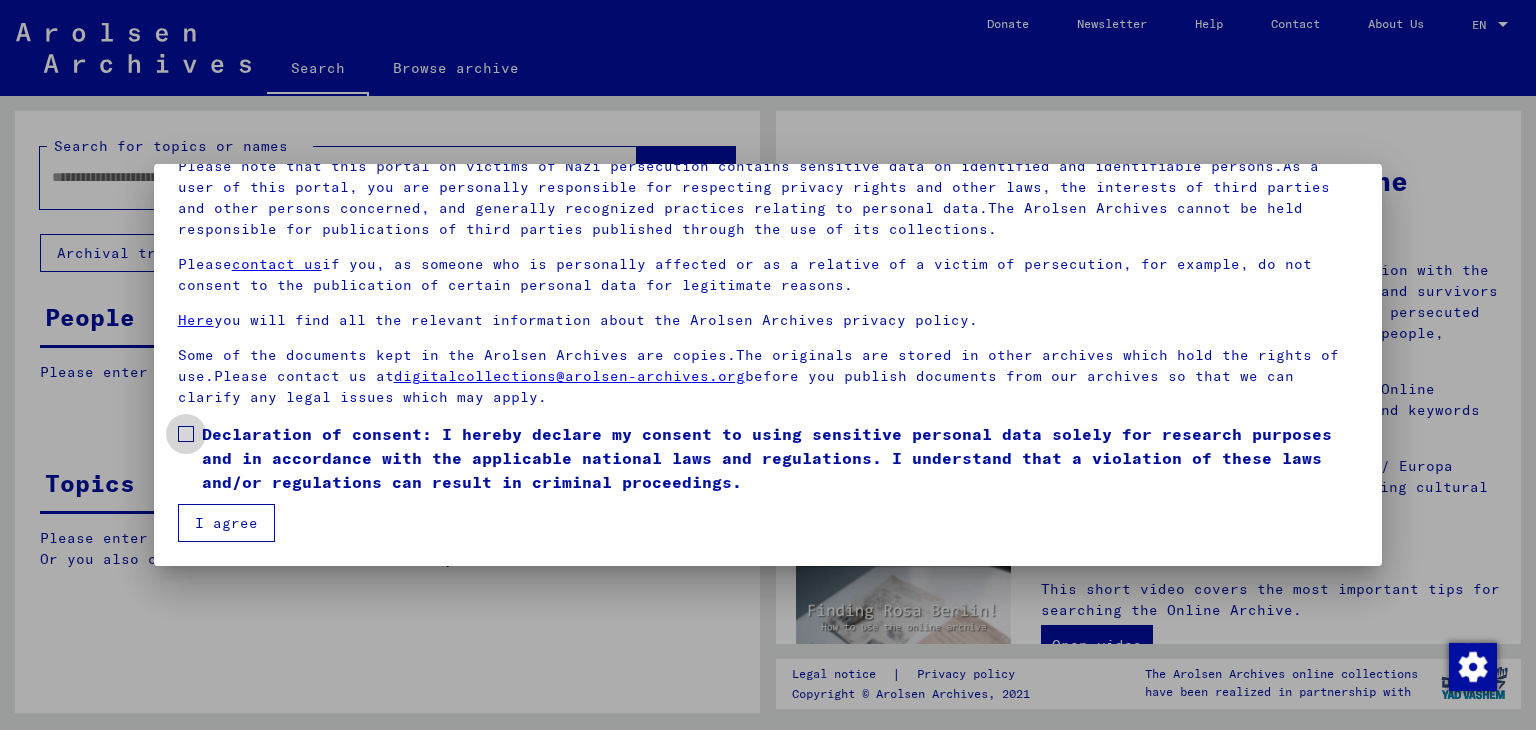 click at bounding box center (186, 434) 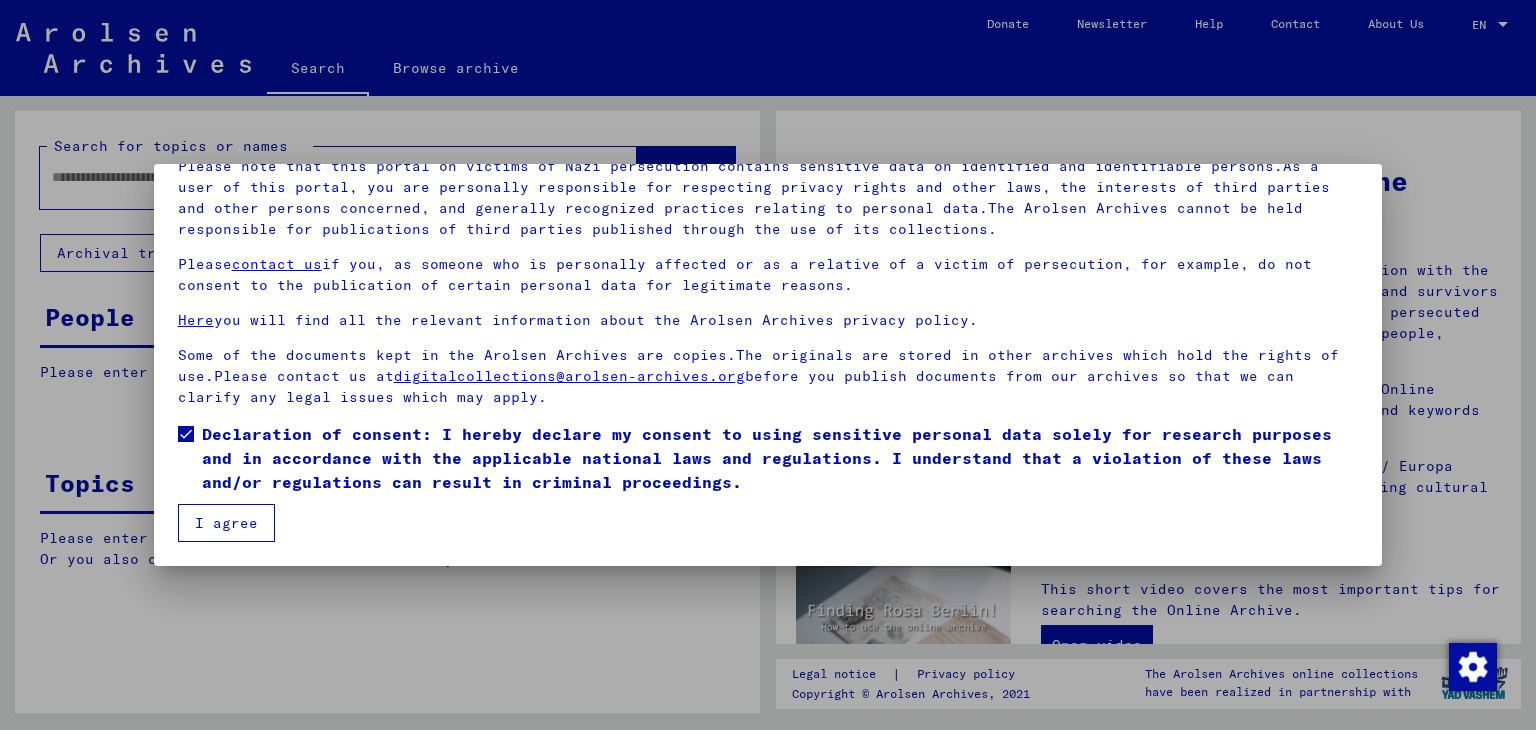 click on "I agree" at bounding box center (226, 523) 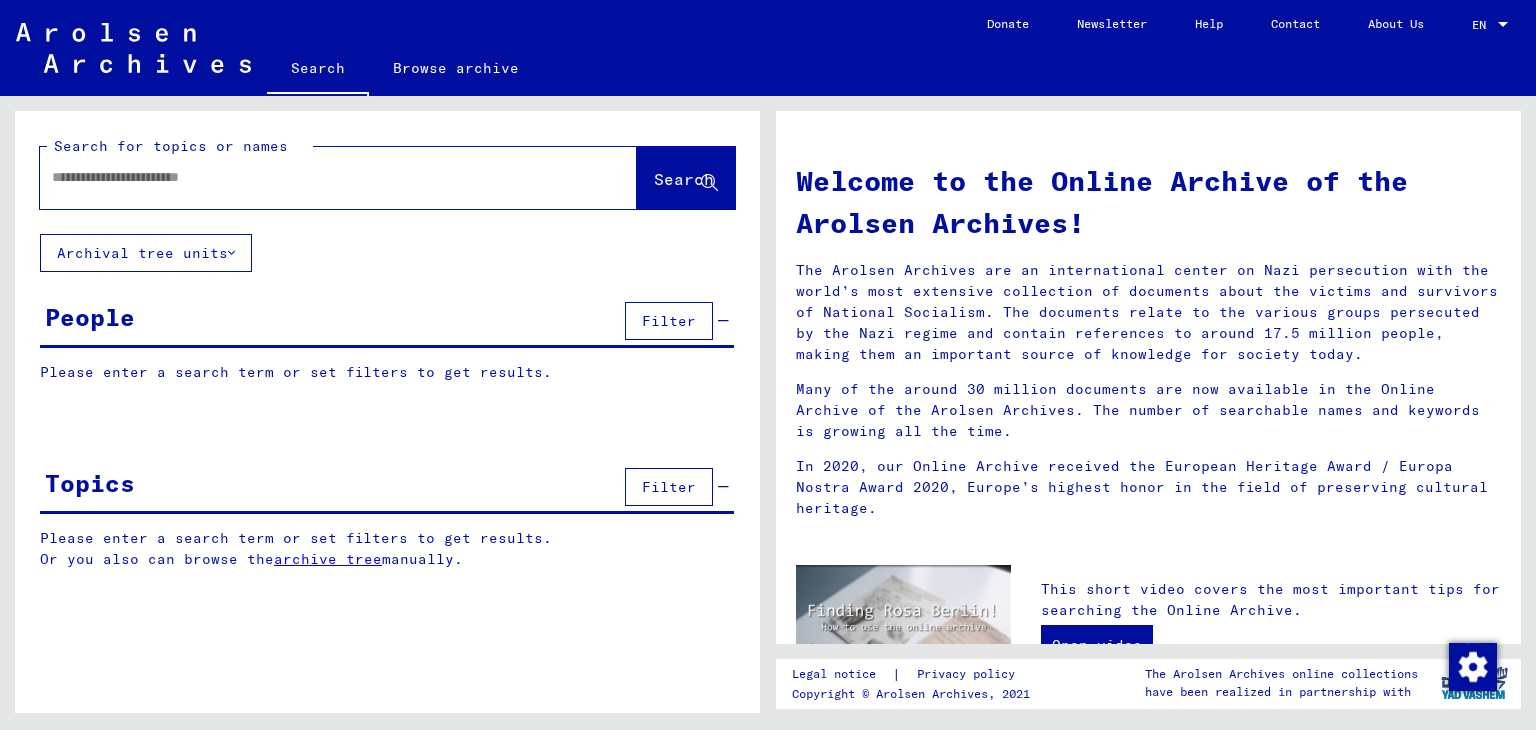 click at bounding box center [314, 177] 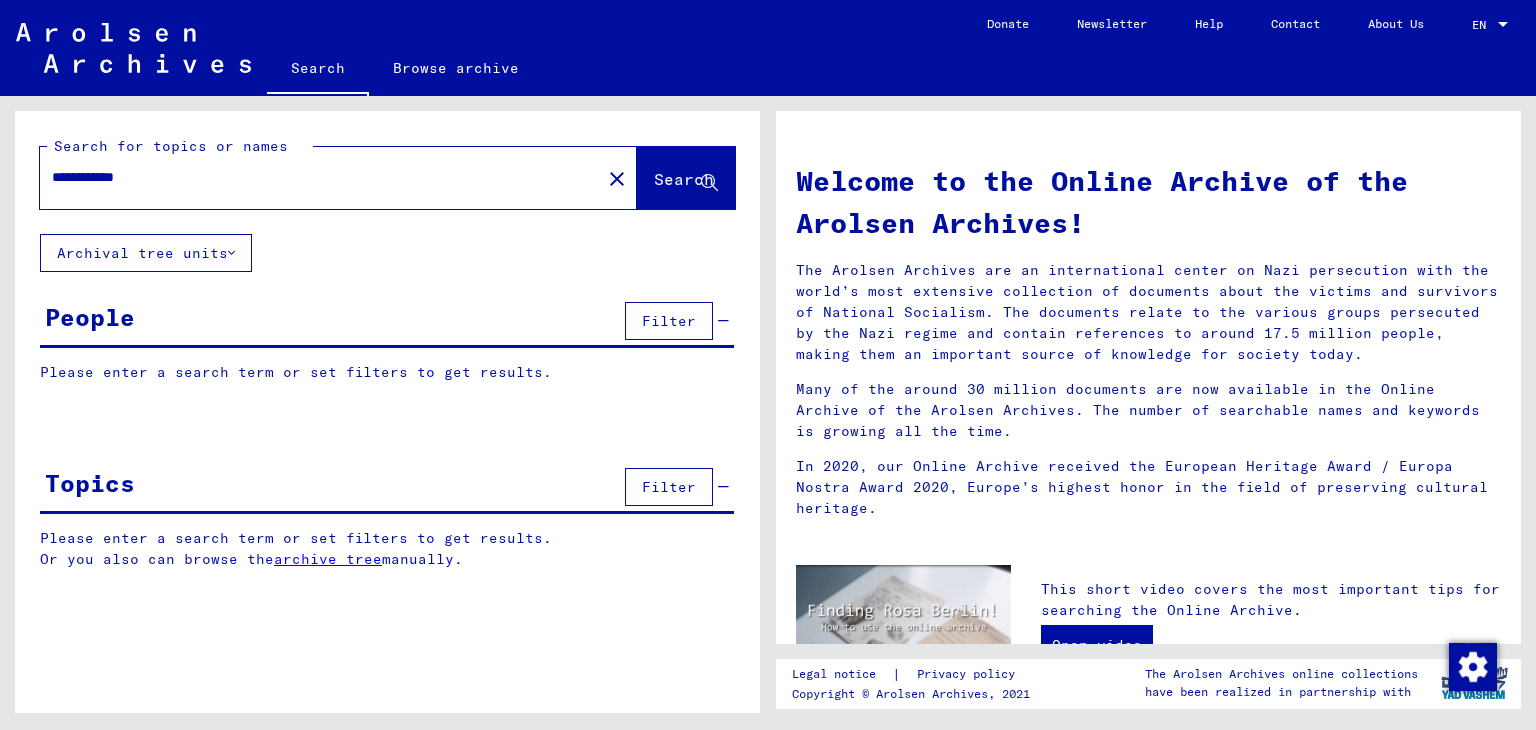 type on "**********" 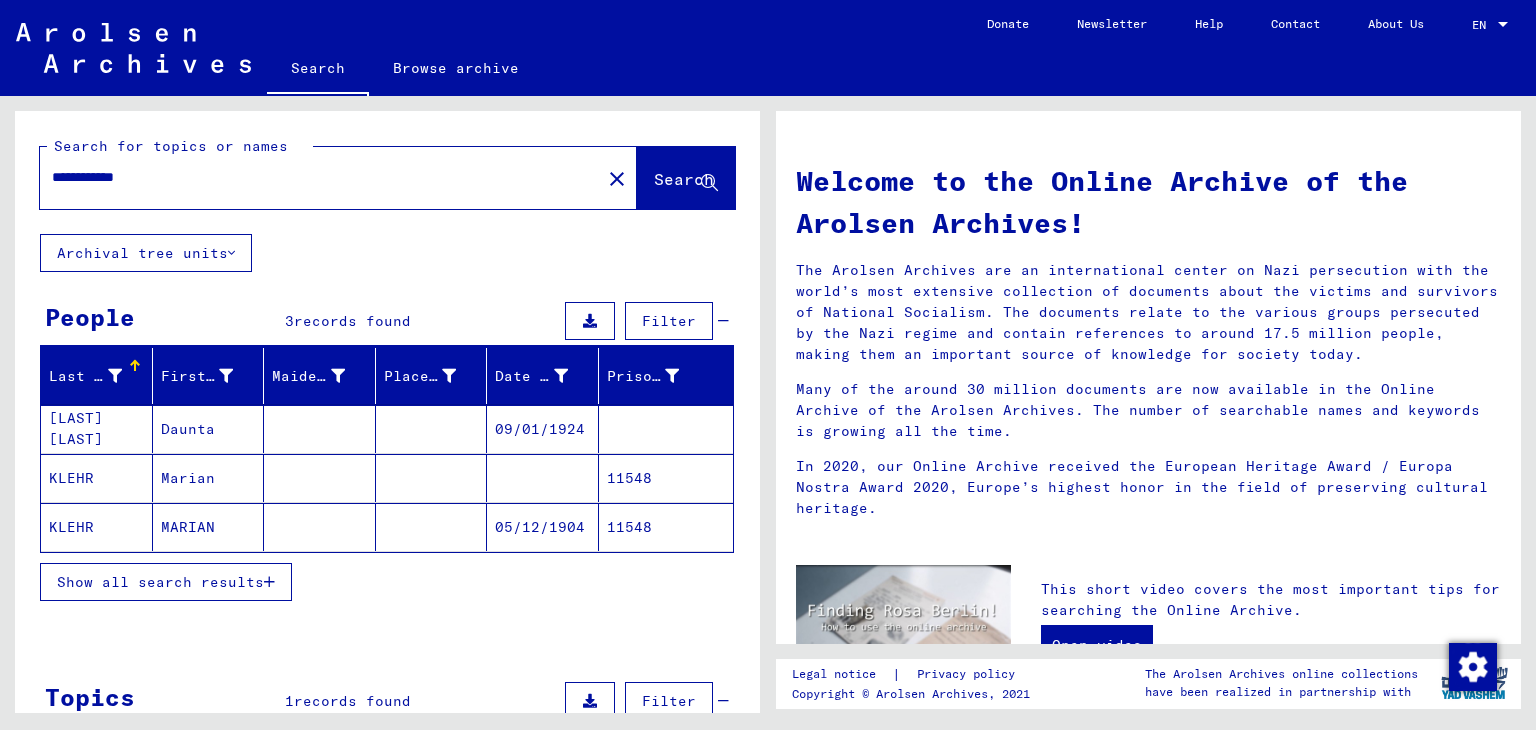 click on "KLEHR" 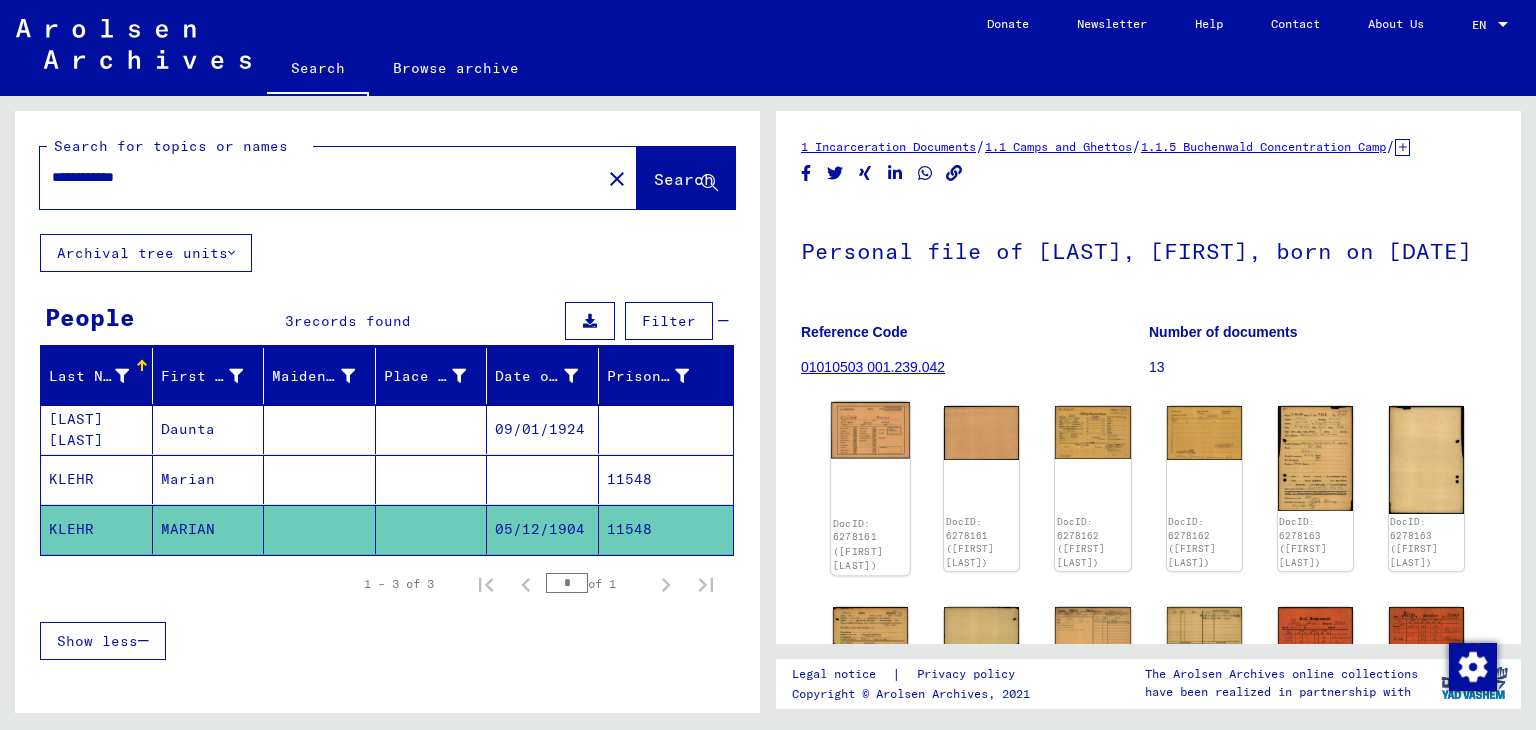 click 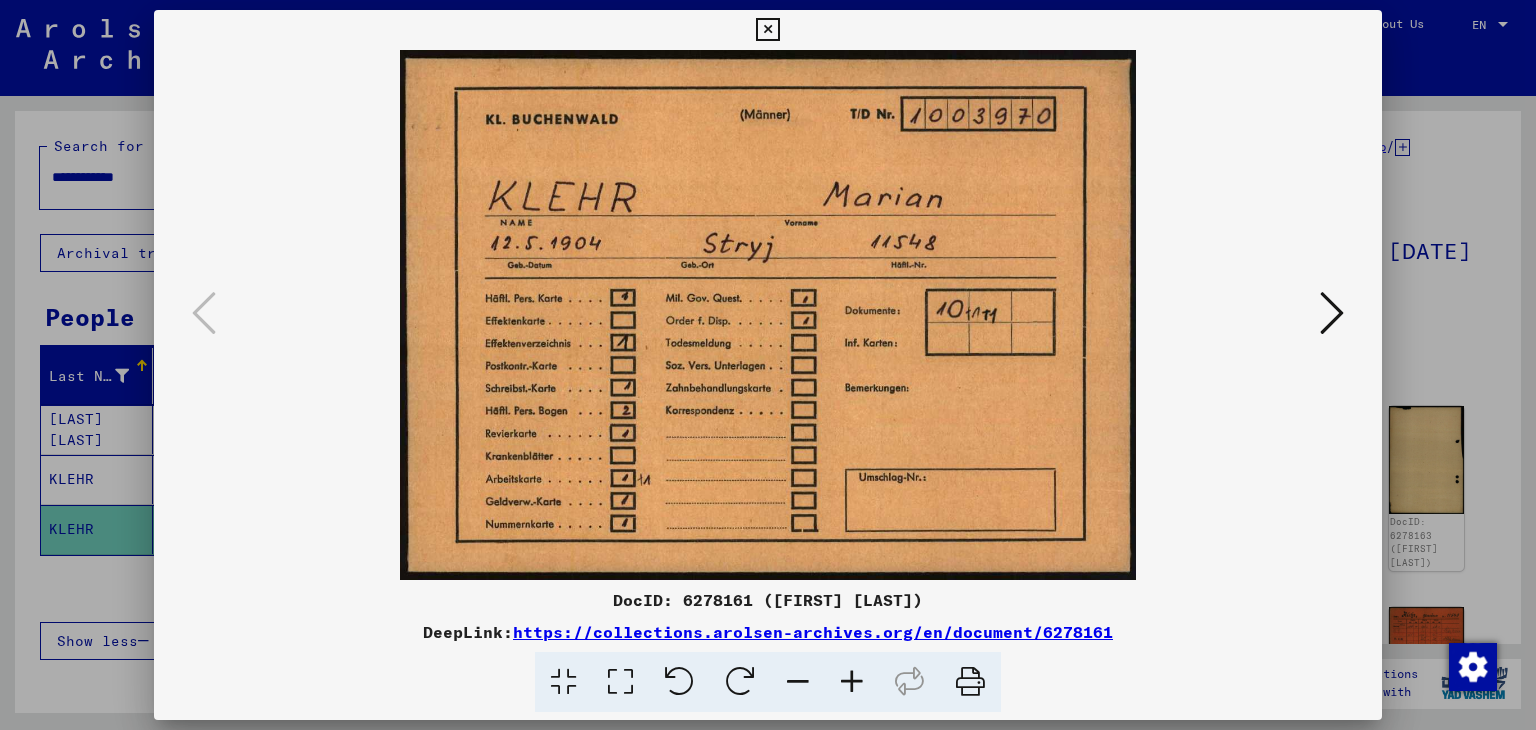 click at bounding box center [1332, 313] 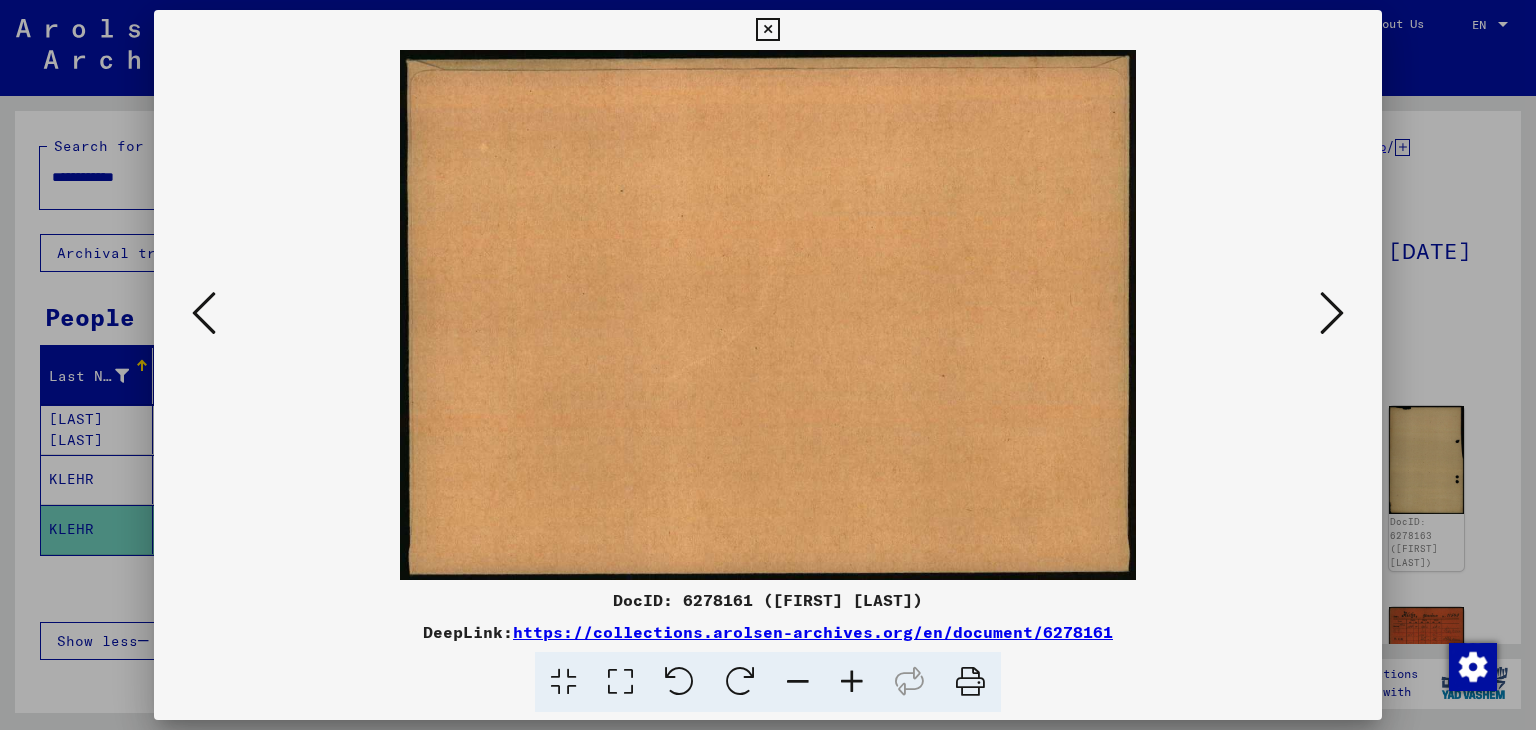 click at bounding box center (1332, 313) 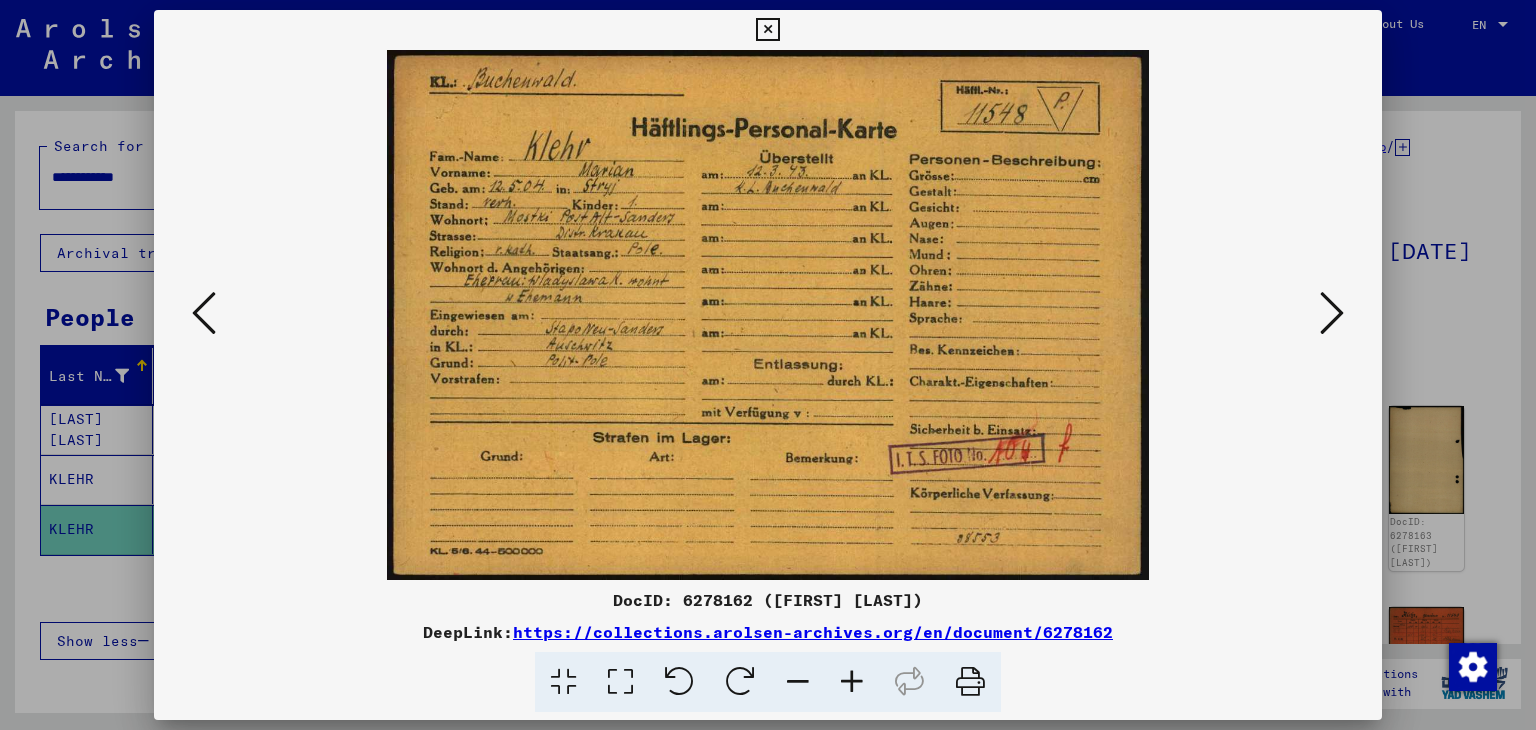 click at bounding box center (1332, 313) 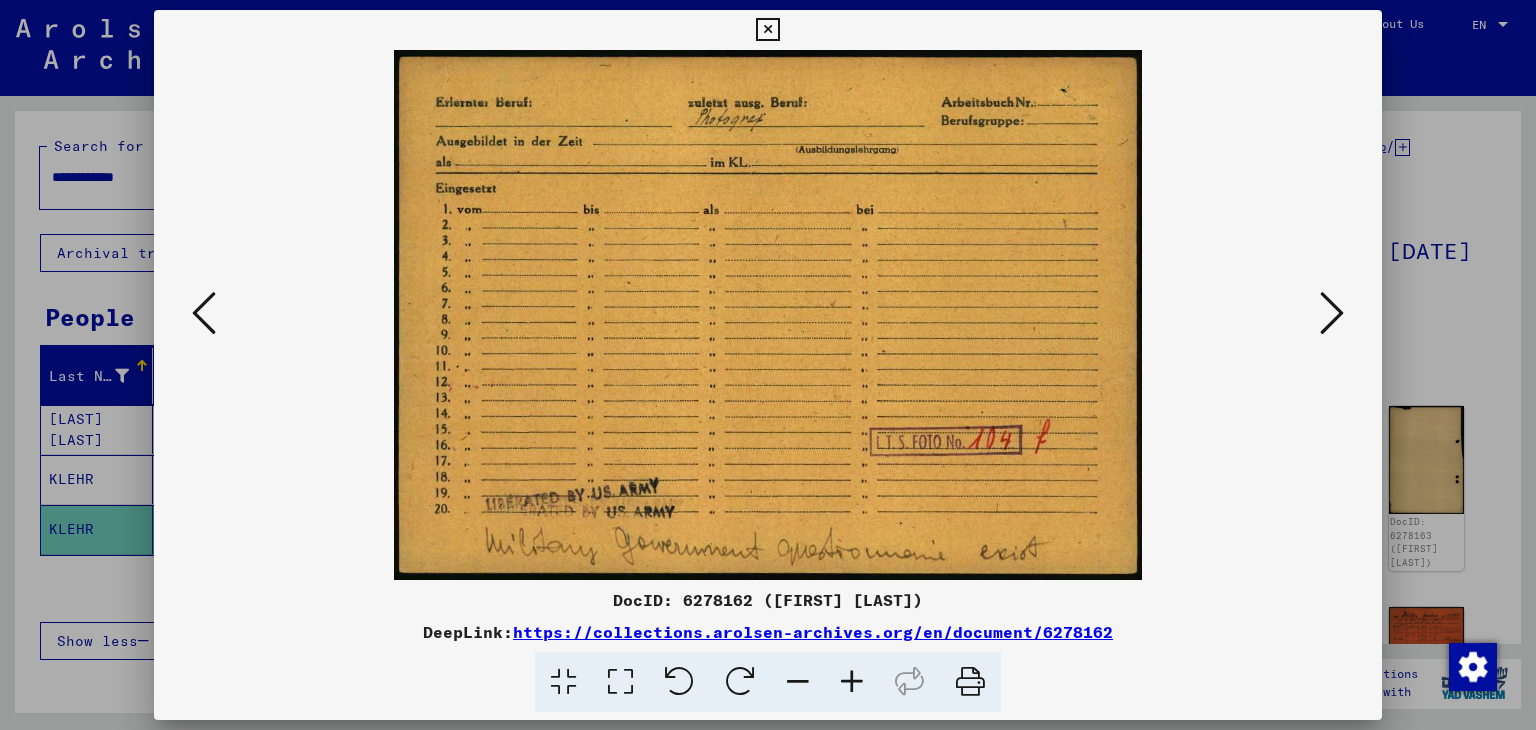 click at bounding box center (1332, 313) 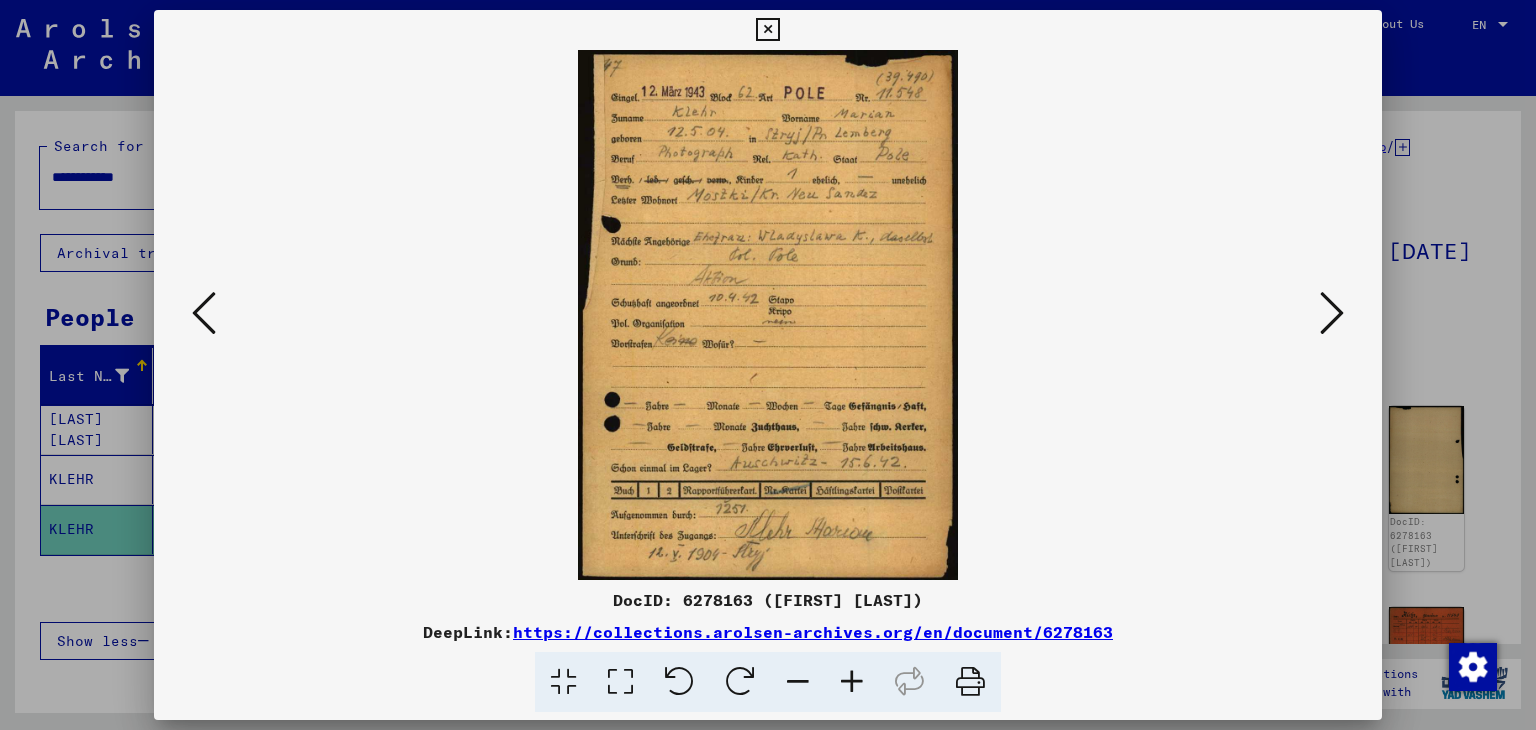 click at bounding box center [852, 682] 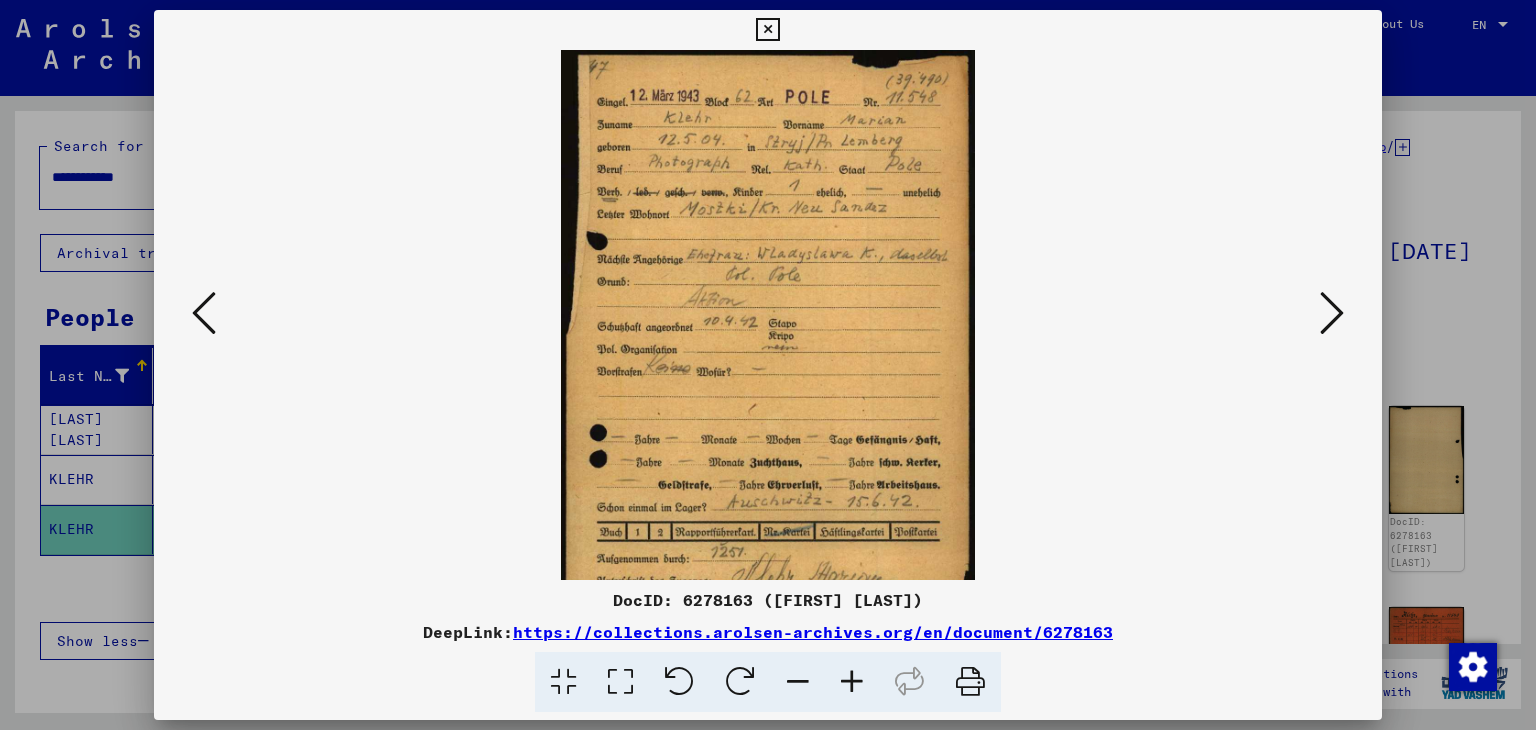 click at bounding box center [852, 682] 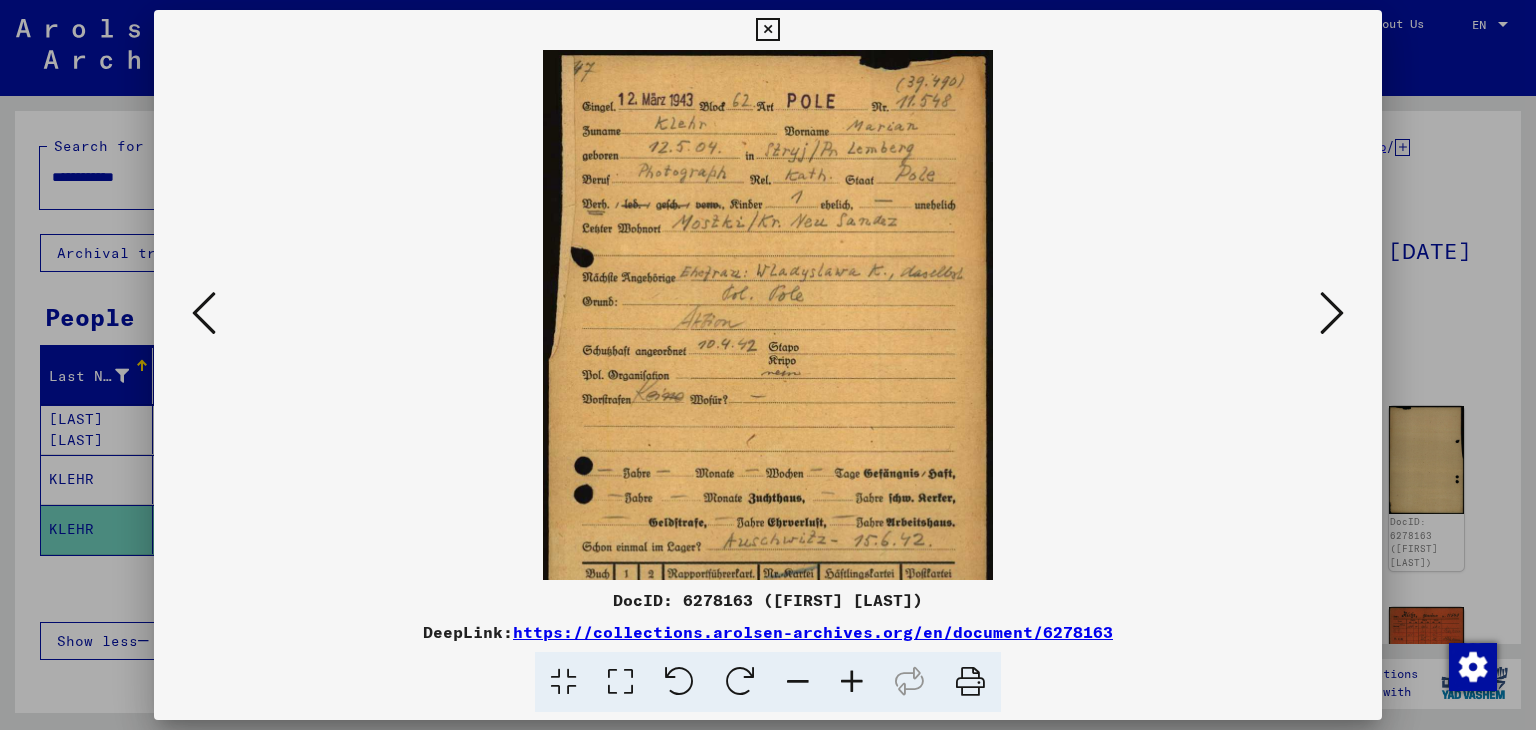 click at bounding box center (852, 682) 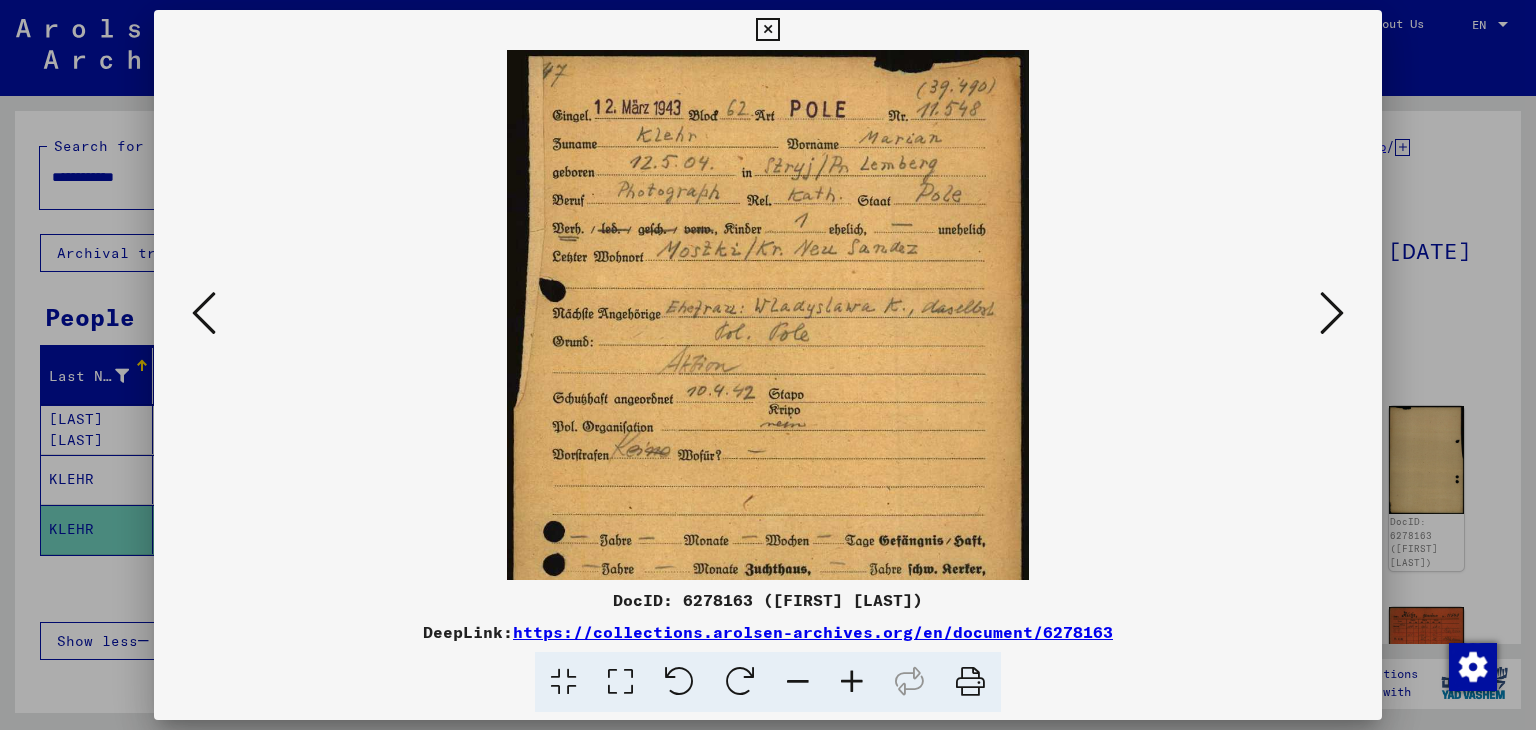 click at bounding box center (852, 682) 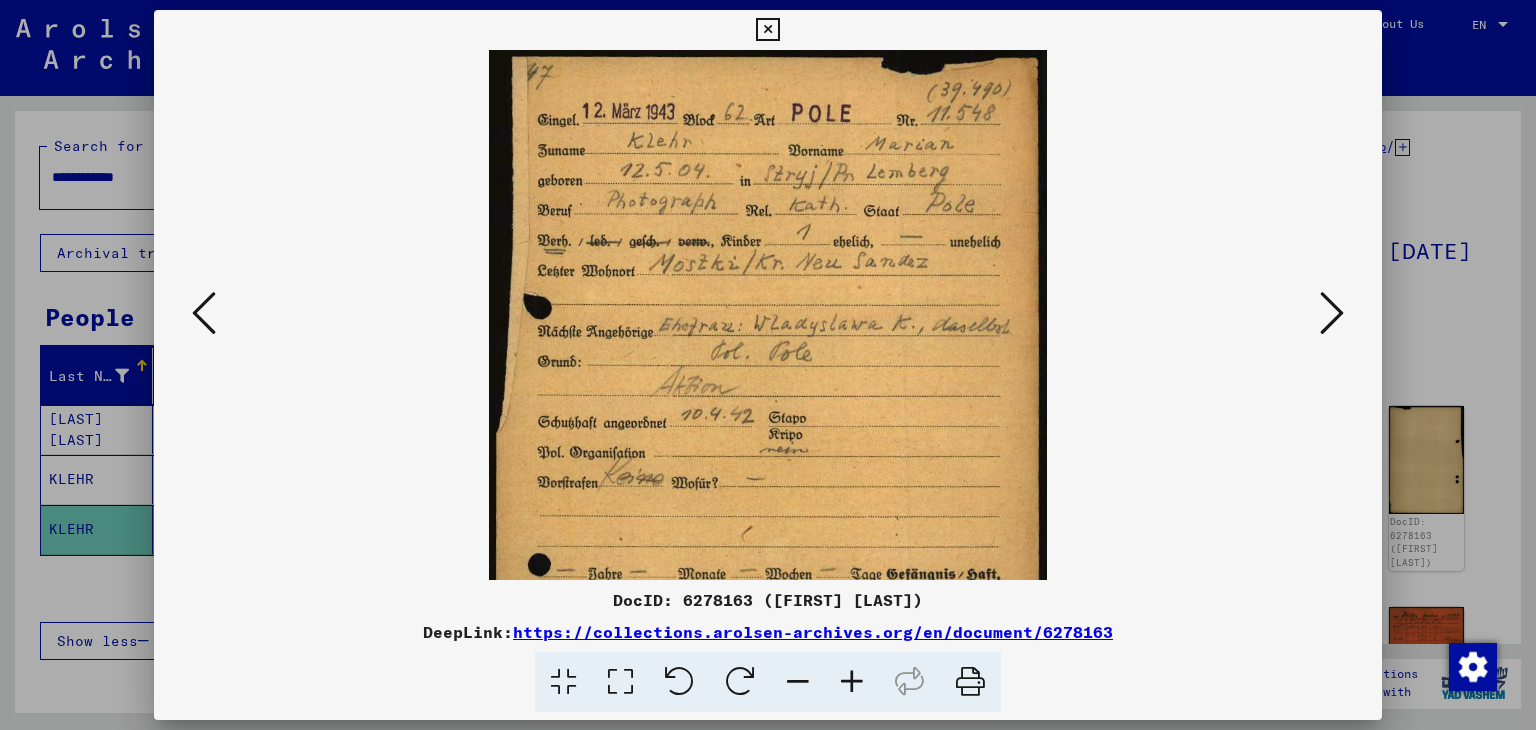 click at bounding box center [852, 682] 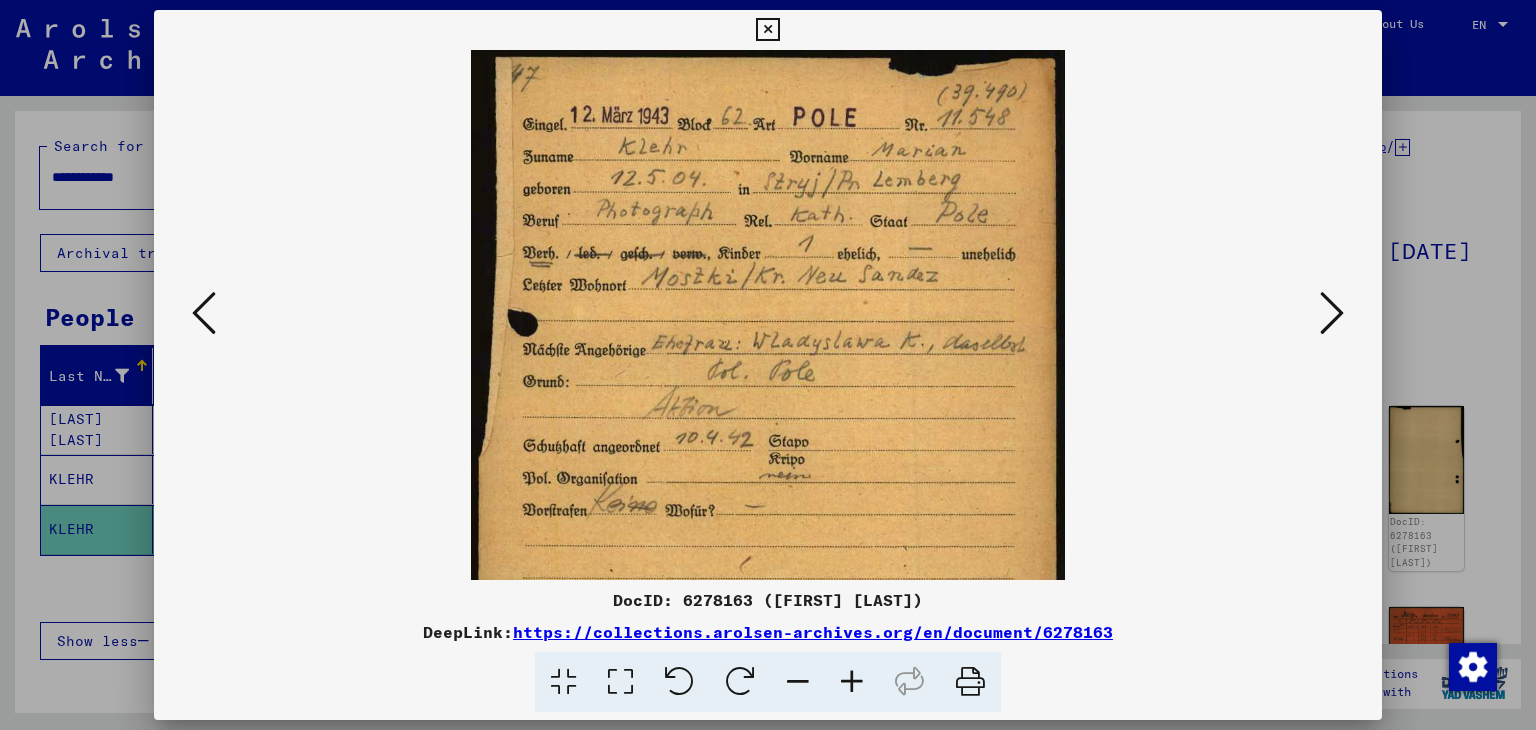 click at bounding box center (852, 682) 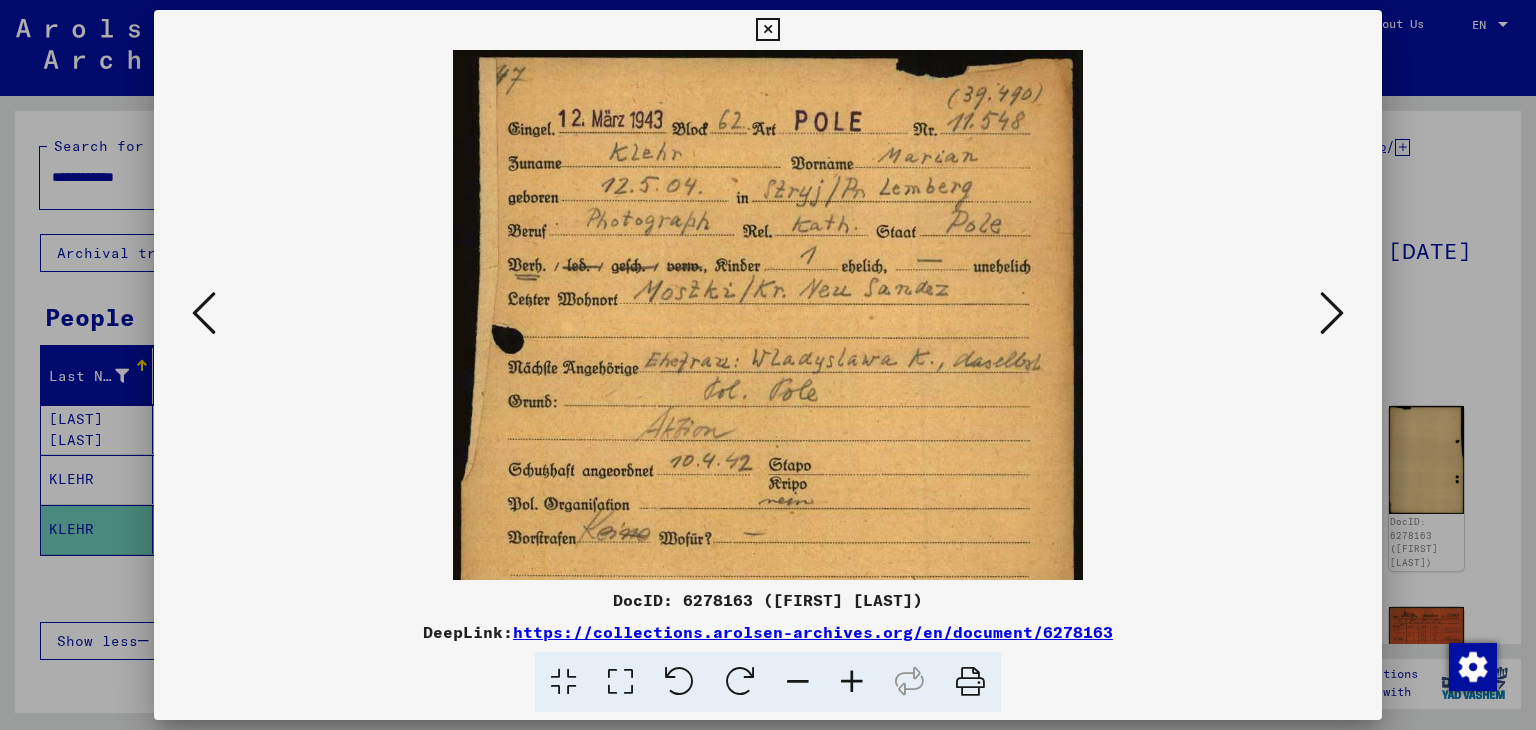click at bounding box center [852, 682] 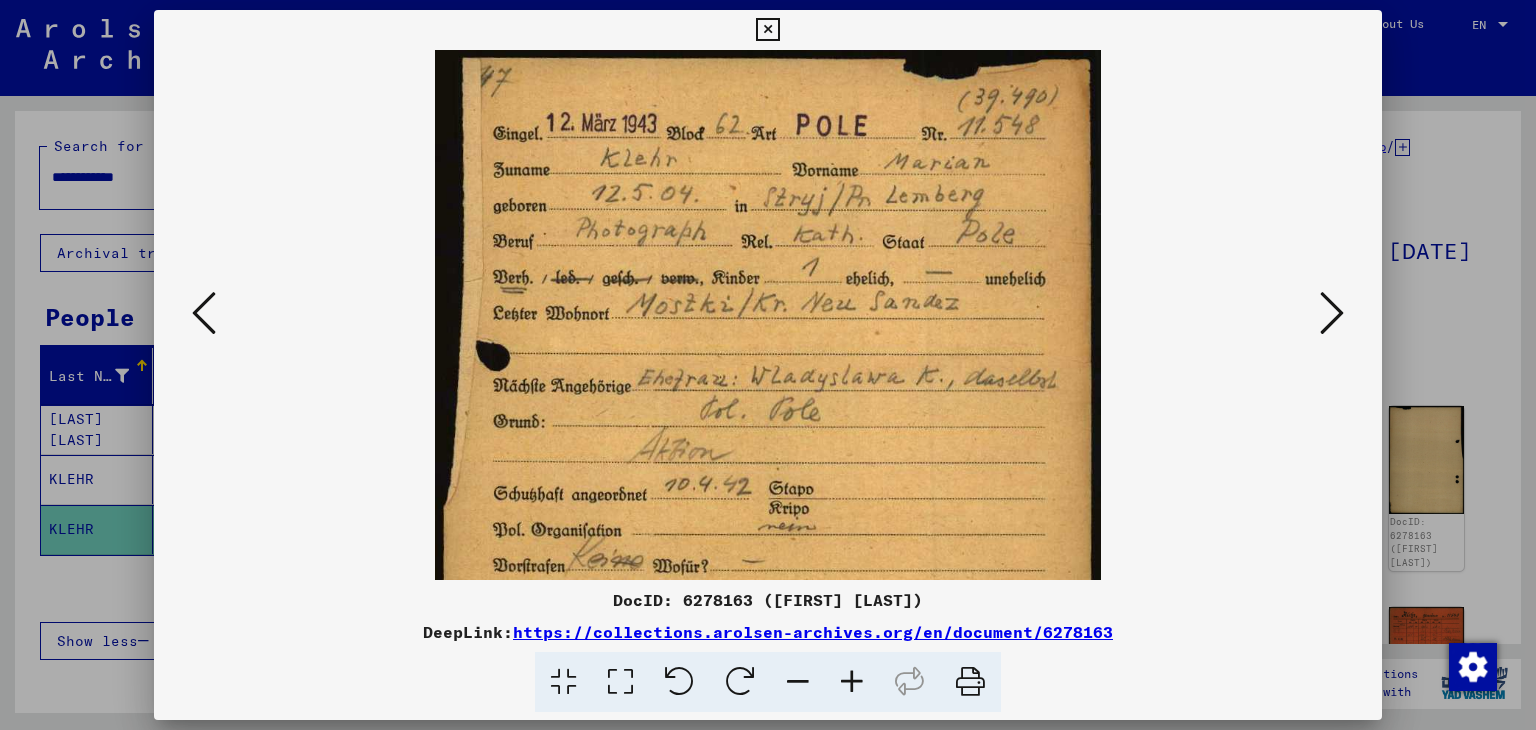 click at bounding box center (852, 682) 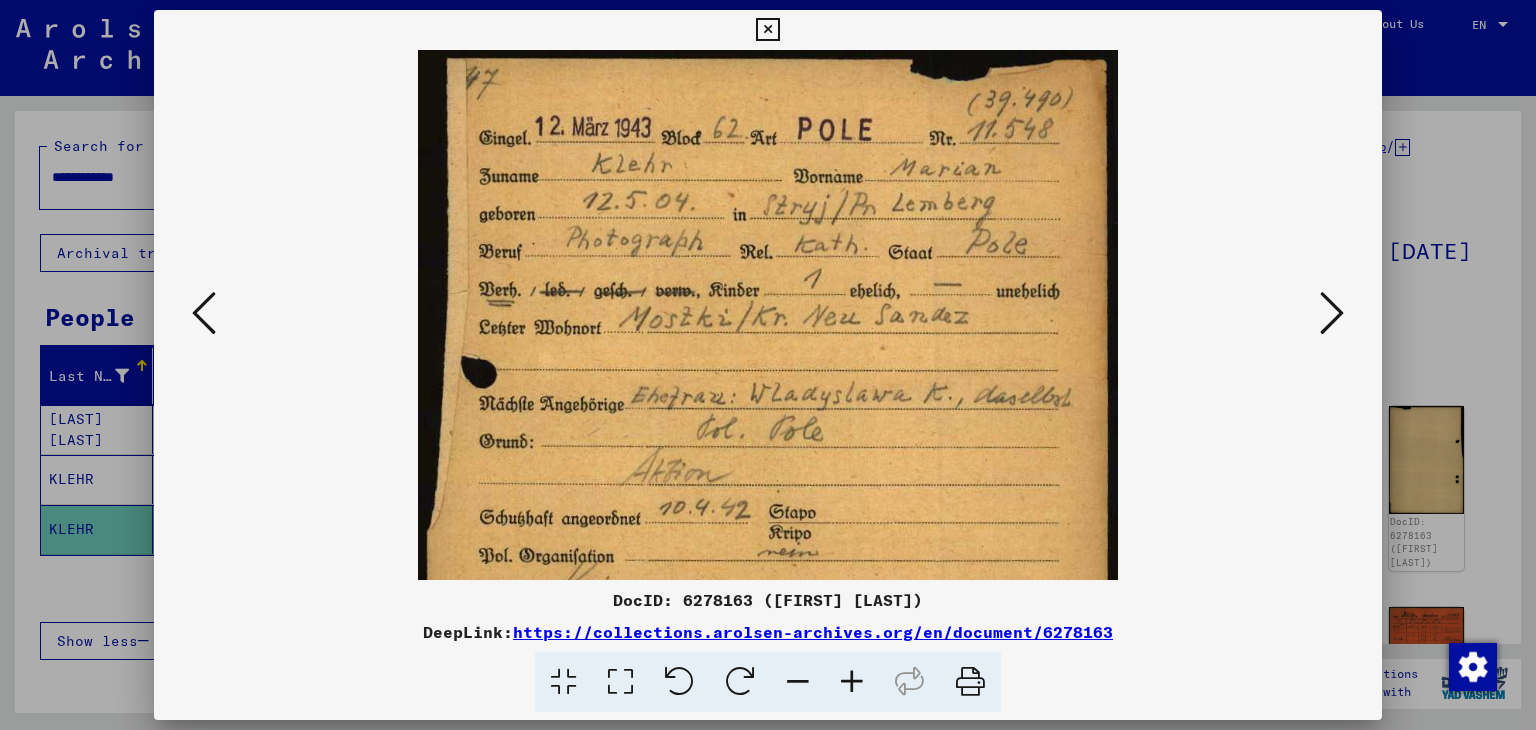 click at bounding box center (852, 682) 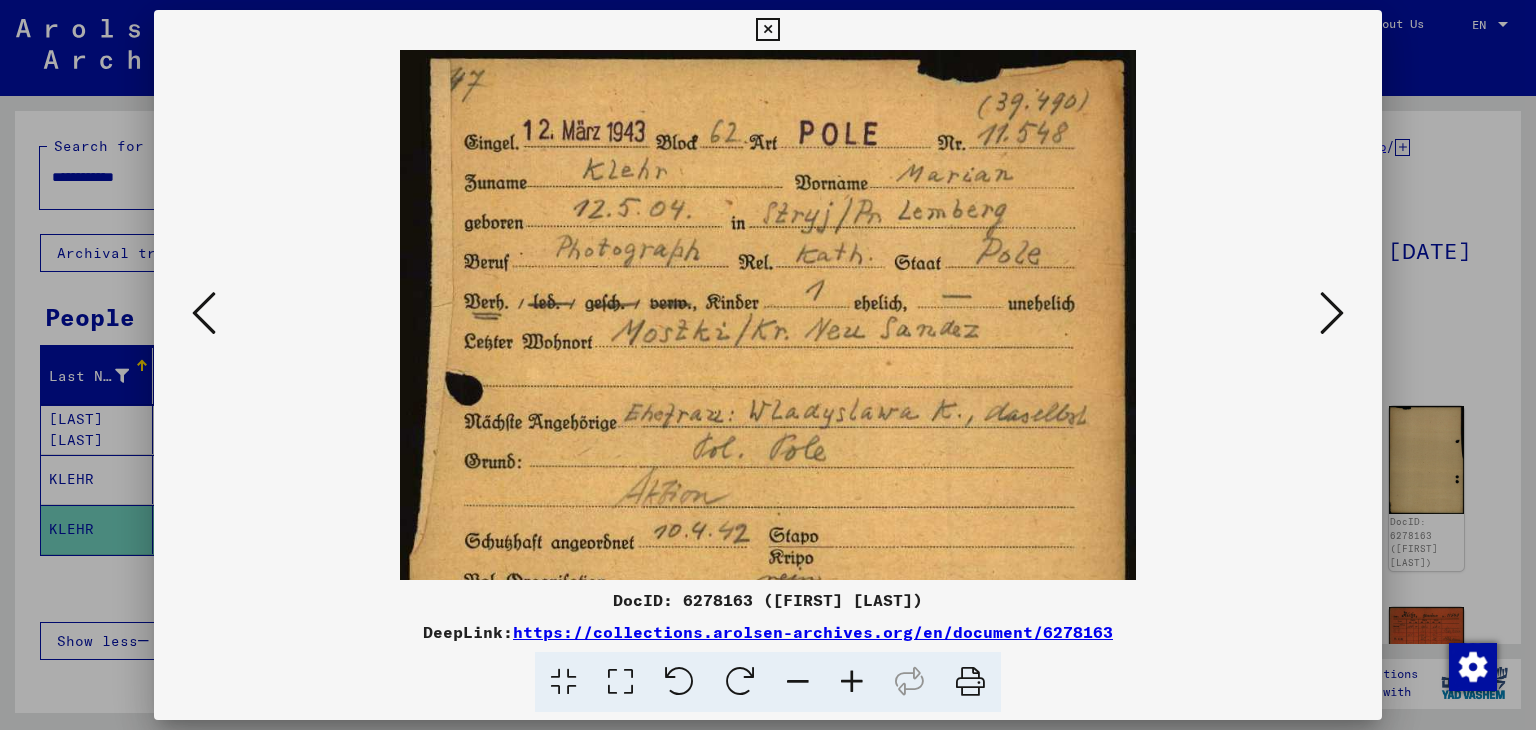 click at bounding box center (852, 682) 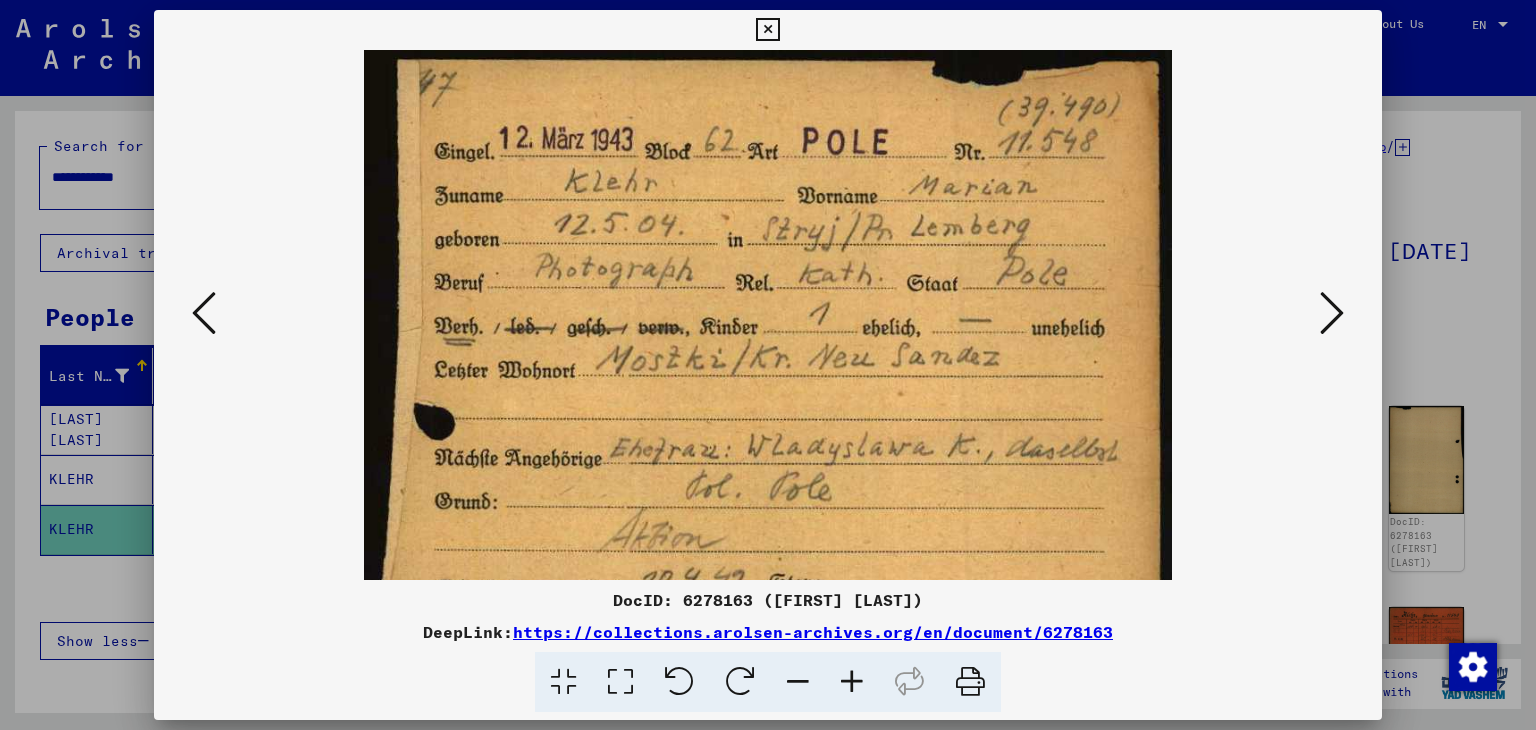 click at bounding box center [852, 682] 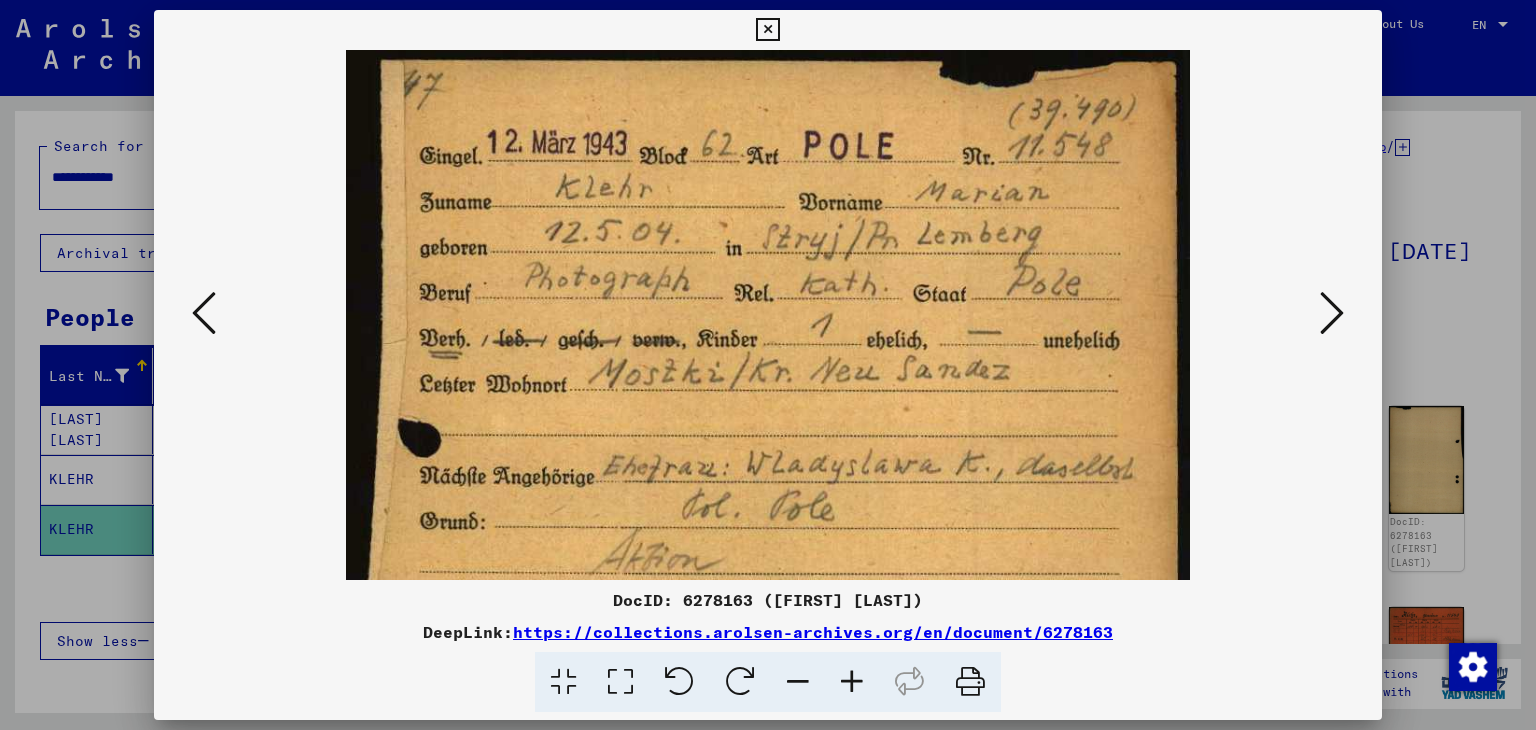click at bounding box center (852, 682) 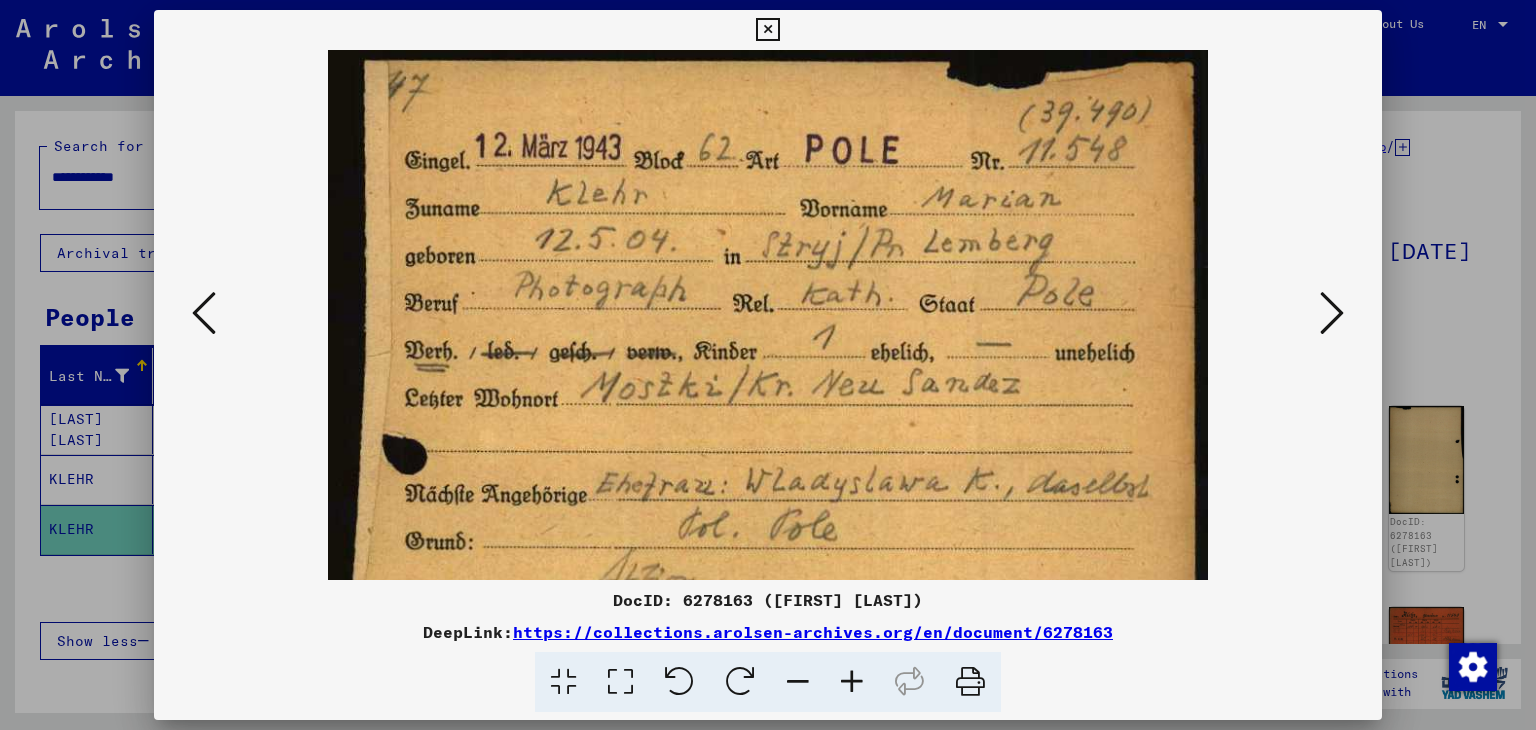 click at bounding box center [852, 682] 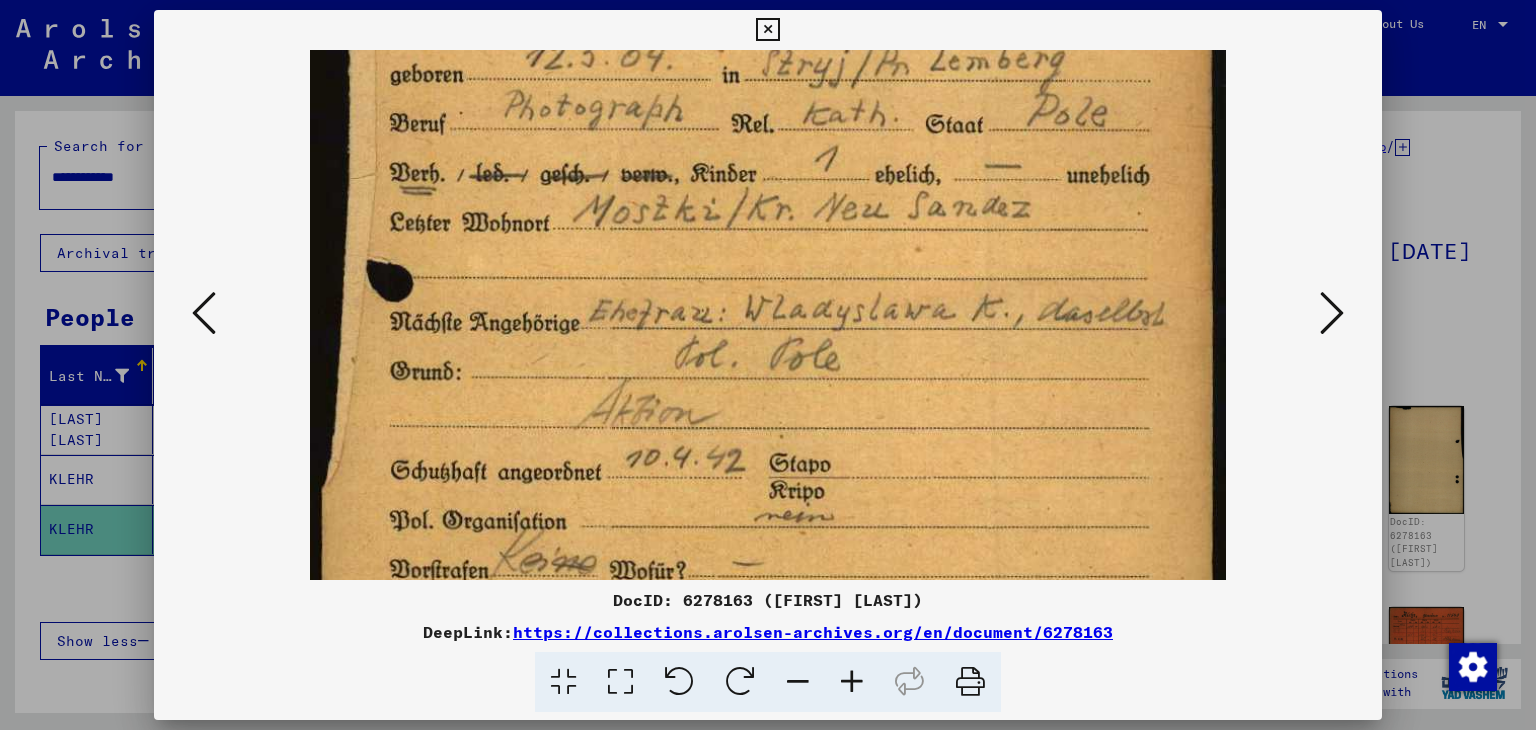 scroll, scrollTop: 191, scrollLeft: 0, axis: vertical 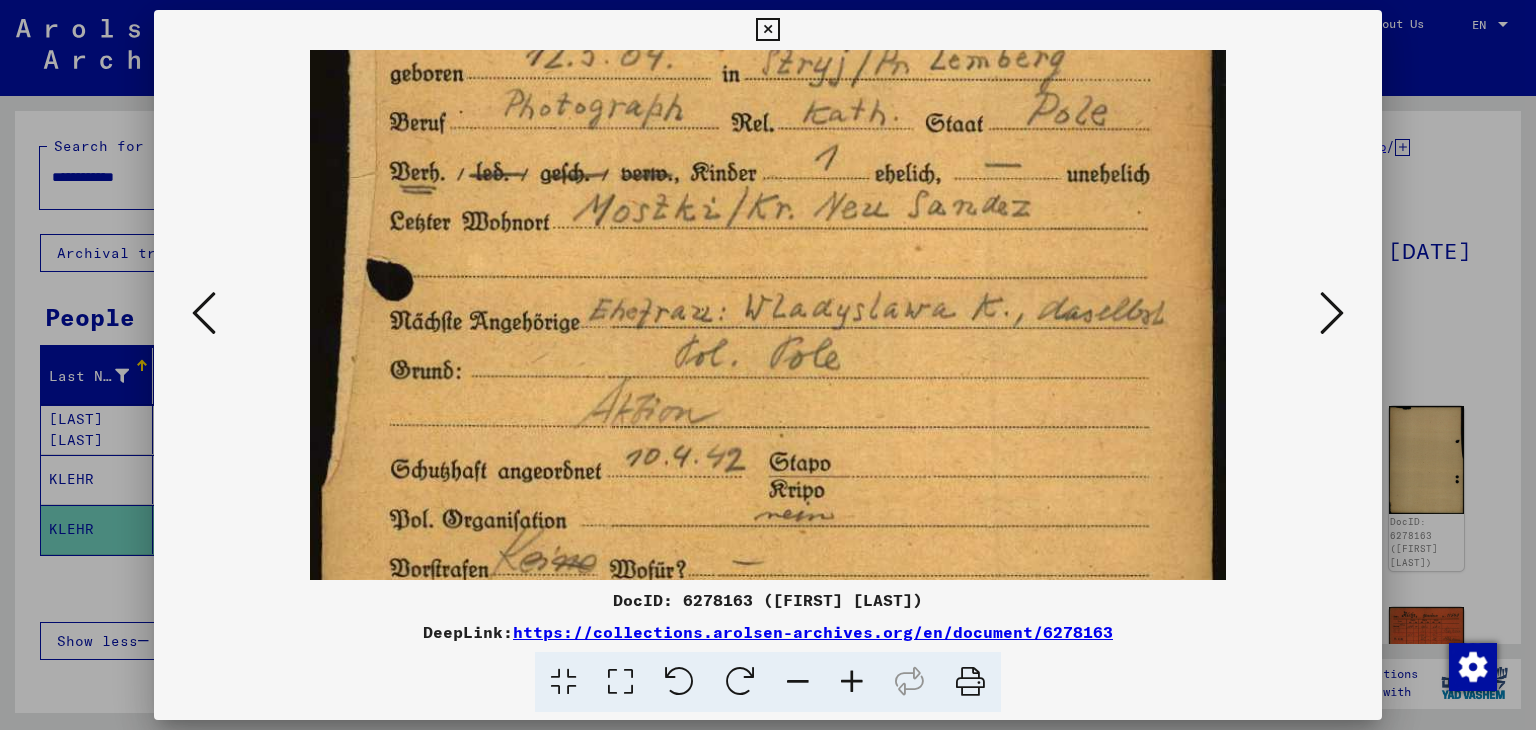 drag, startPoint x: 768, startPoint y: 380, endPoint x: 763, endPoint y: 192, distance: 188.06648 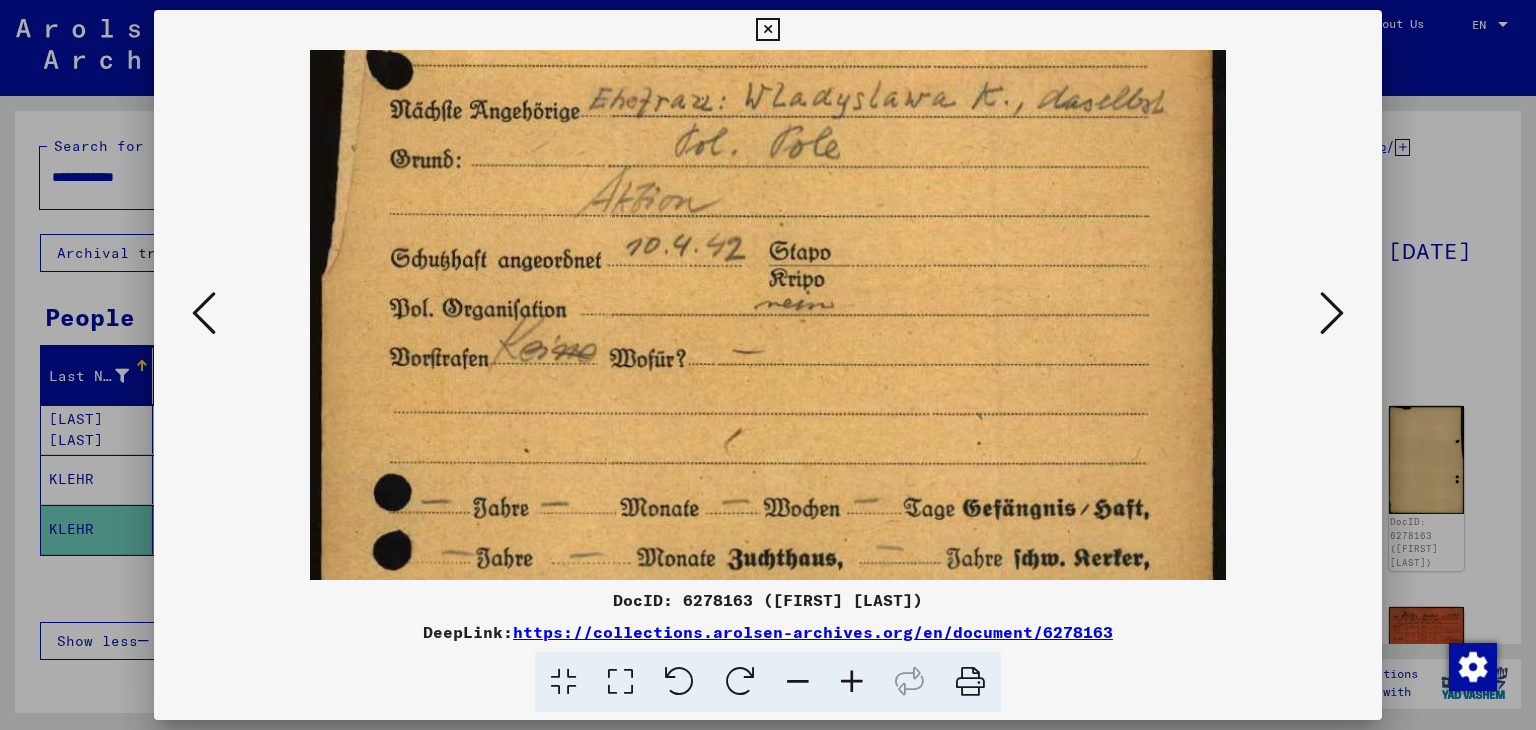 scroll, scrollTop: 419, scrollLeft: 0, axis: vertical 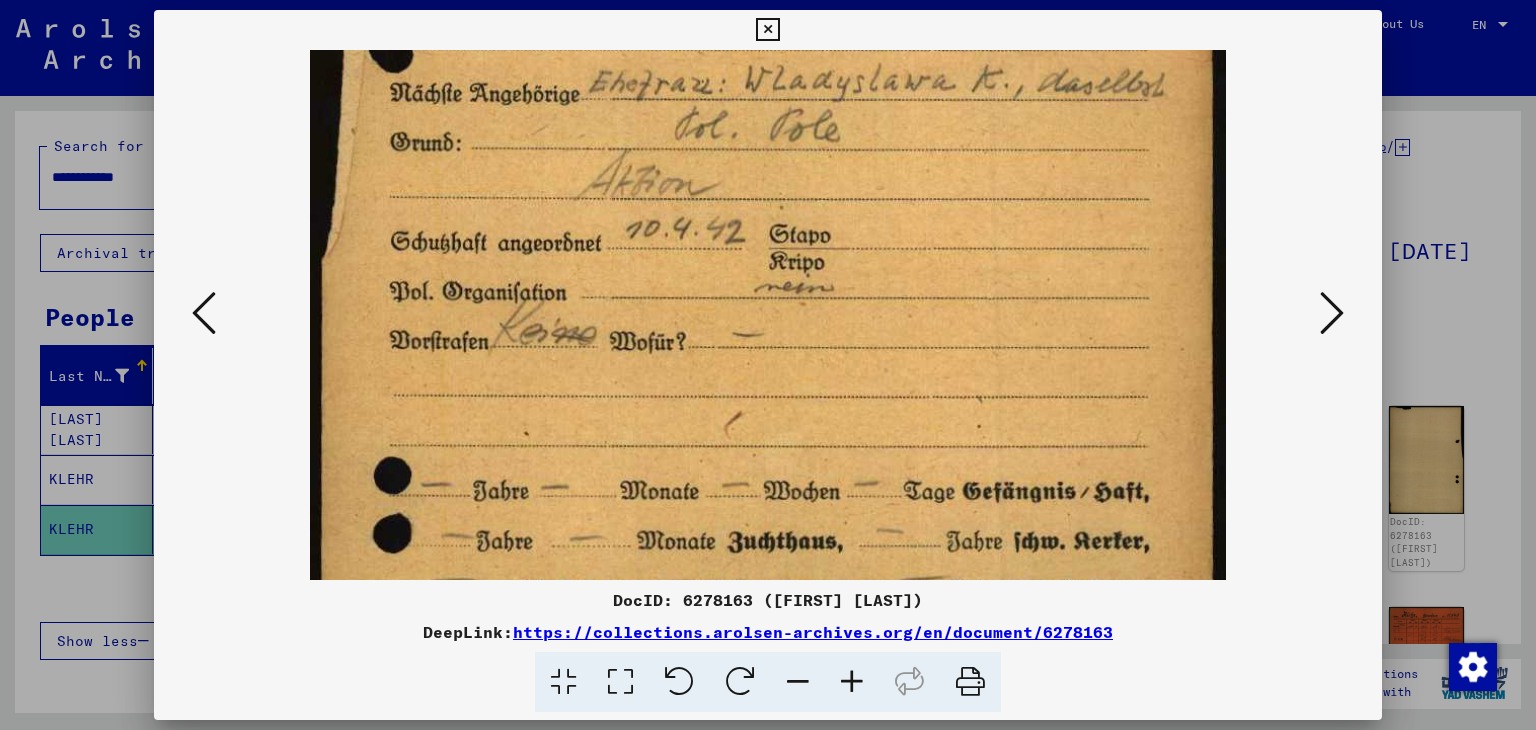 drag, startPoint x: 827, startPoint y: 420, endPoint x: 792, endPoint y: 195, distance: 227.70595 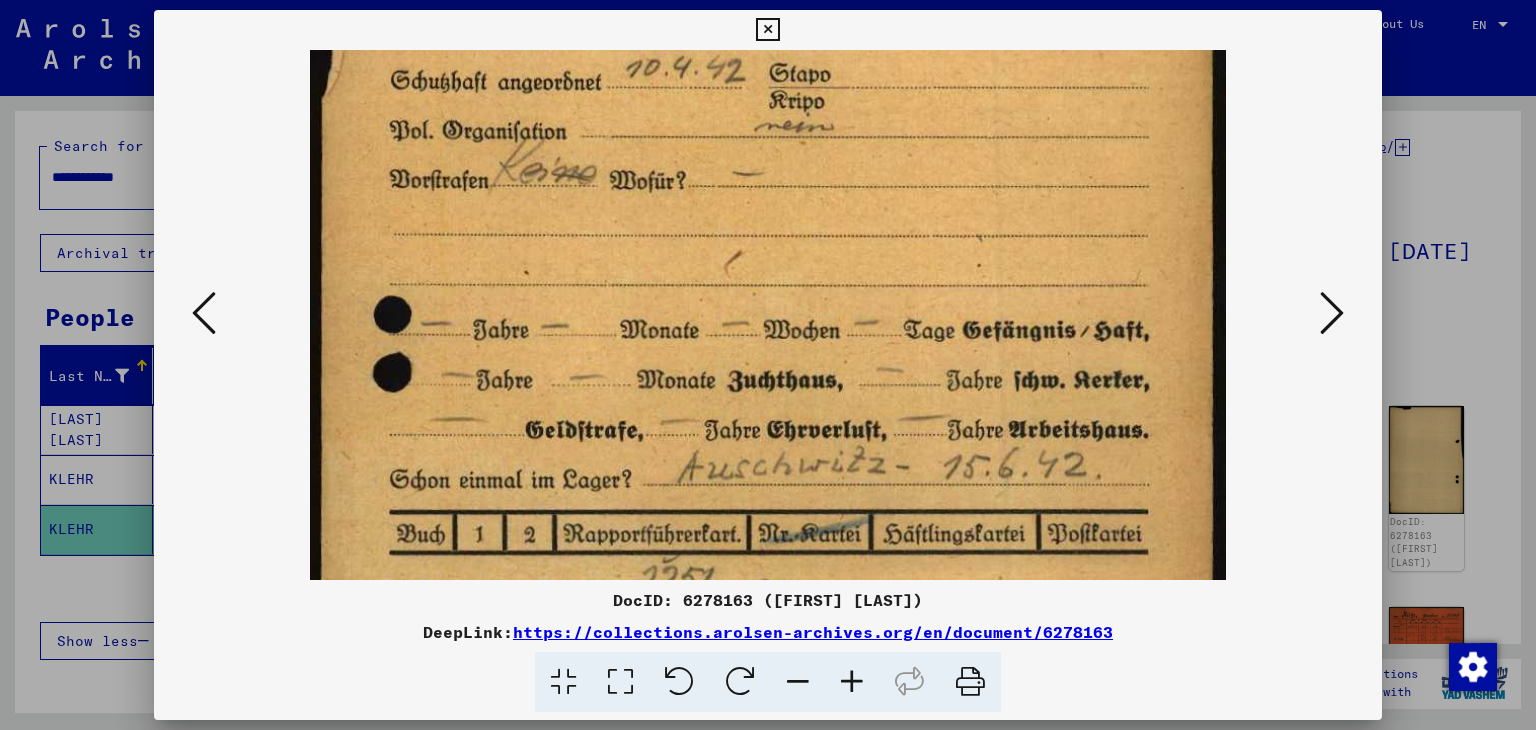 drag, startPoint x: 737, startPoint y: 407, endPoint x: 715, endPoint y: 244, distance: 164.47797 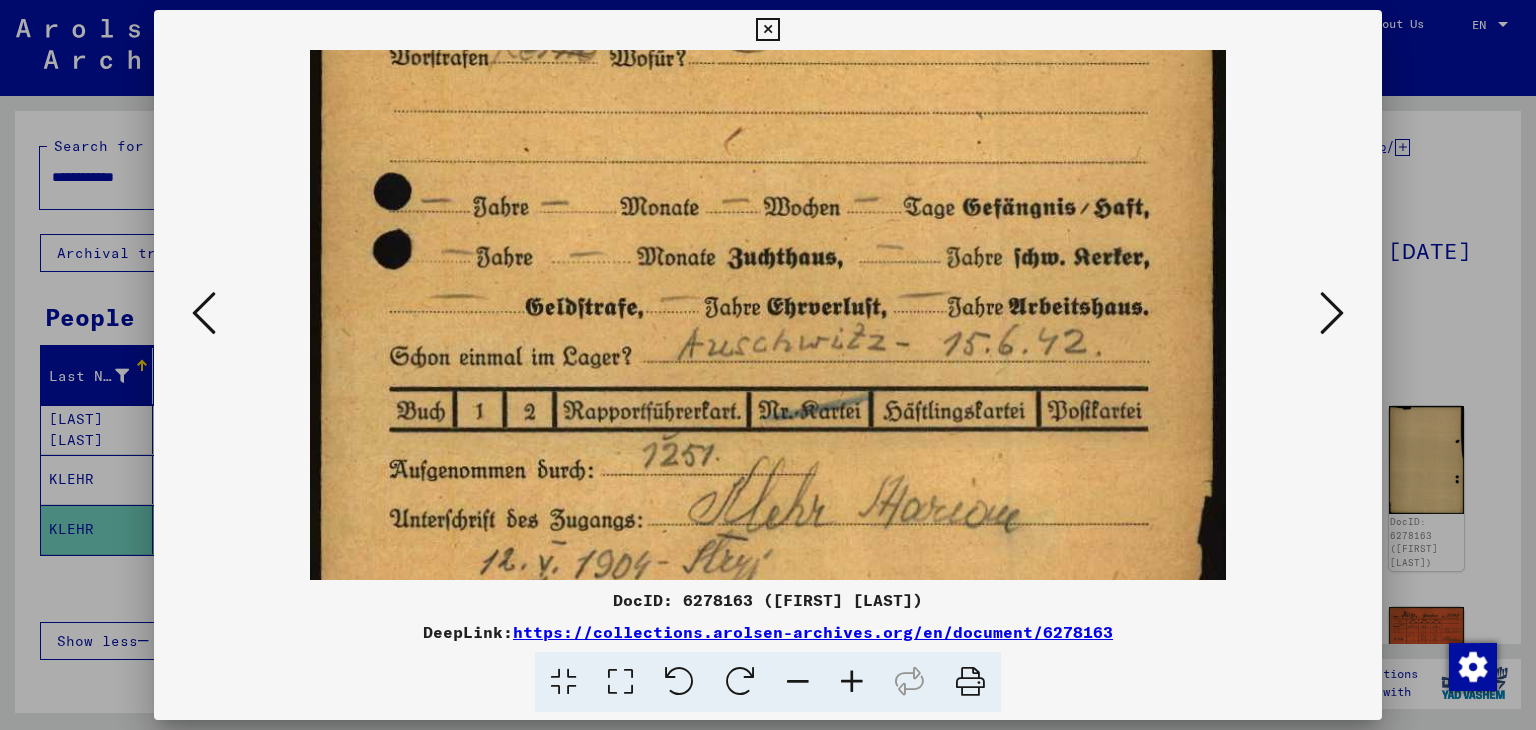 scroll, scrollTop: 705, scrollLeft: 0, axis: vertical 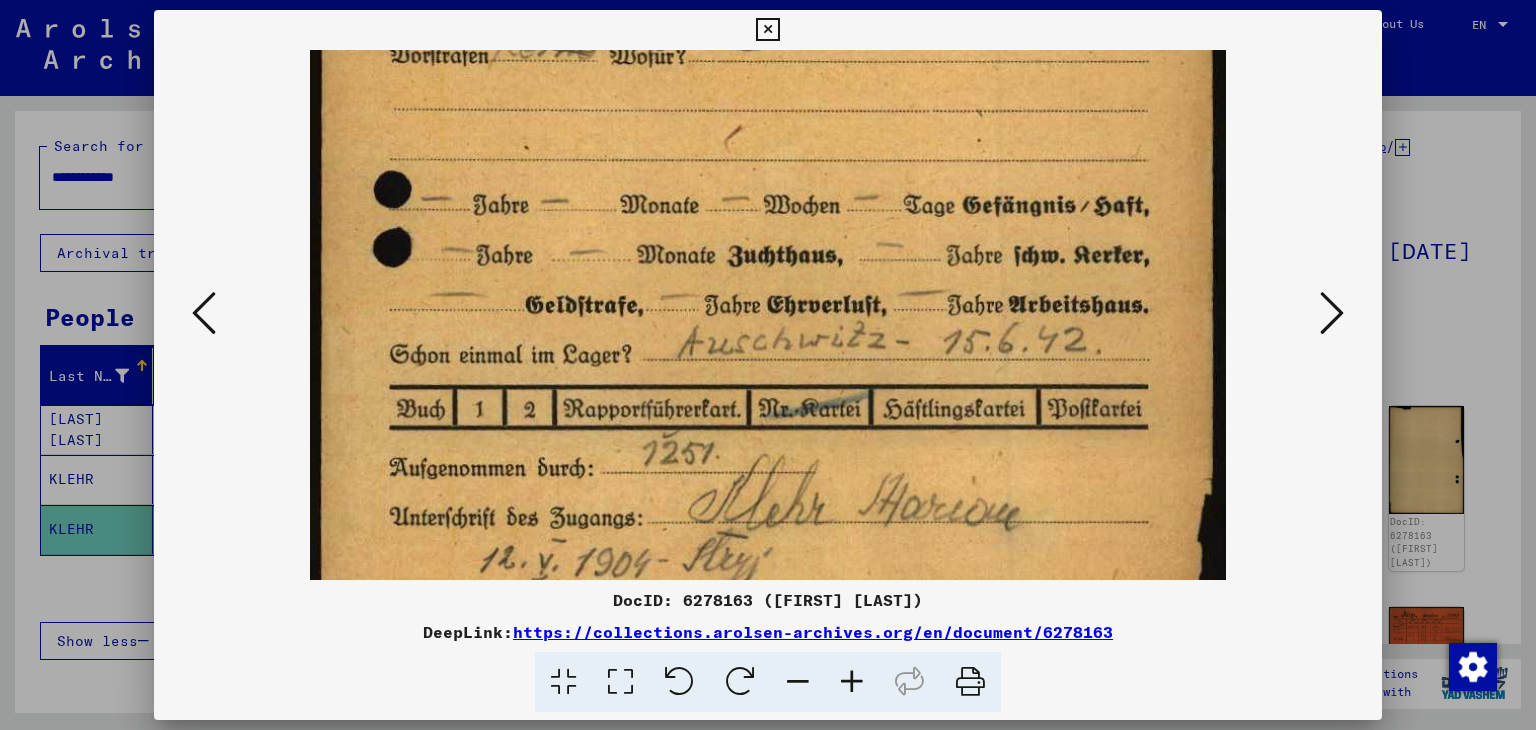 drag, startPoint x: 746, startPoint y: 409, endPoint x: 729, endPoint y: 284, distance: 126.1507 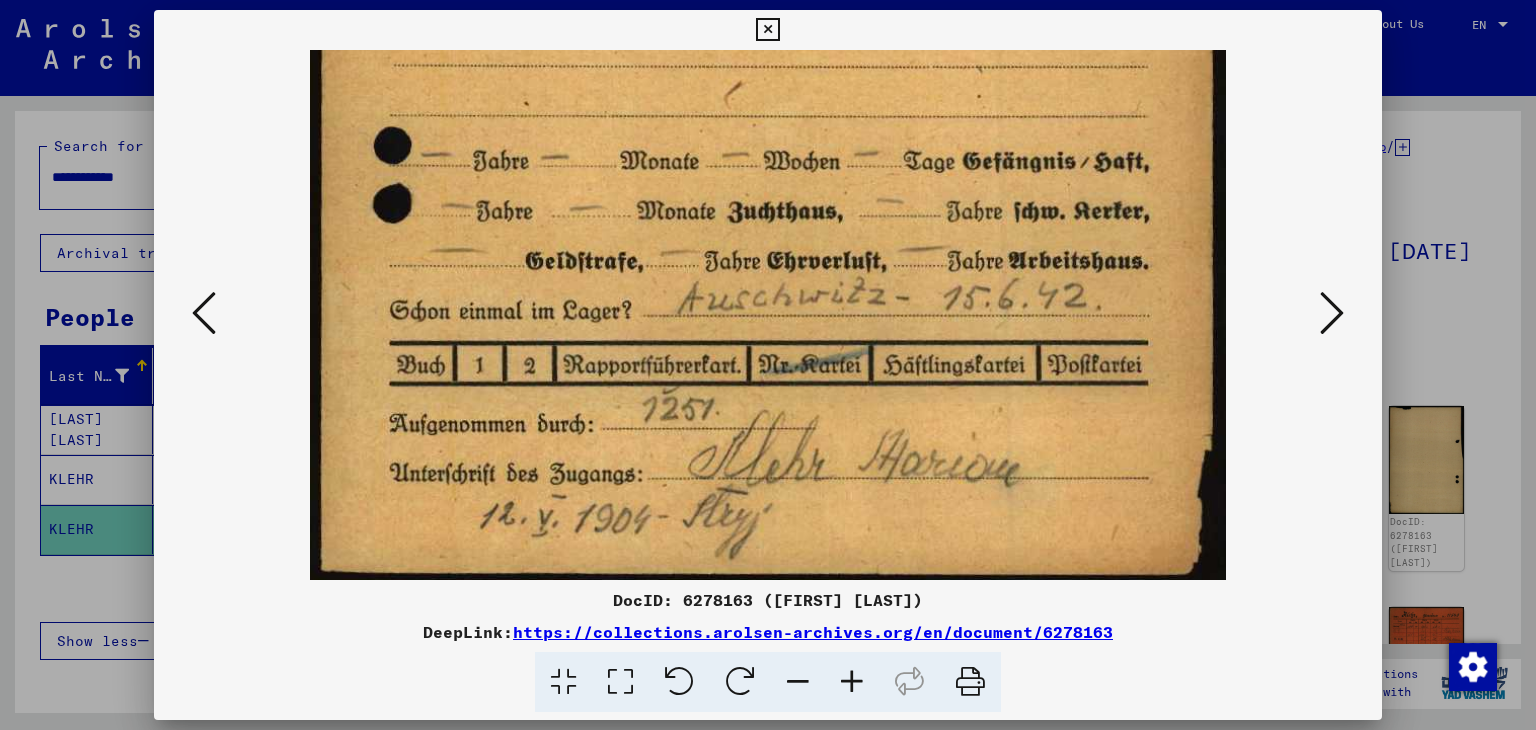 drag, startPoint x: 881, startPoint y: 405, endPoint x: 875, endPoint y: 269, distance: 136.1323 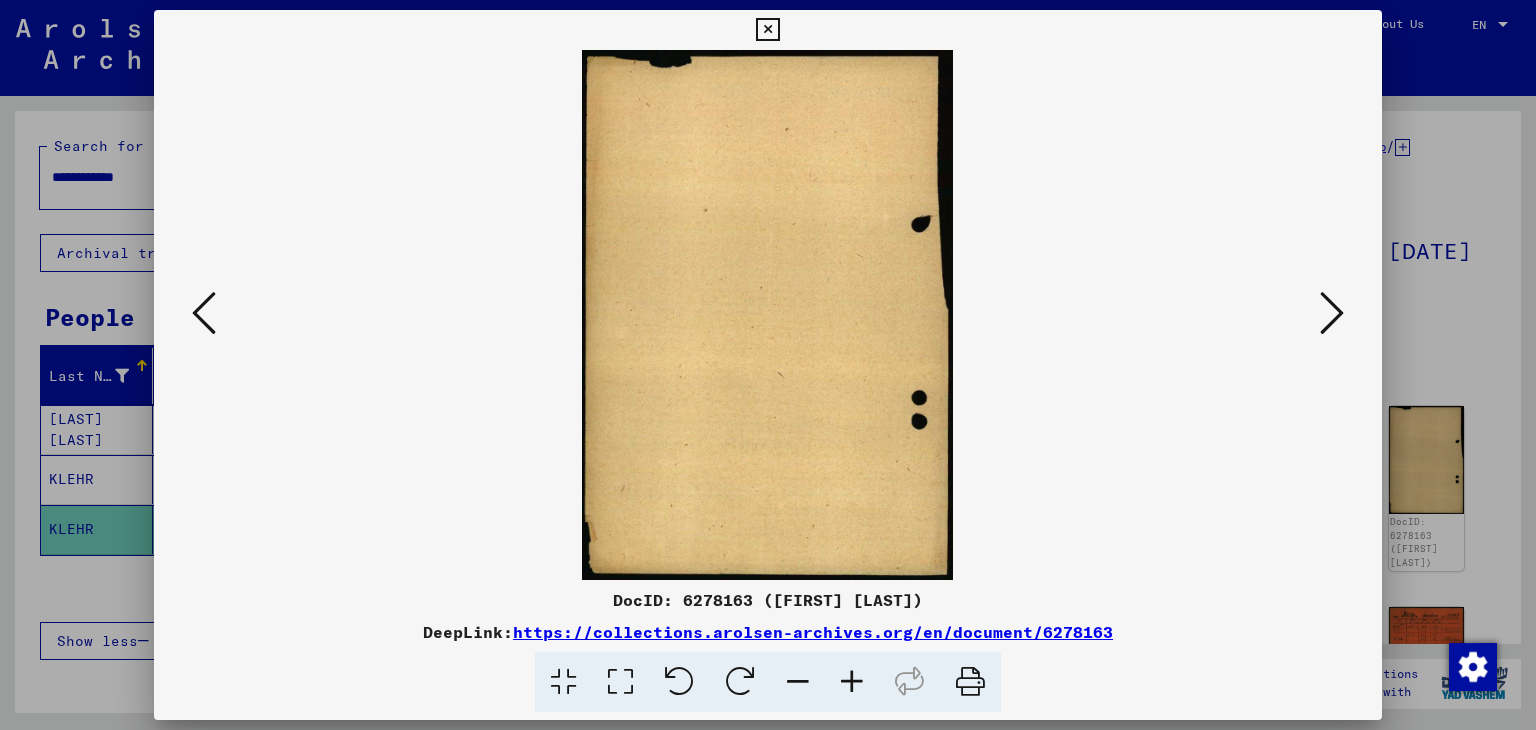 click at bounding box center (1332, 313) 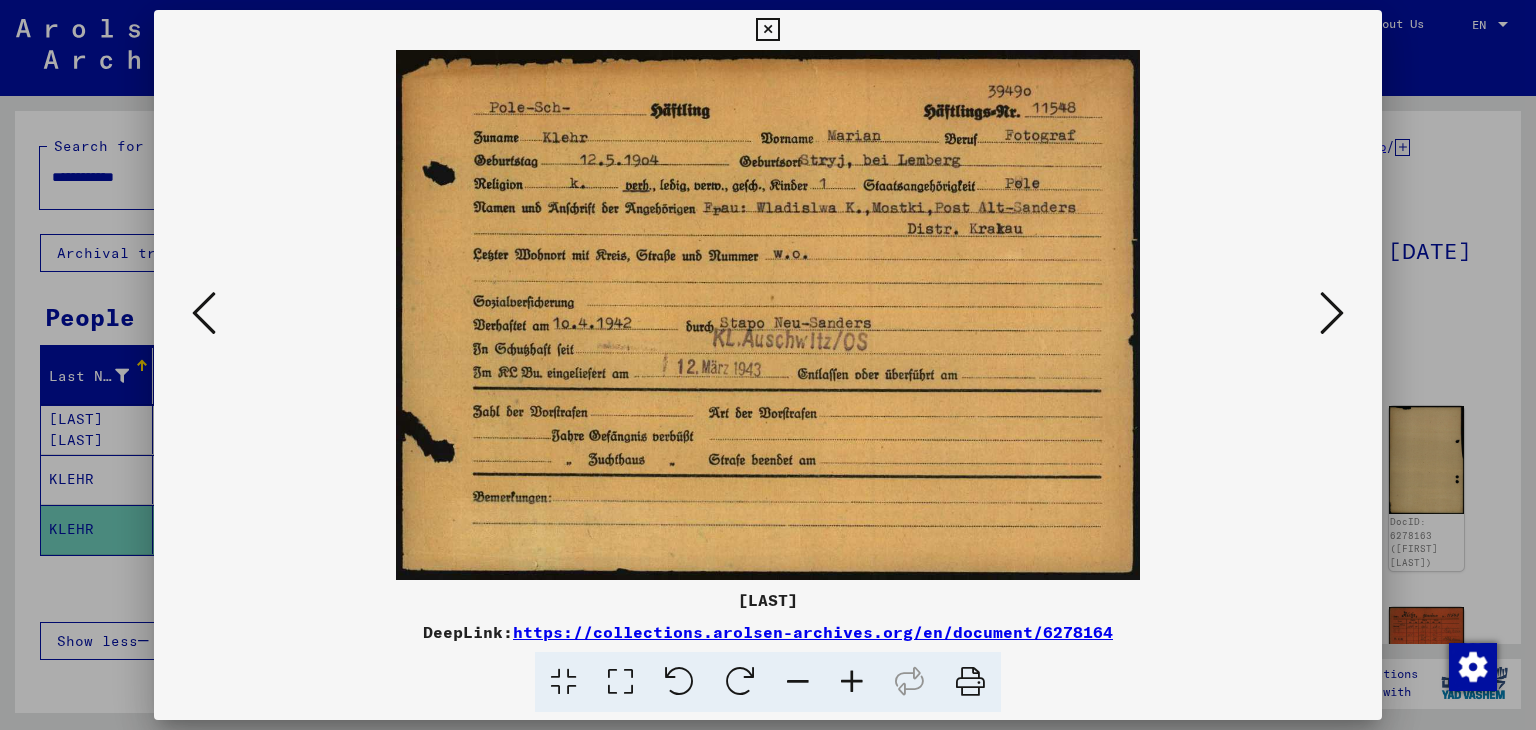 click at bounding box center (767, 30) 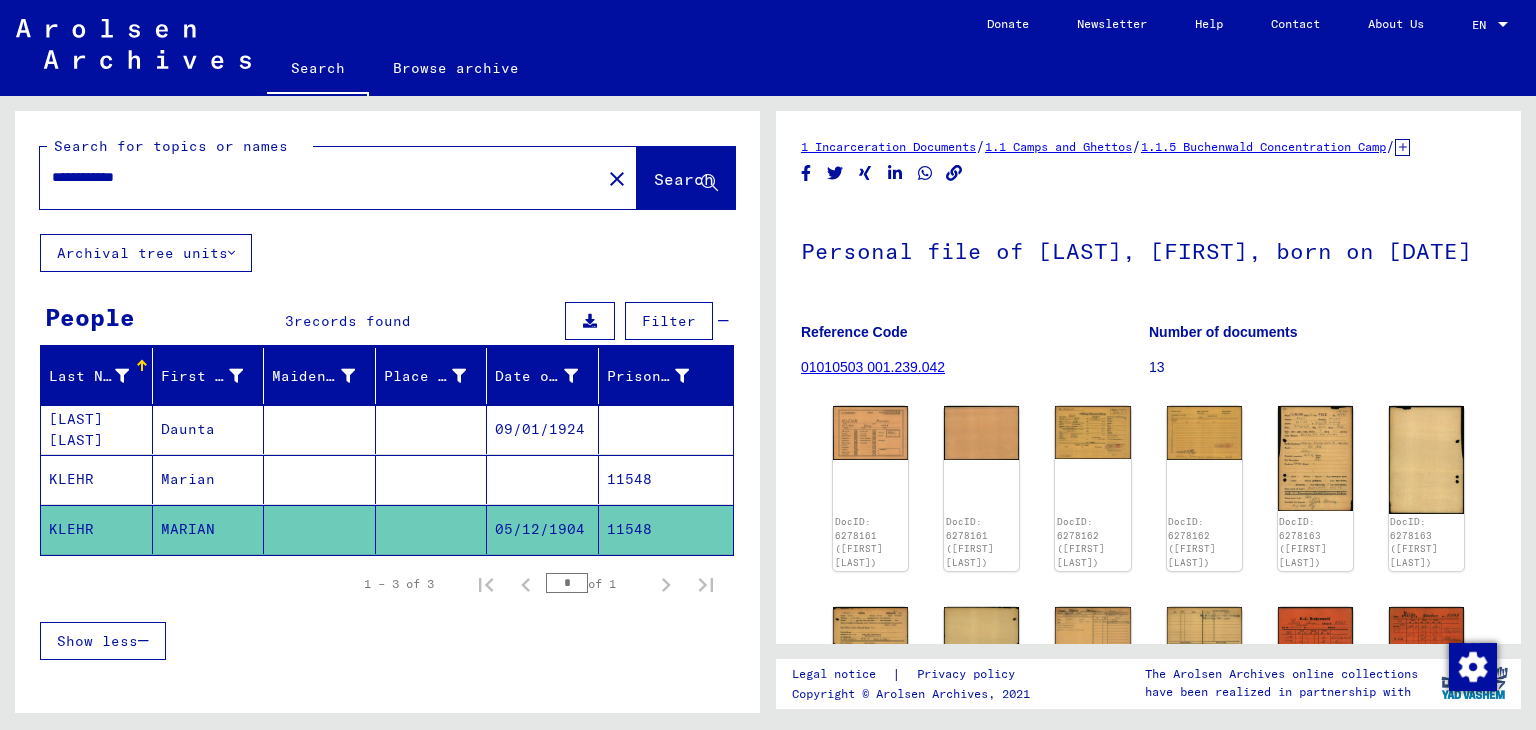 click on "KLEHR" at bounding box center (97, 529) 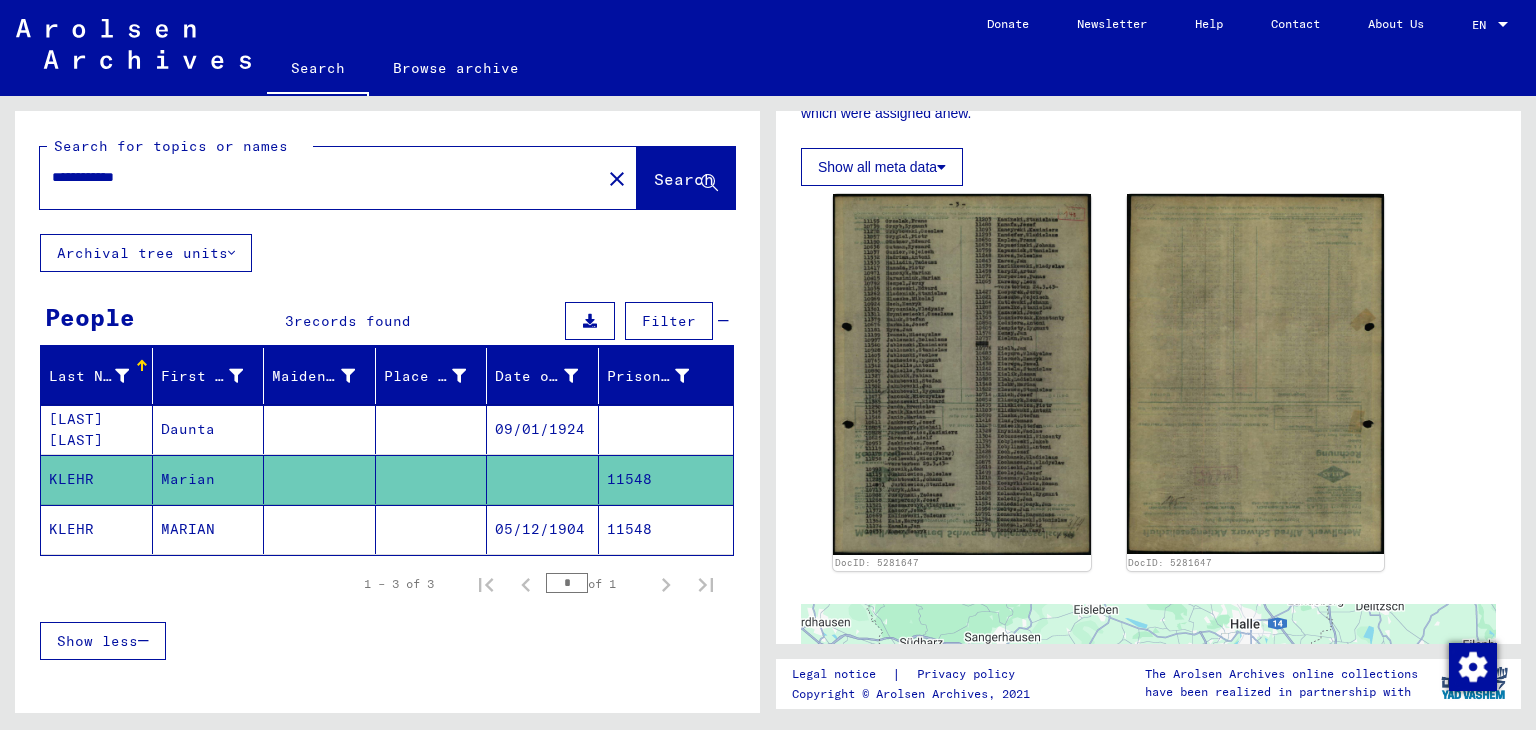 scroll, scrollTop: 500, scrollLeft: 0, axis: vertical 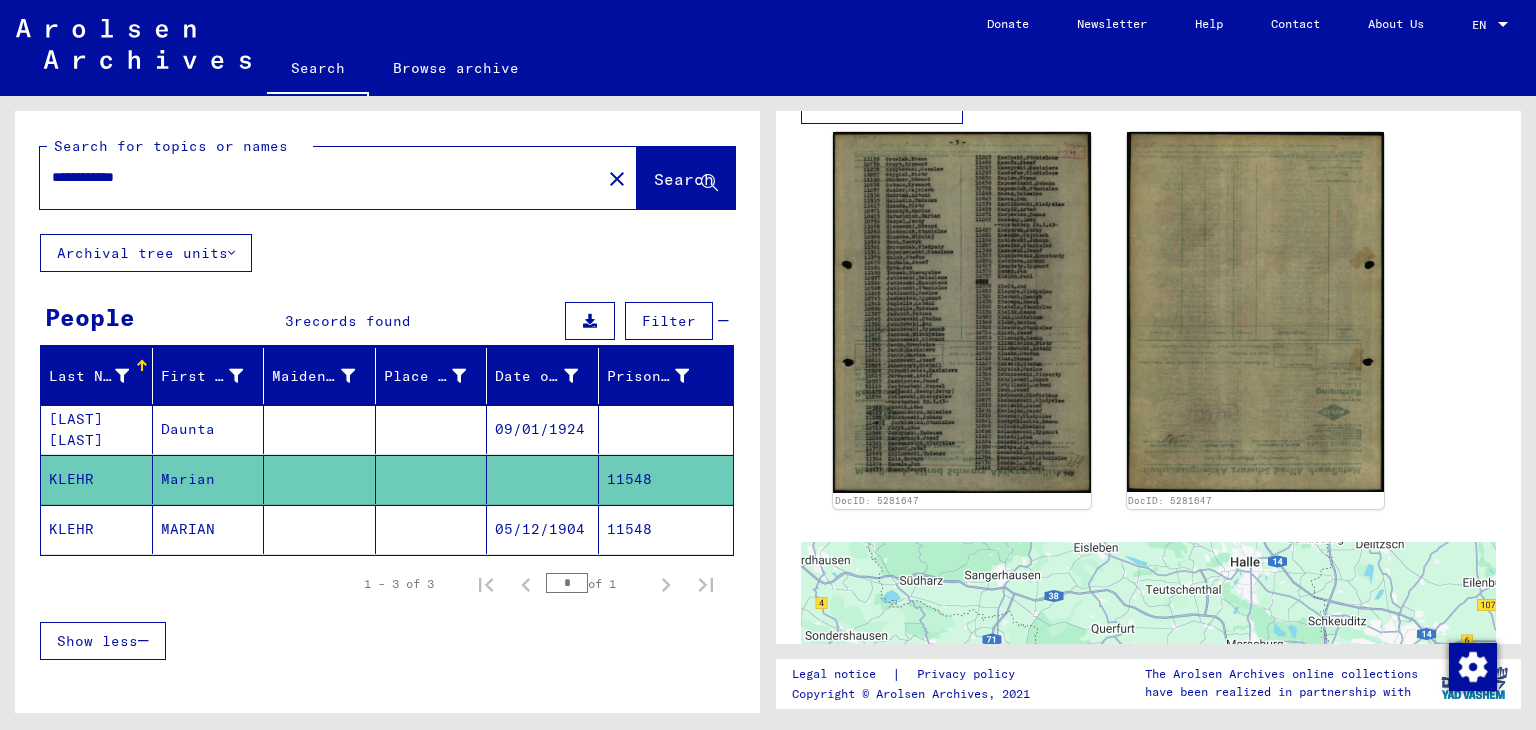 click on "KLEHR" 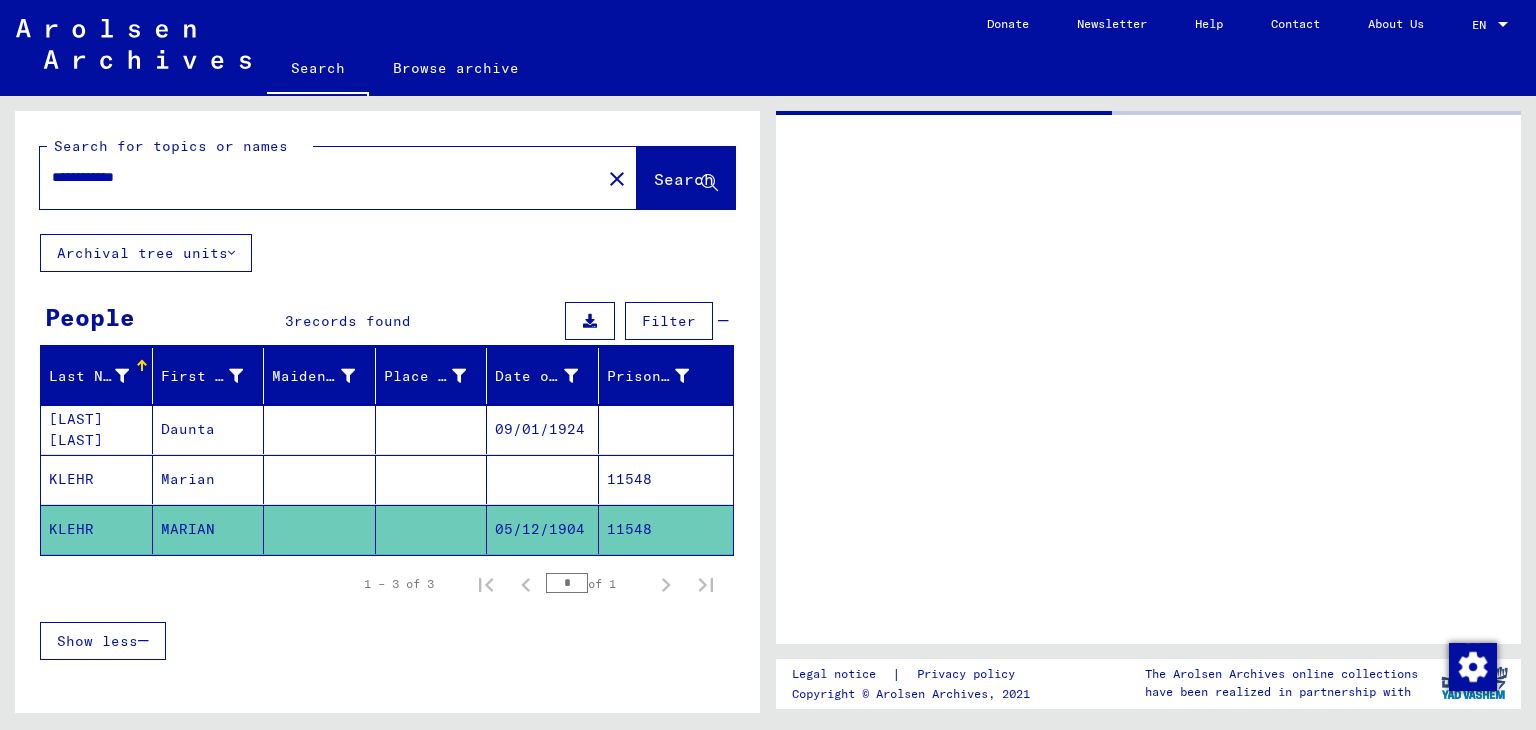 scroll, scrollTop: 0, scrollLeft: 0, axis: both 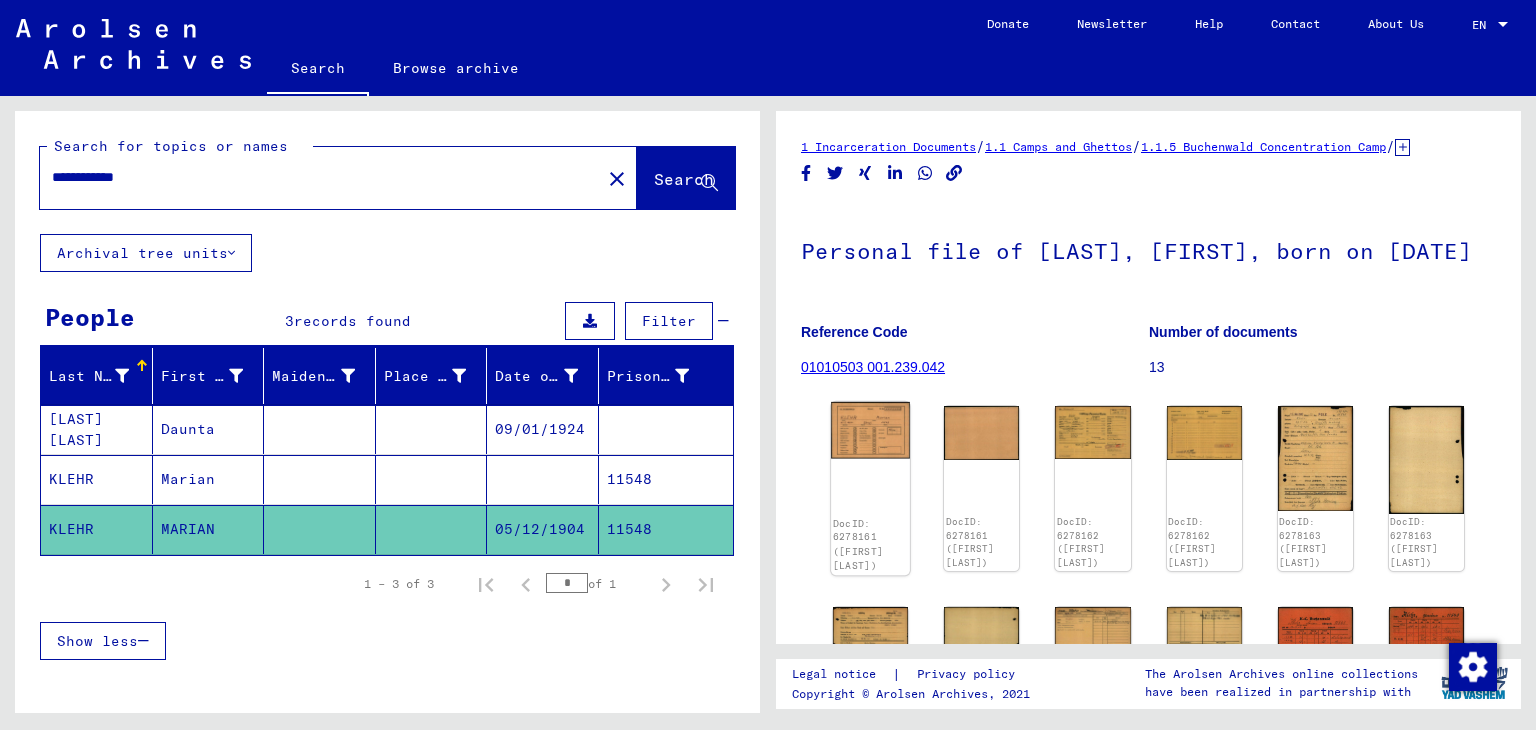 click 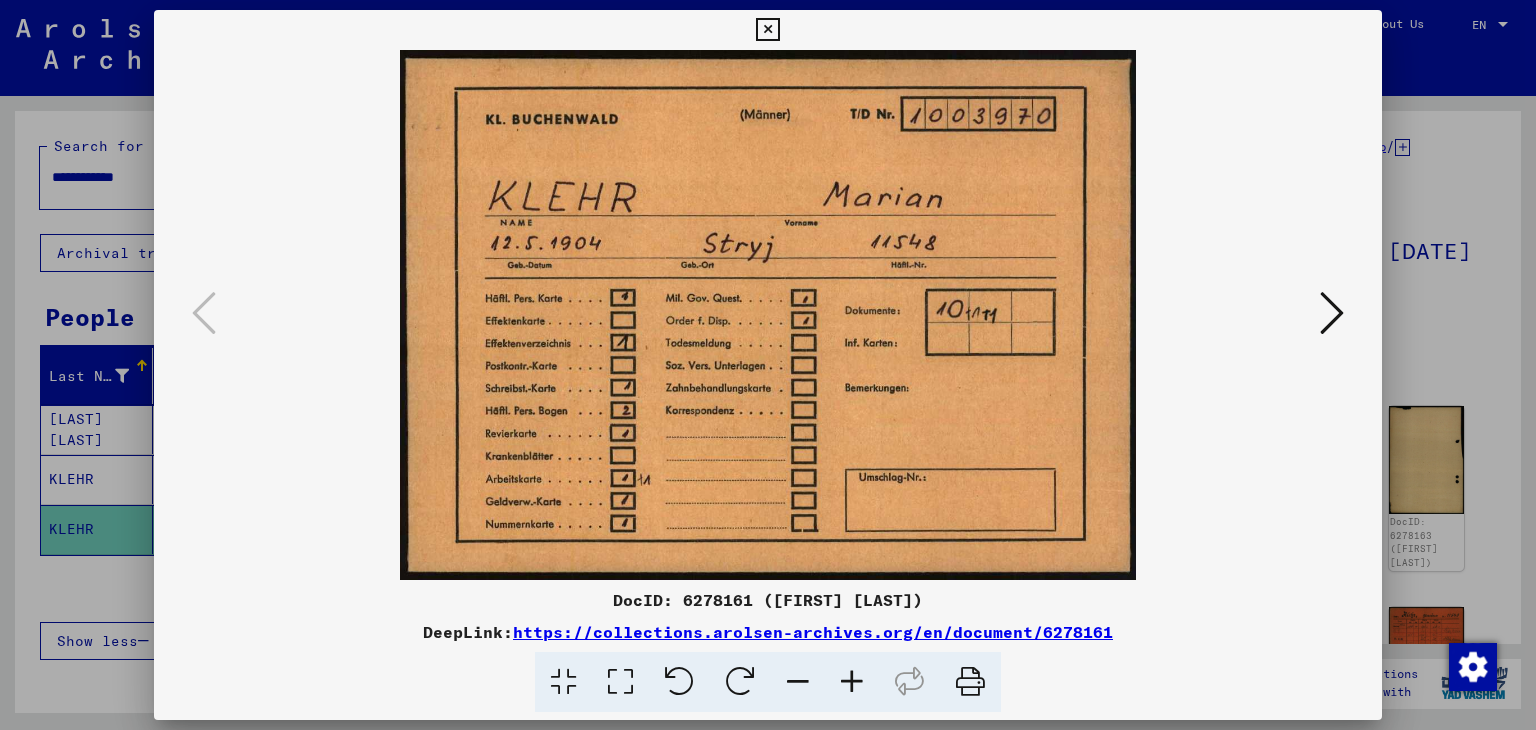 click at bounding box center (1332, 313) 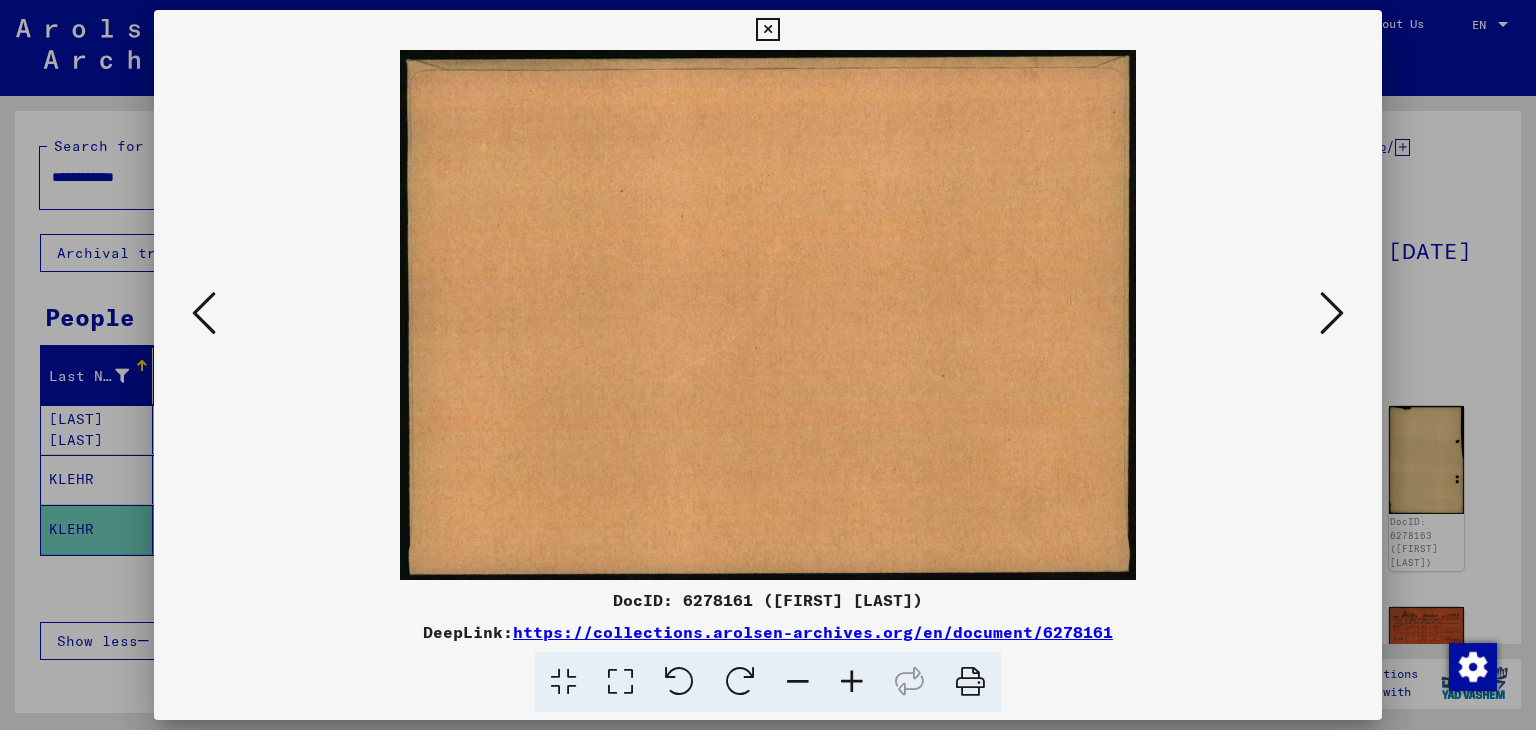 click at bounding box center [1332, 313] 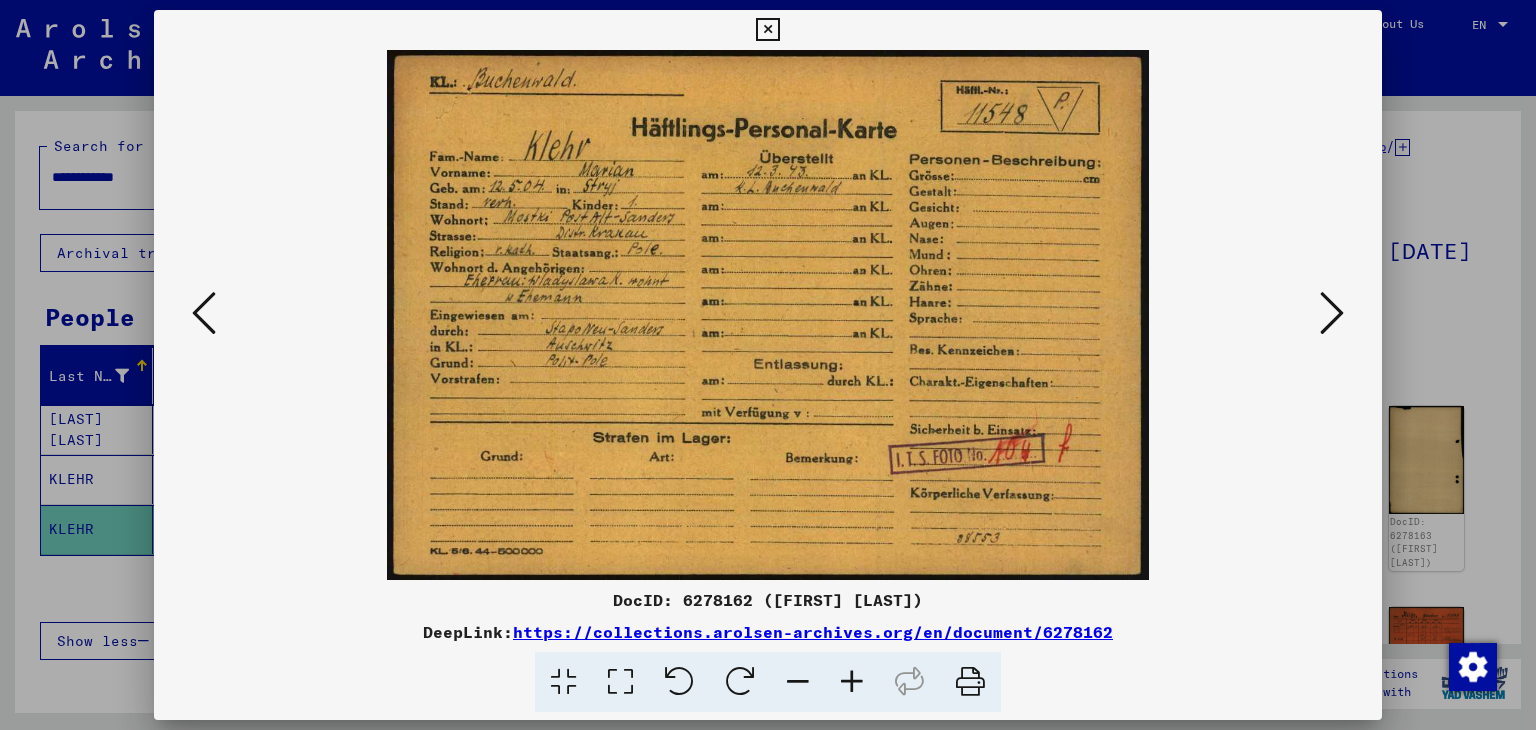 click at bounding box center (852, 682) 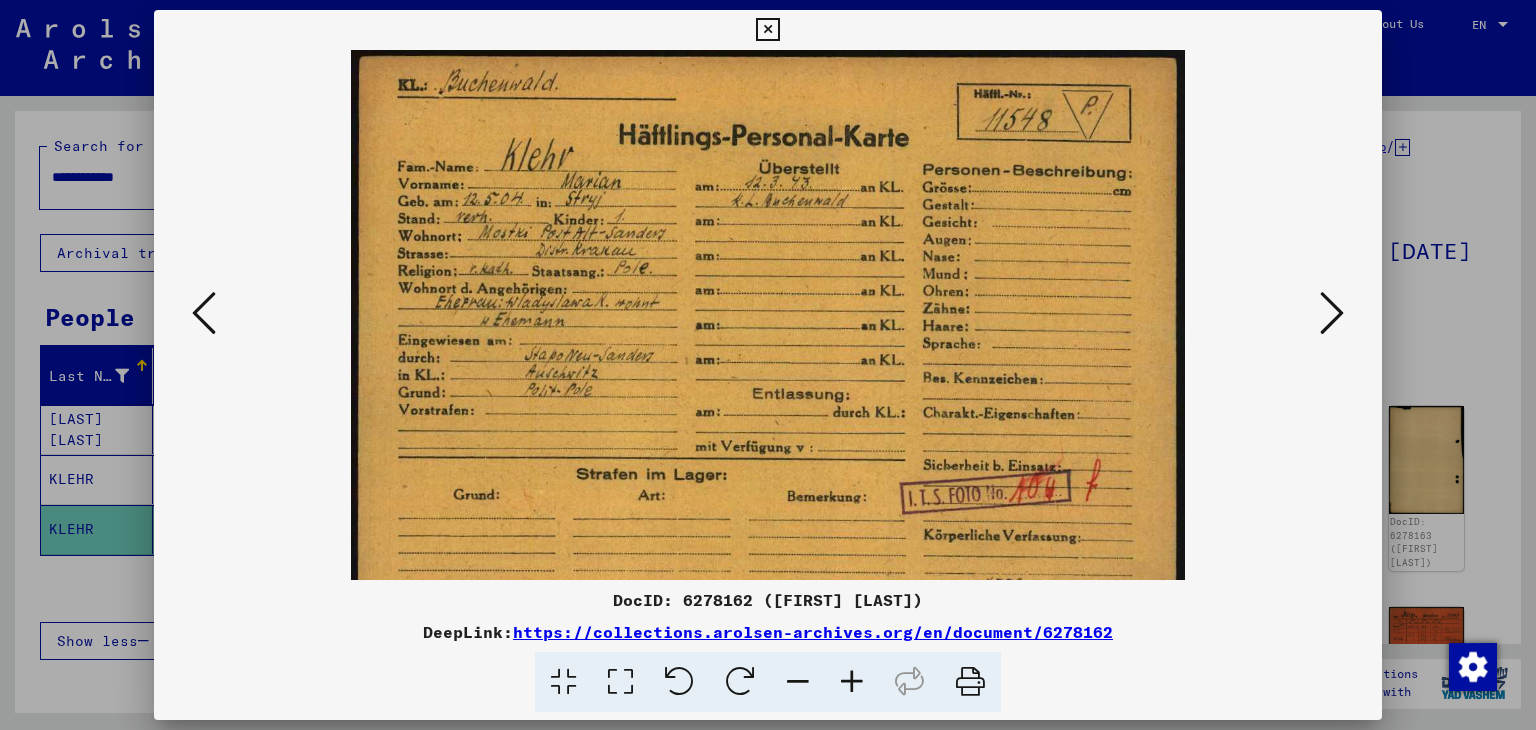 click at bounding box center [852, 682] 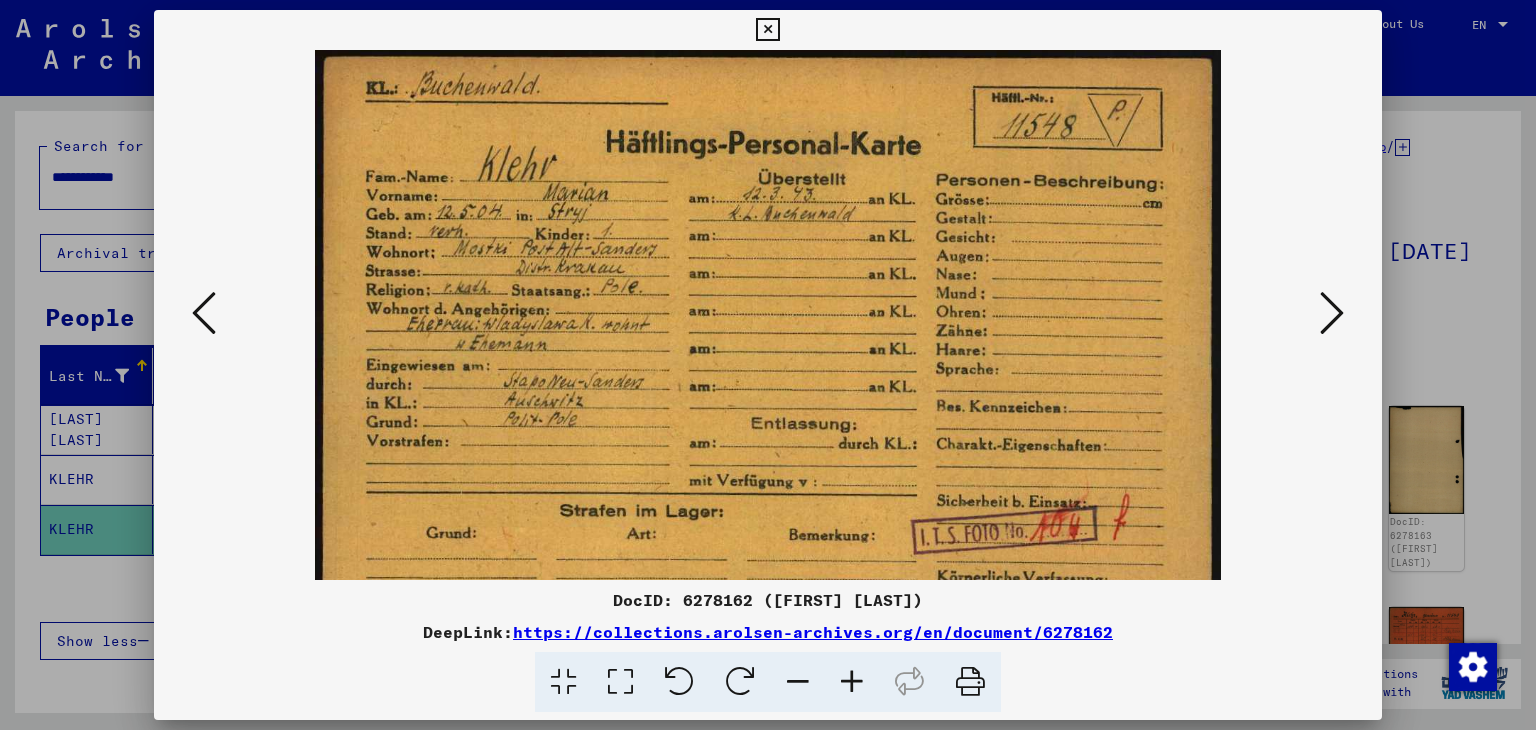 click at bounding box center [852, 682] 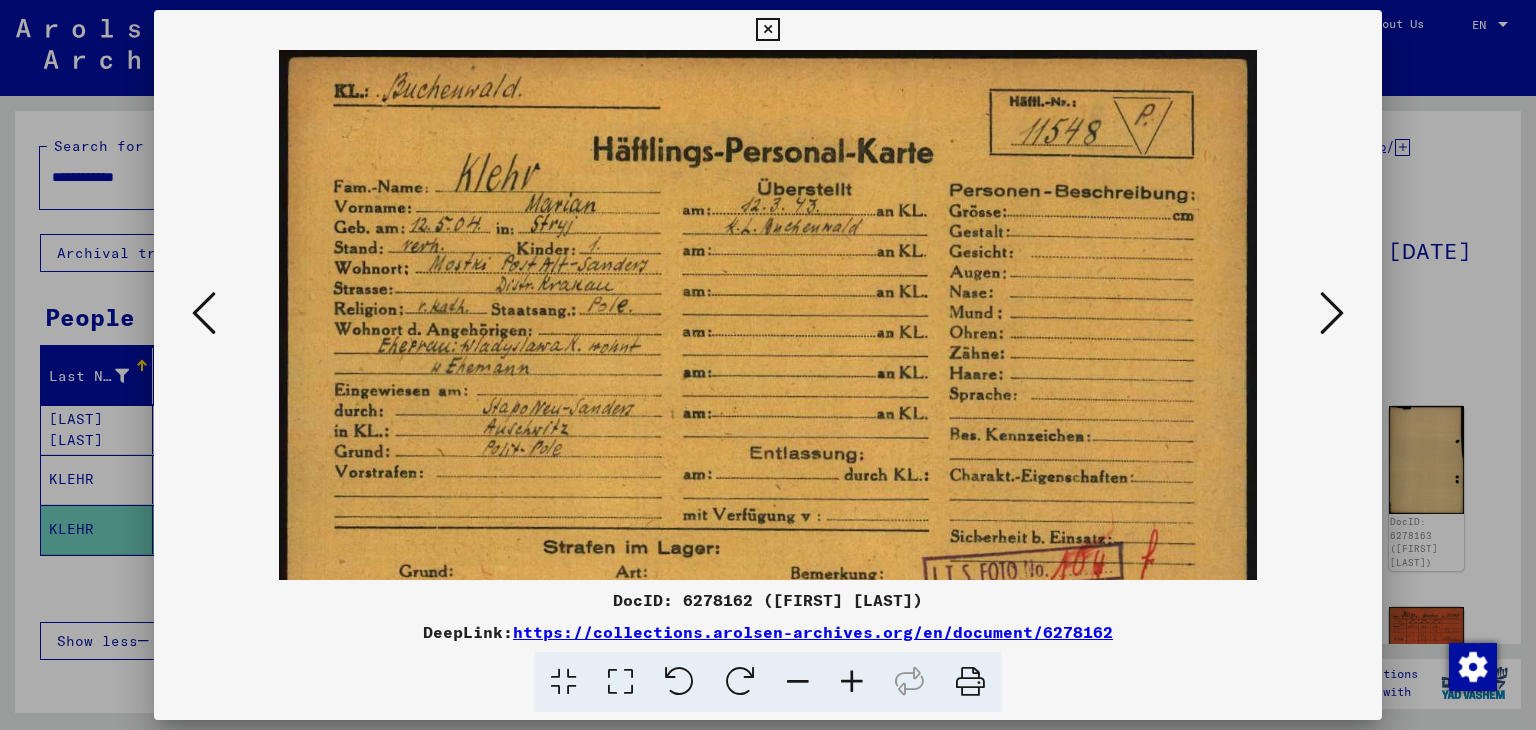 click at bounding box center [852, 682] 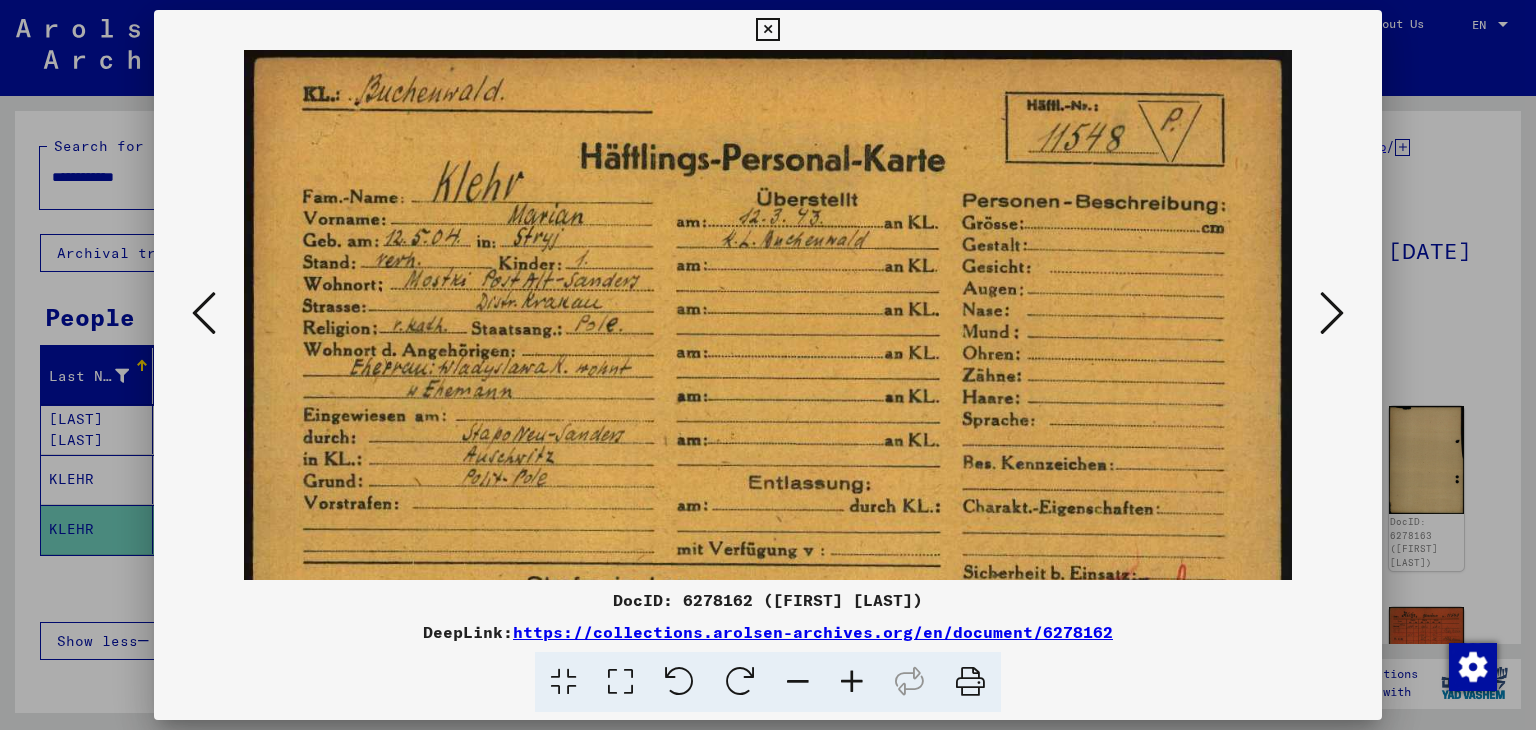 click at bounding box center [852, 682] 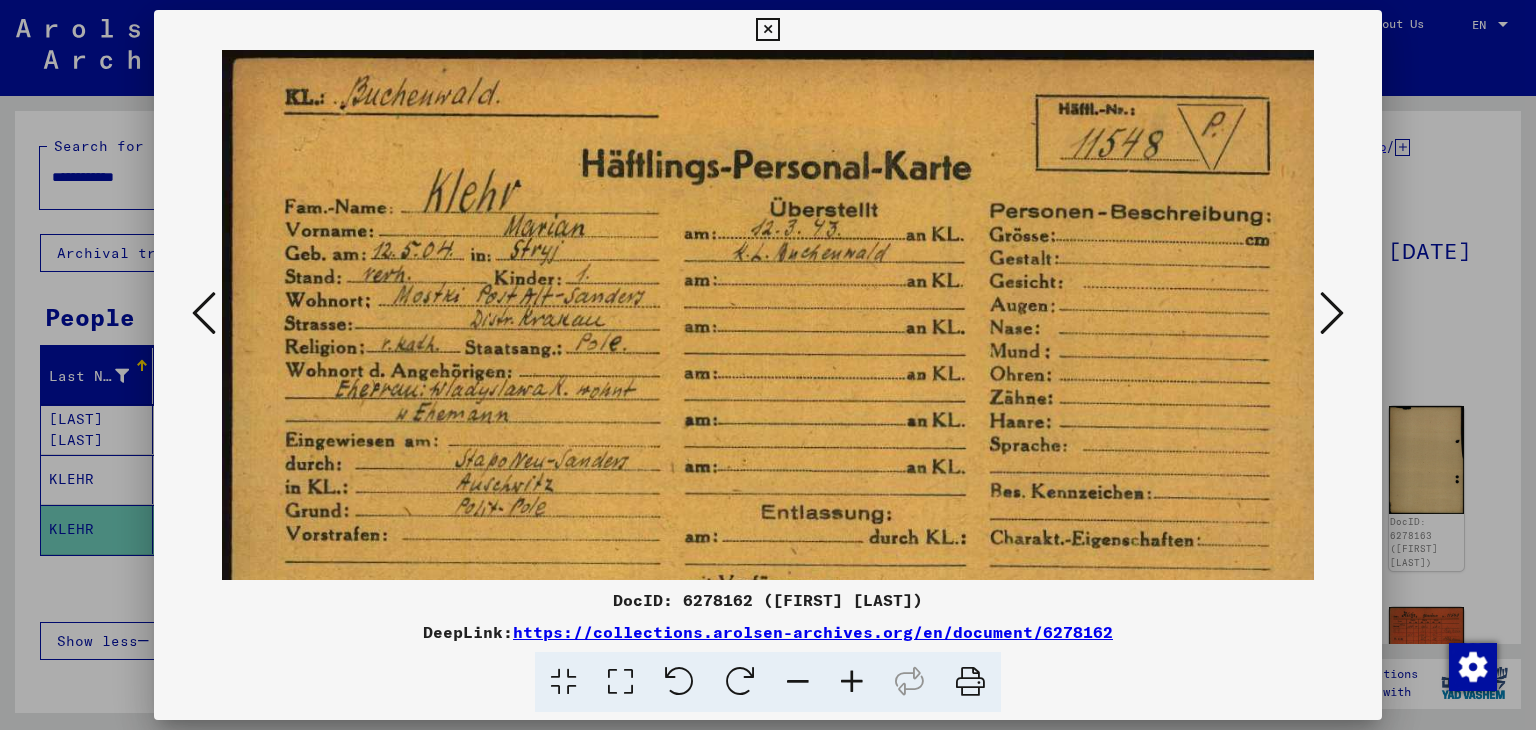 click at bounding box center [852, 682] 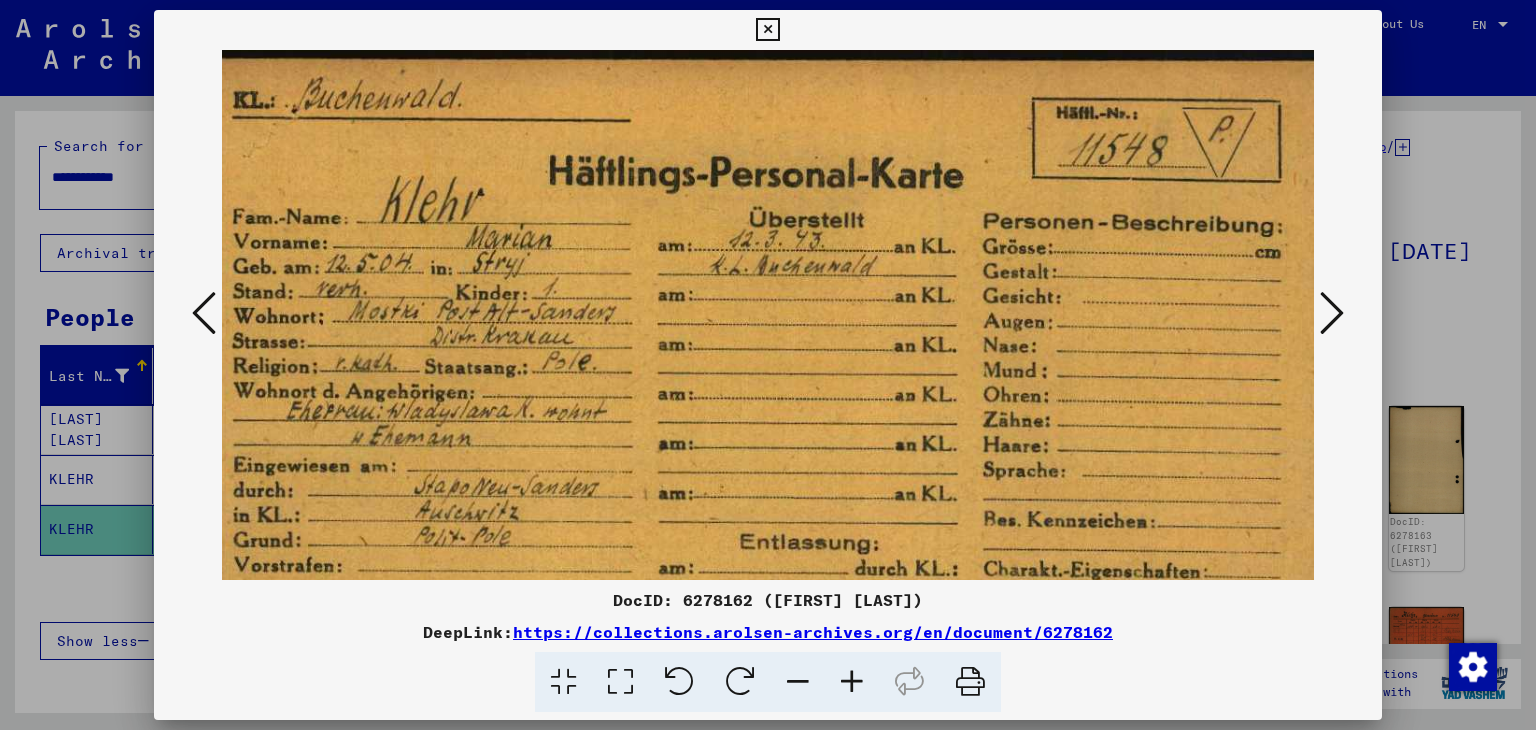 scroll, scrollTop: 0, scrollLeft: 53, axis: horizontal 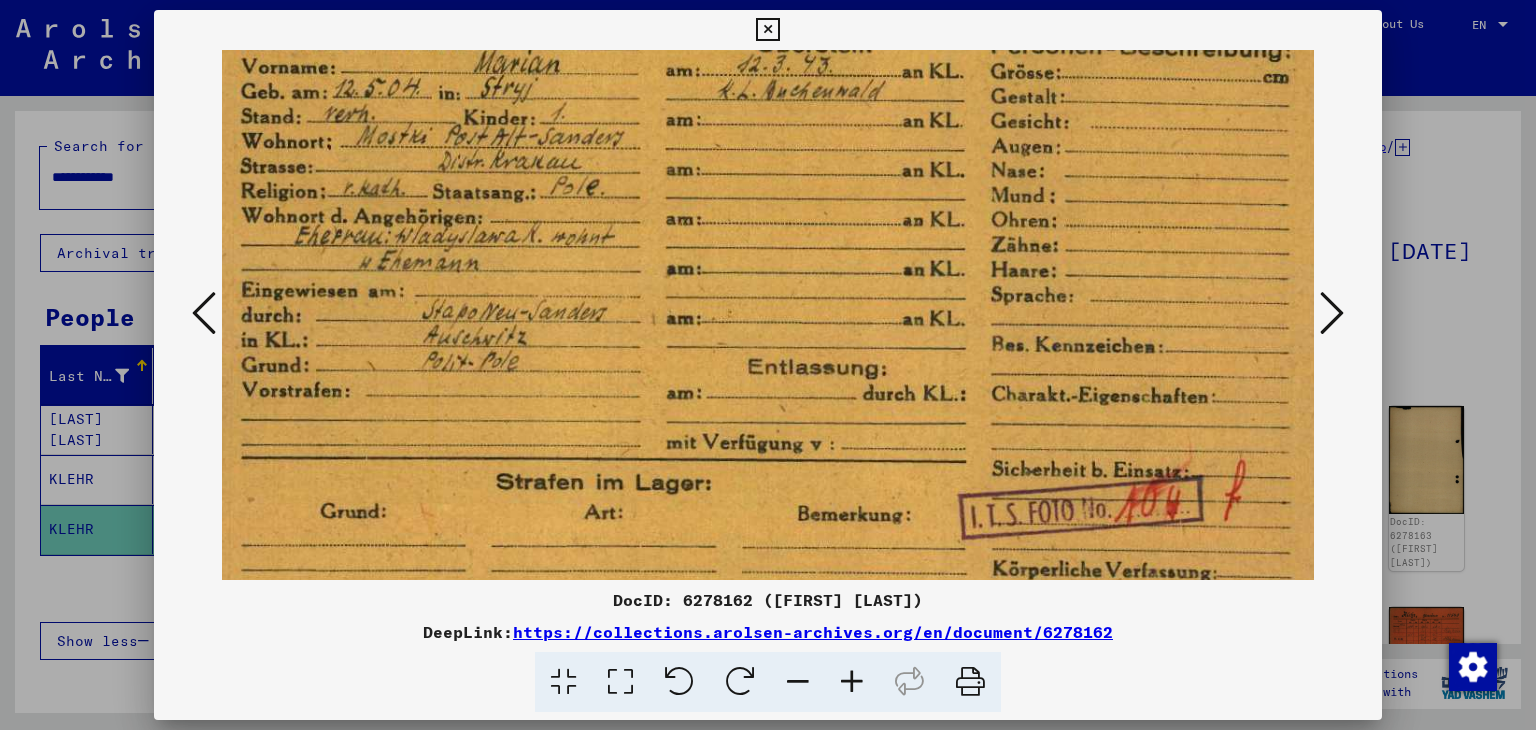 drag, startPoint x: 864, startPoint y: 436, endPoint x: 818, endPoint y: 269, distance: 173.21951 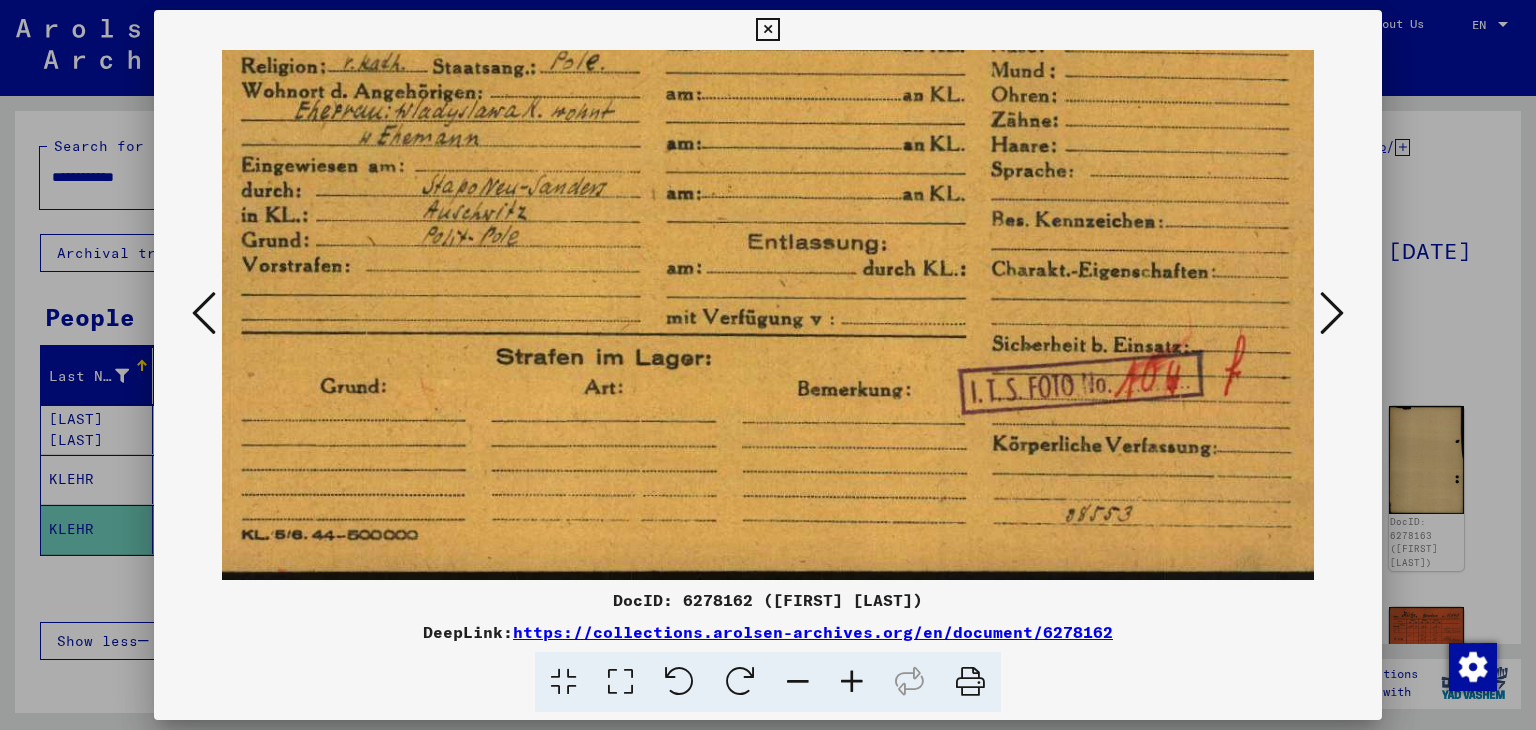 scroll, scrollTop: 300, scrollLeft: 49, axis: both 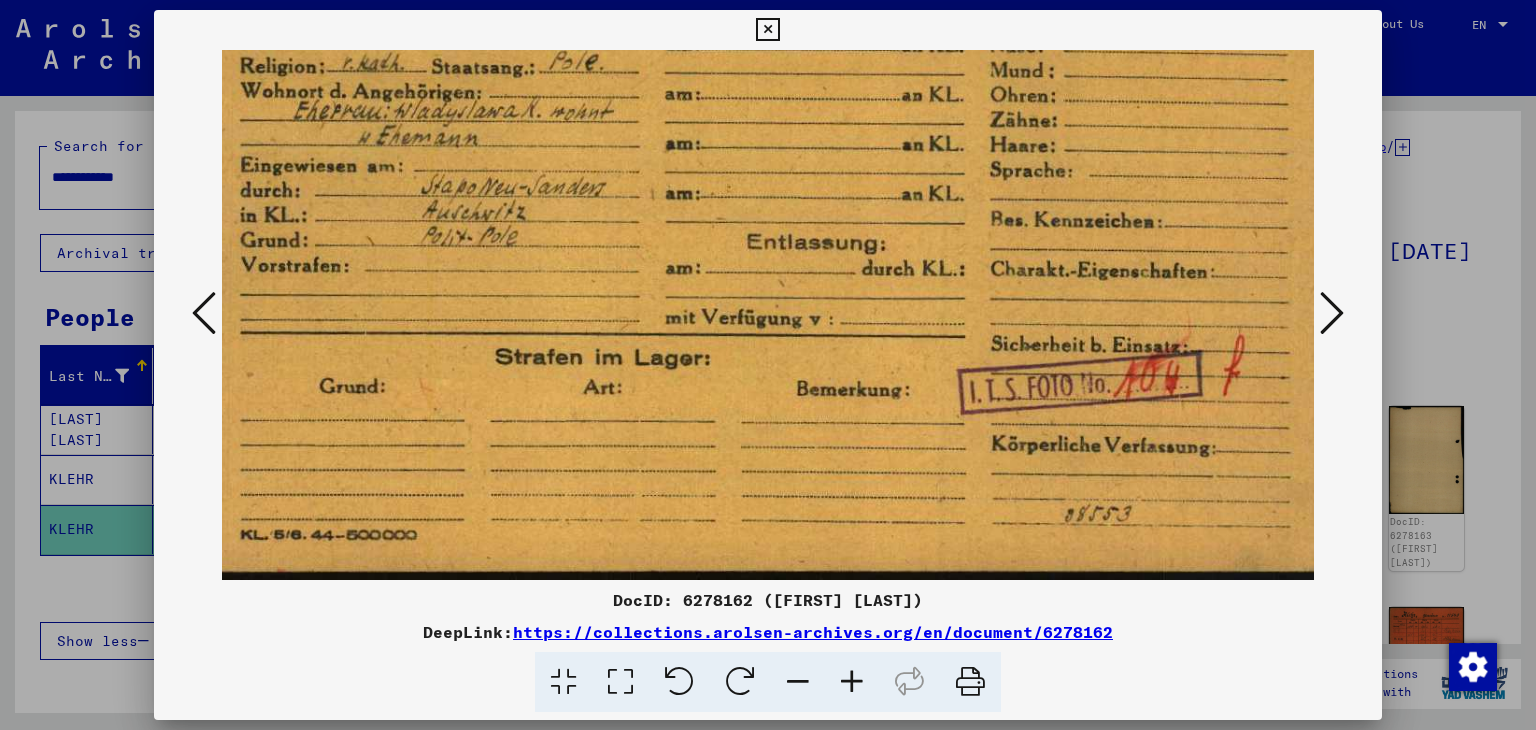 drag, startPoint x: 824, startPoint y: 471, endPoint x: 823, endPoint y: 289, distance: 182.00275 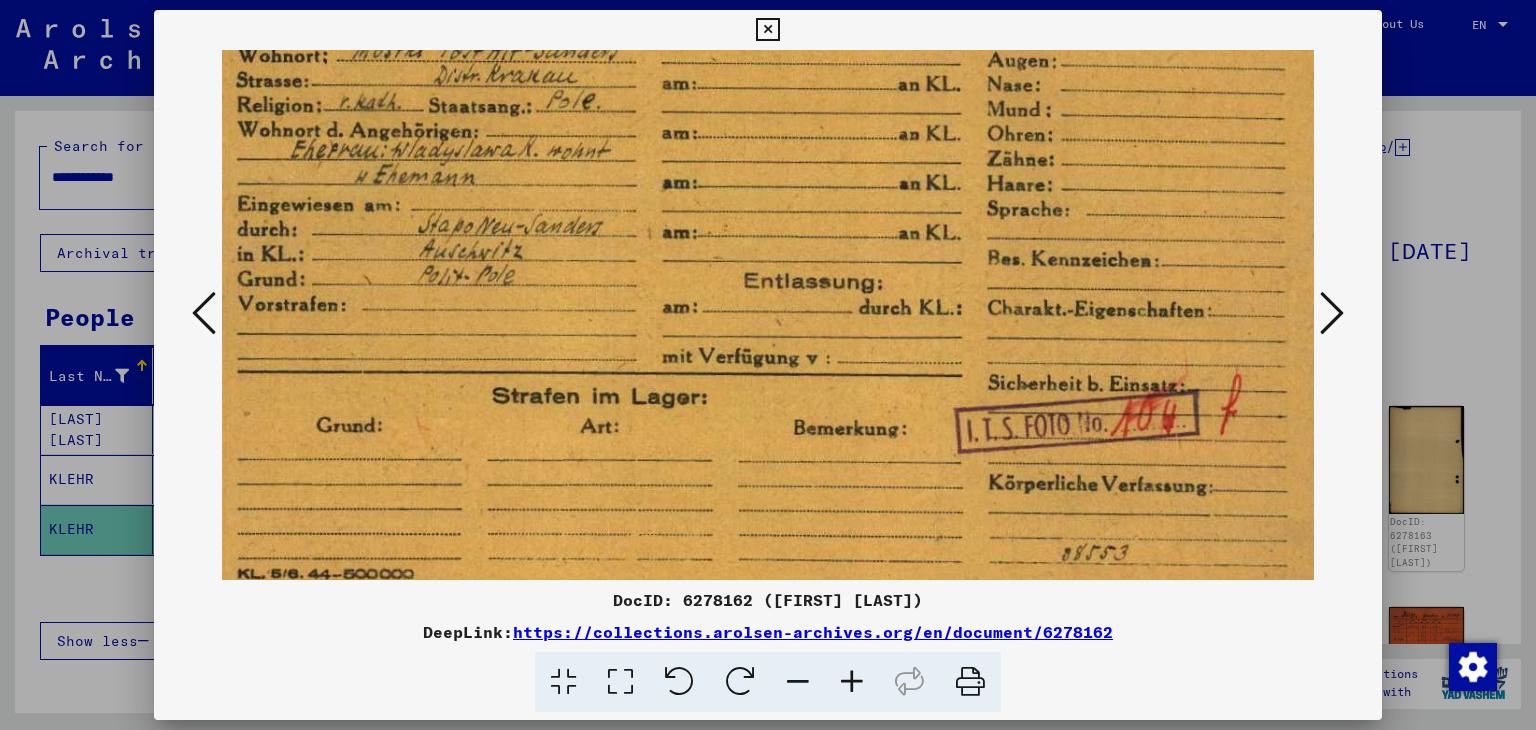 drag, startPoint x: 790, startPoint y: 272, endPoint x: 787, endPoint y: 293, distance: 21.213203 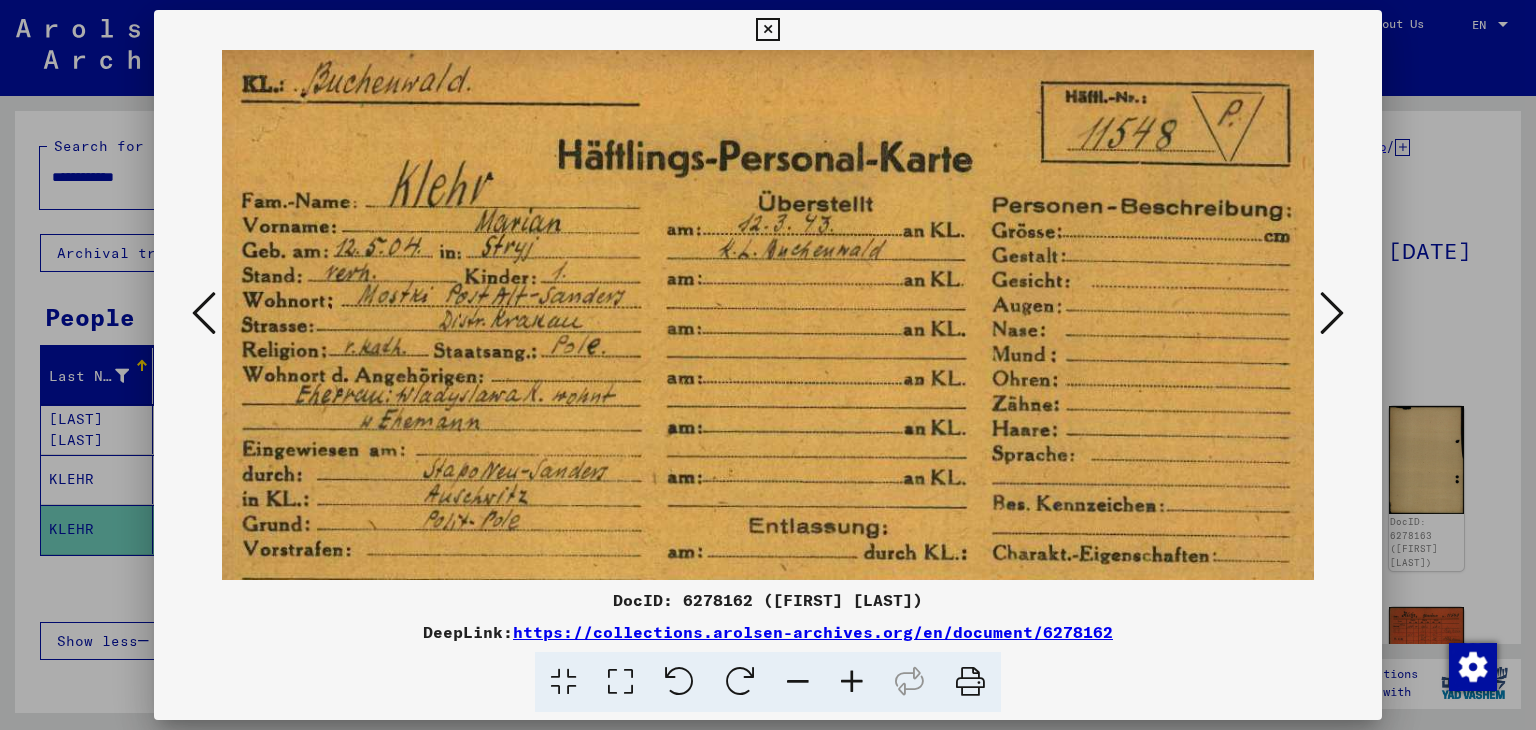scroll, scrollTop: 17, scrollLeft: 47, axis: both 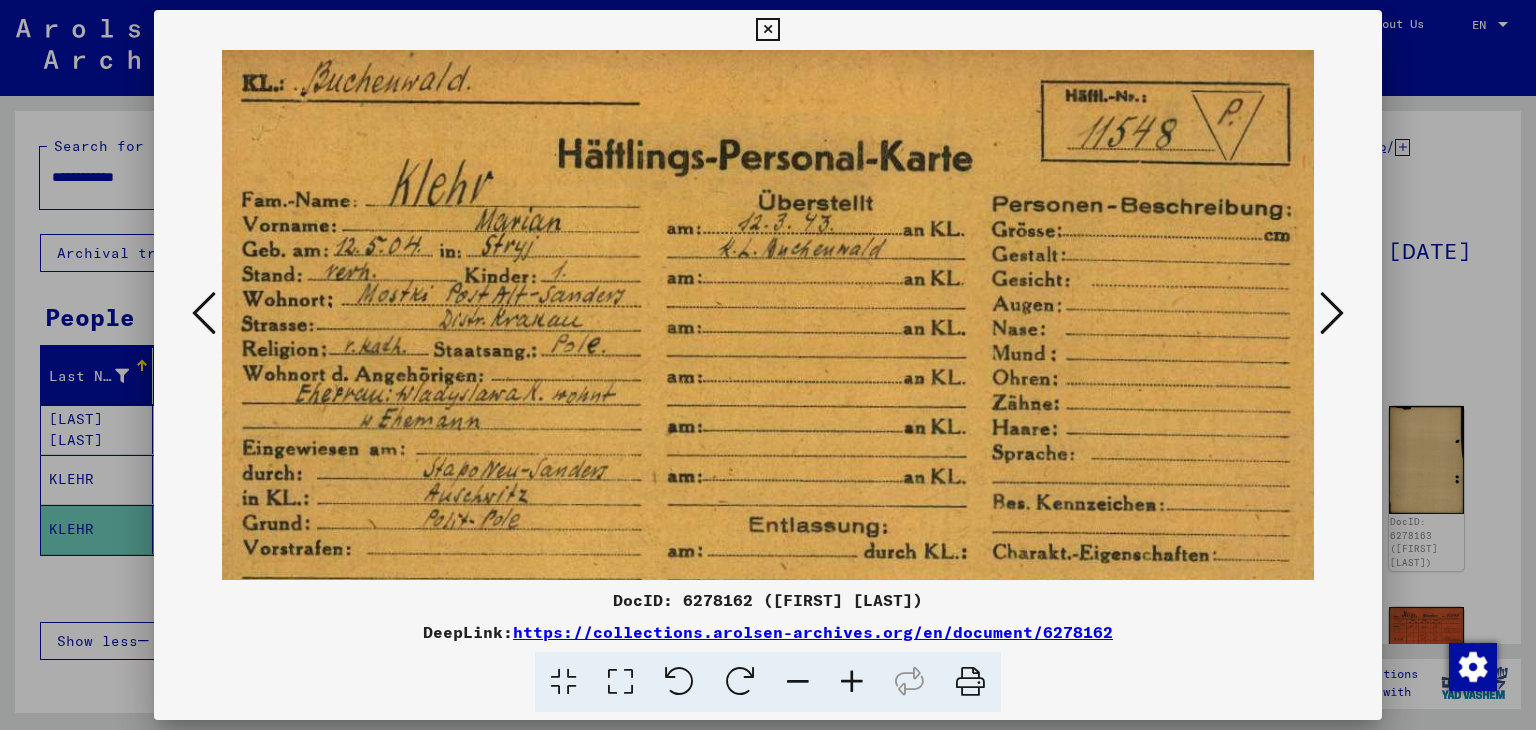 drag, startPoint x: 816, startPoint y: 234, endPoint x: 824, endPoint y: 461, distance: 227.14093 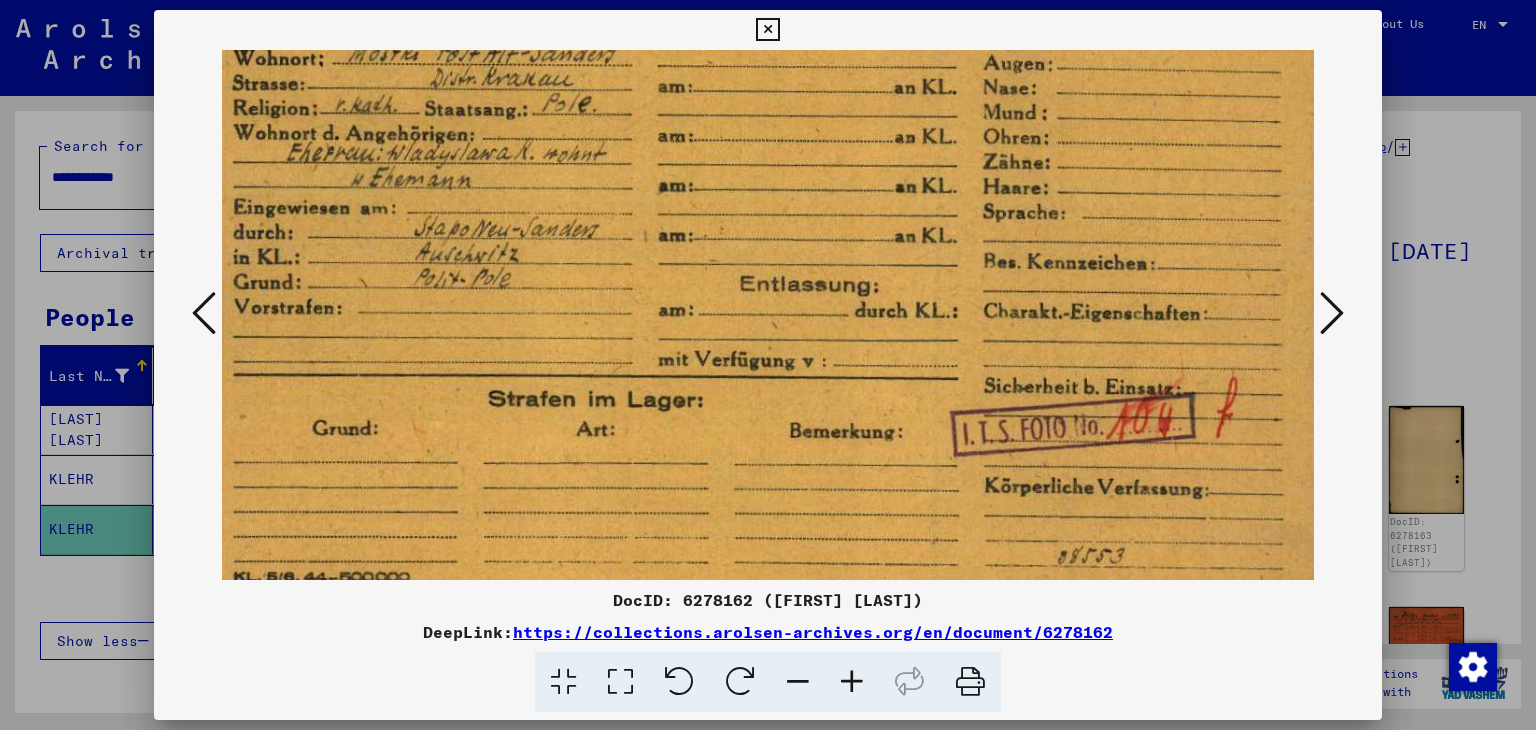drag, startPoint x: 913, startPoint y: 346, endPoint x: 904, endPoint y: 107, distance: 239.1694 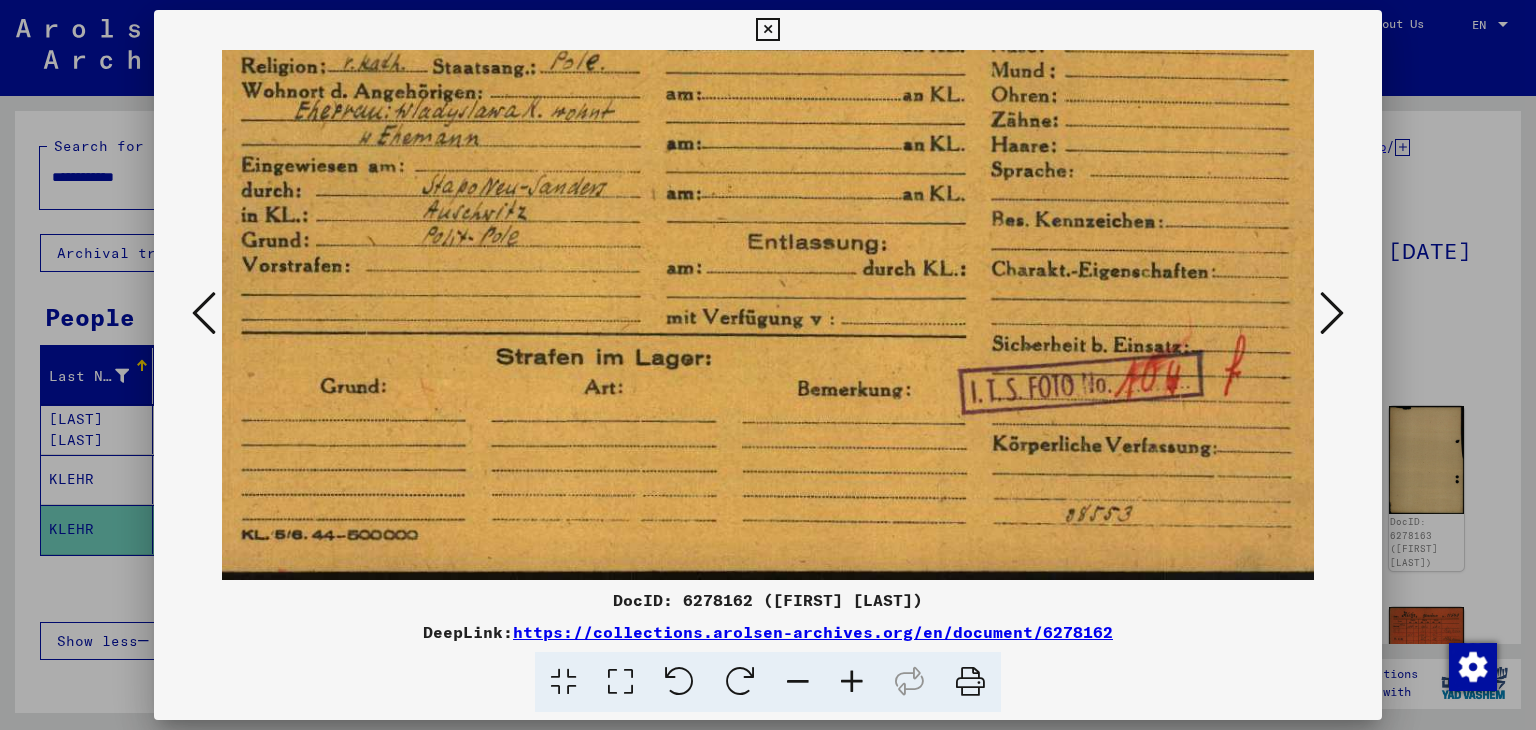 scroll, scrollTop: 300, scrollLeft: 52, axis: both 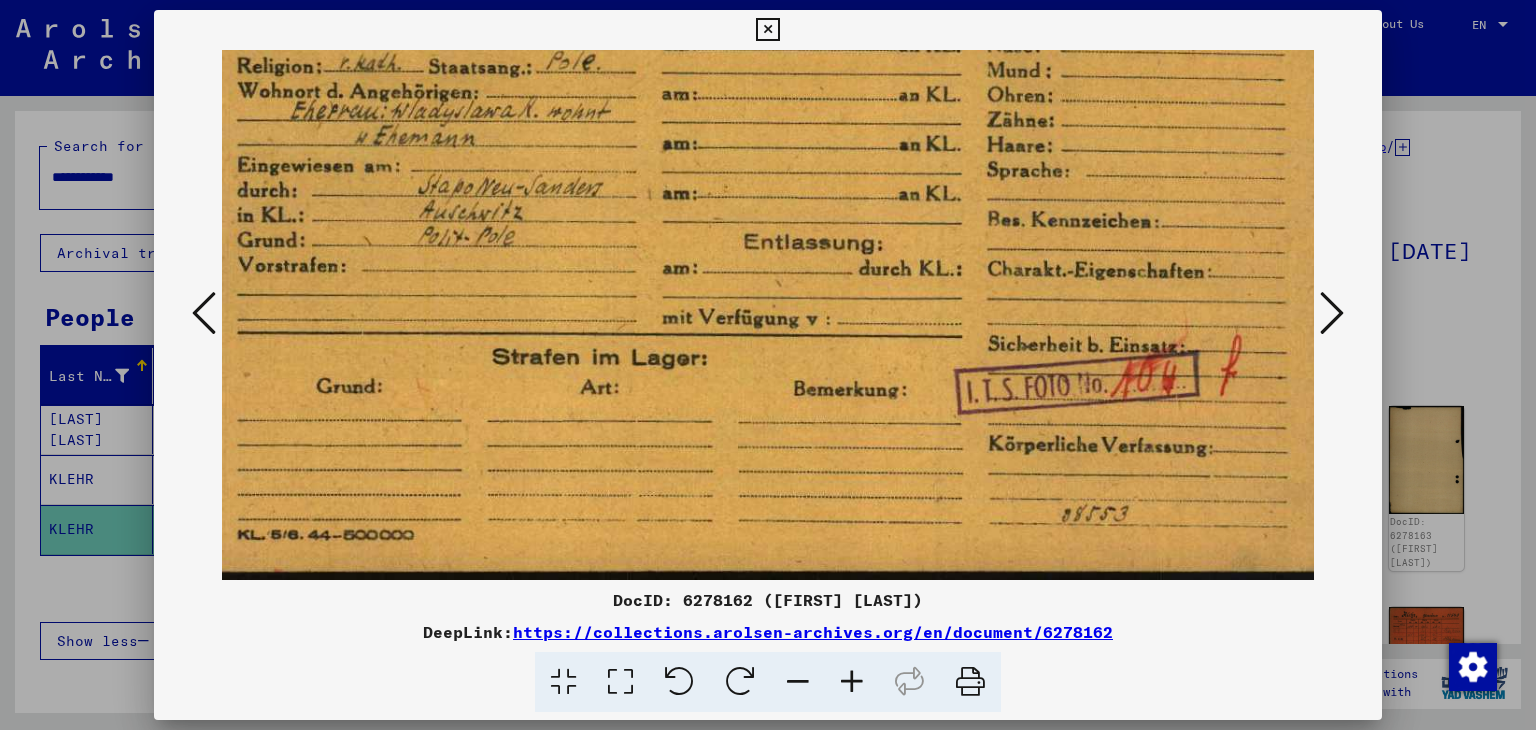 drag, startPoint x: 945, startPoint y: 362, endPoint x: 950, endPoint y: 181, distance: 181.06905 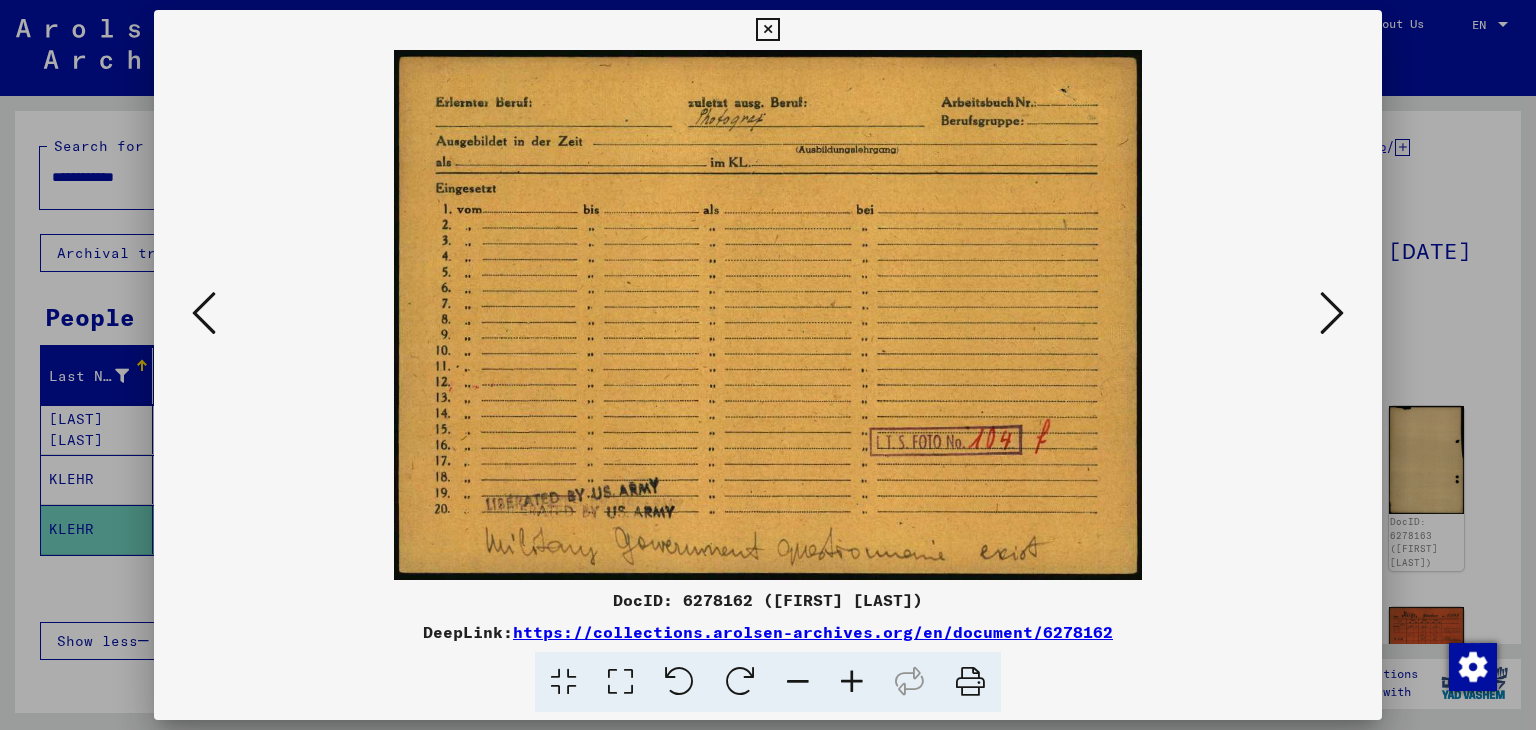 click at bounding box center [1332, 313] 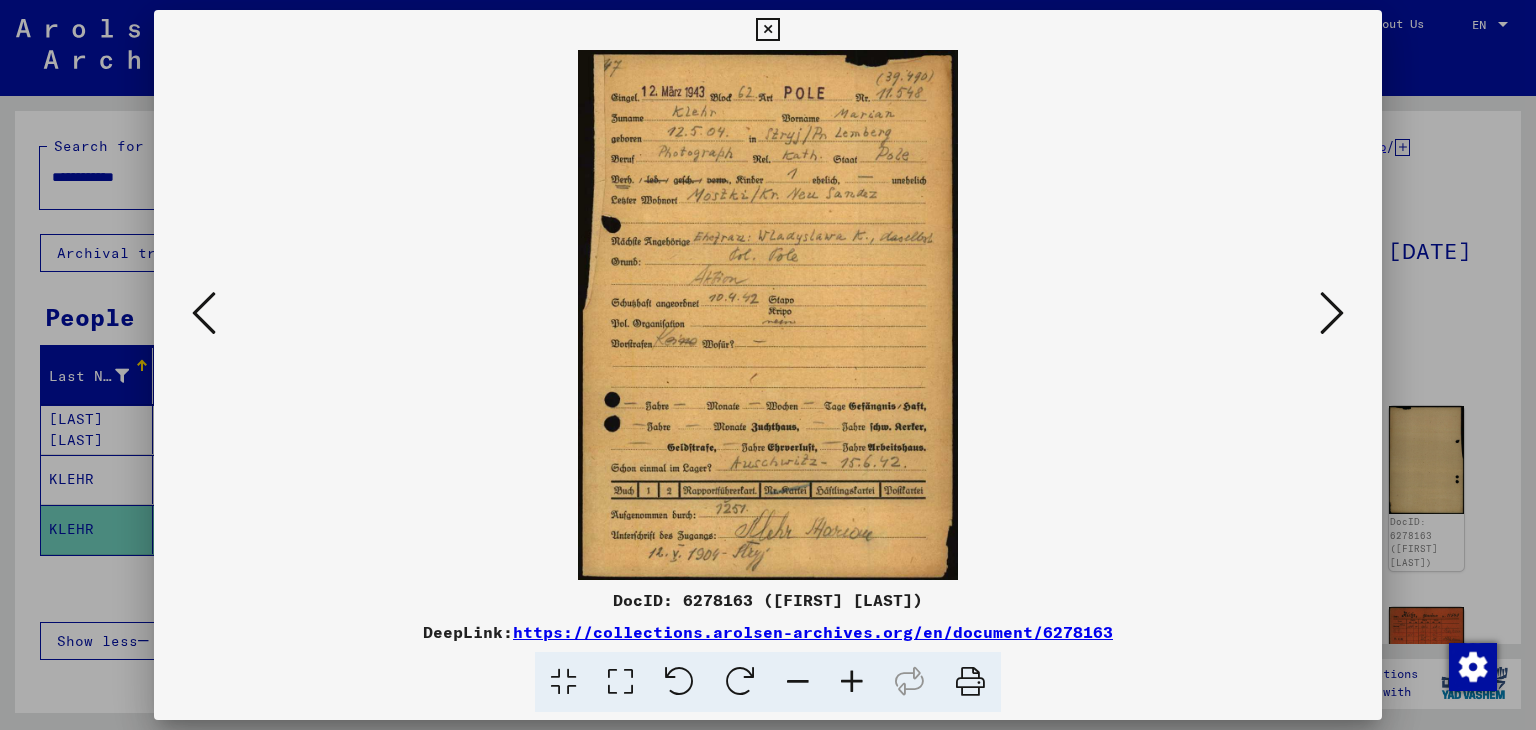 click at bounding box center (852, 682) 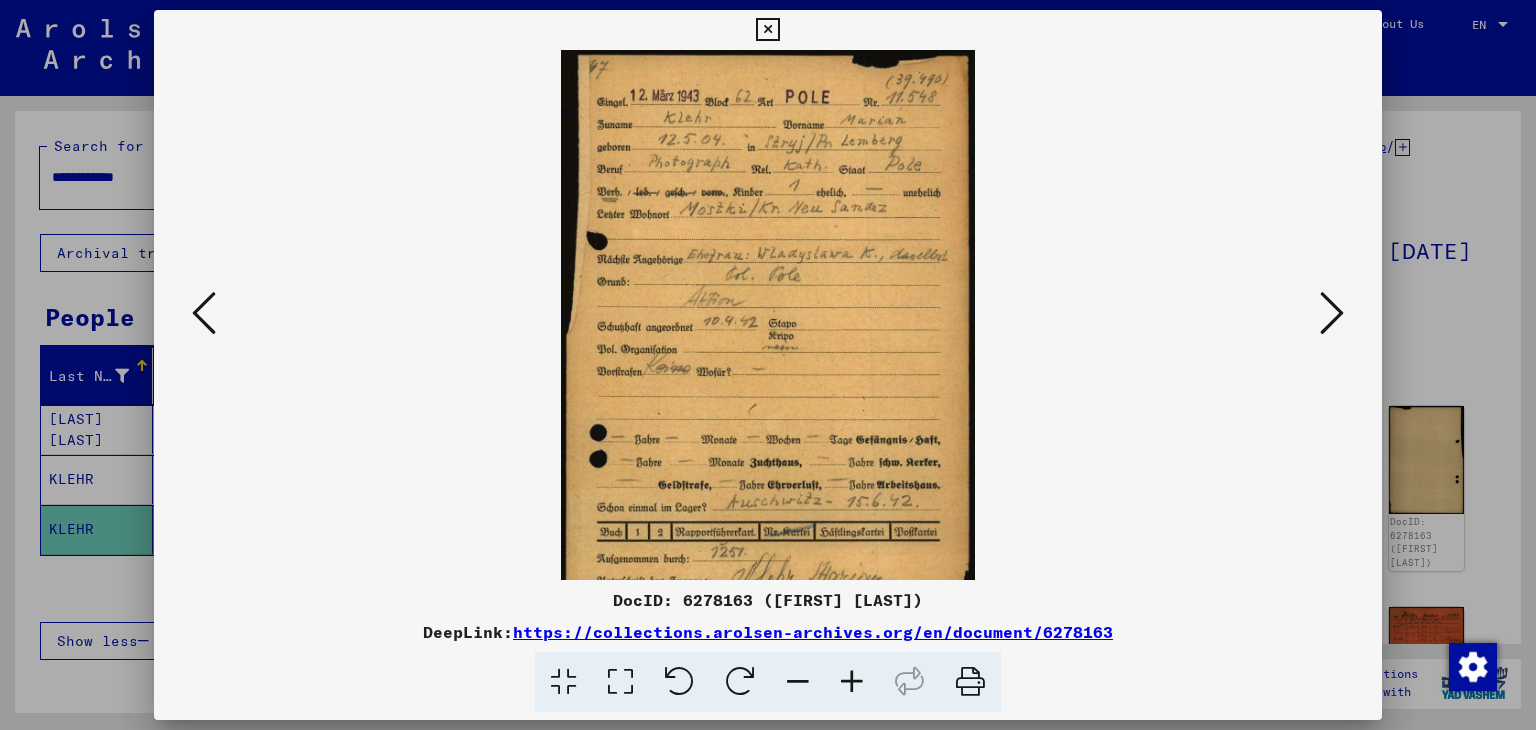 click at bounding box center (852, 682) 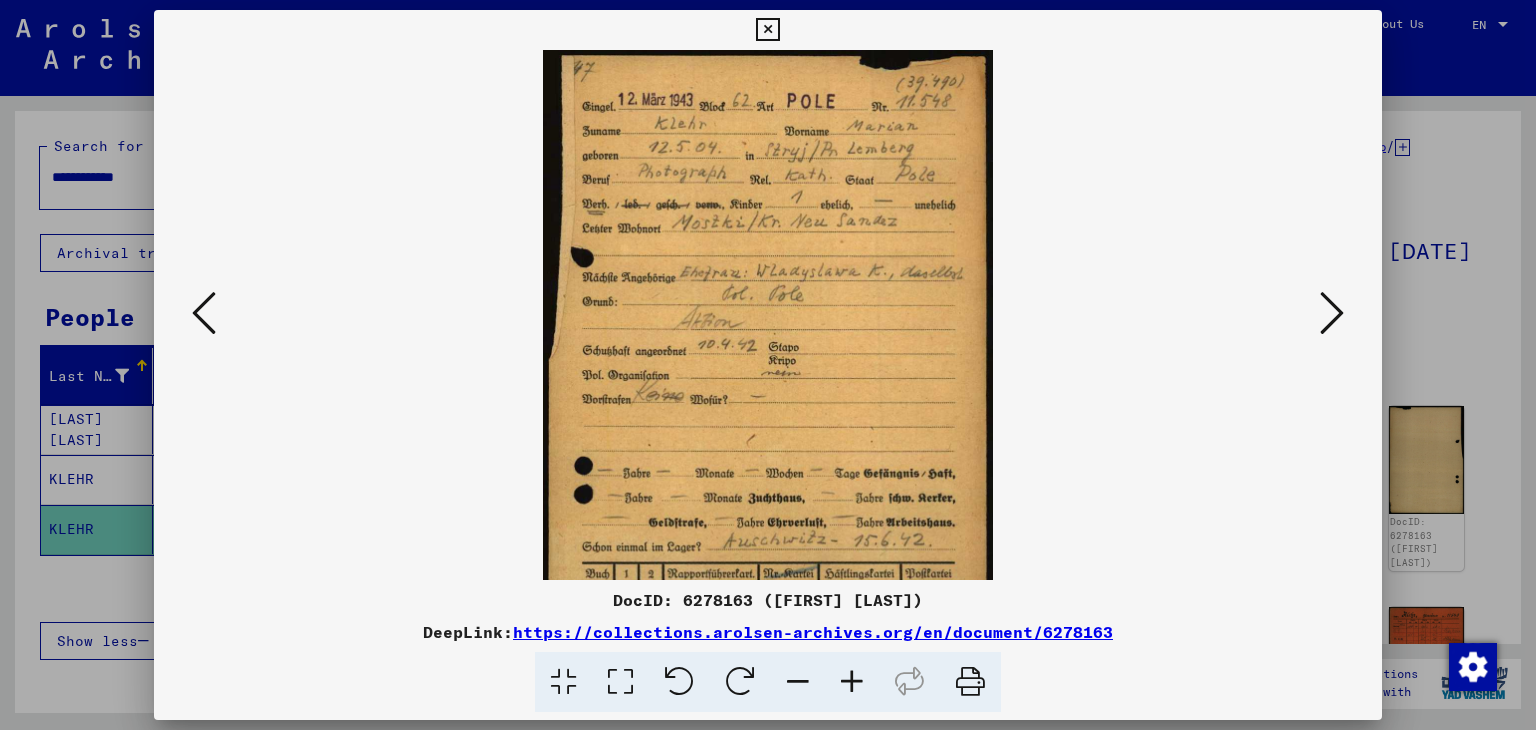 click at bounding box center (852, 682) 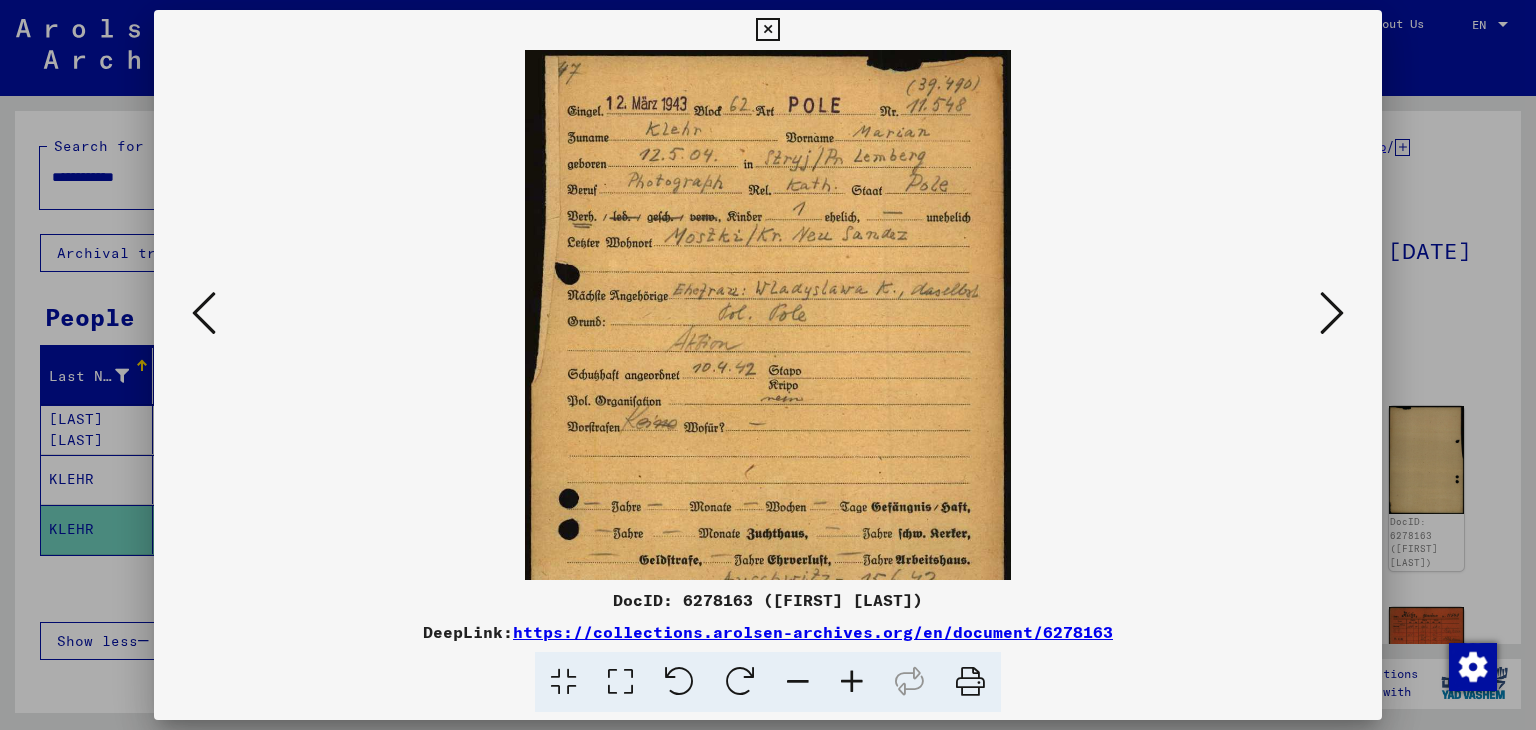 click at bounding box center [852, 682] 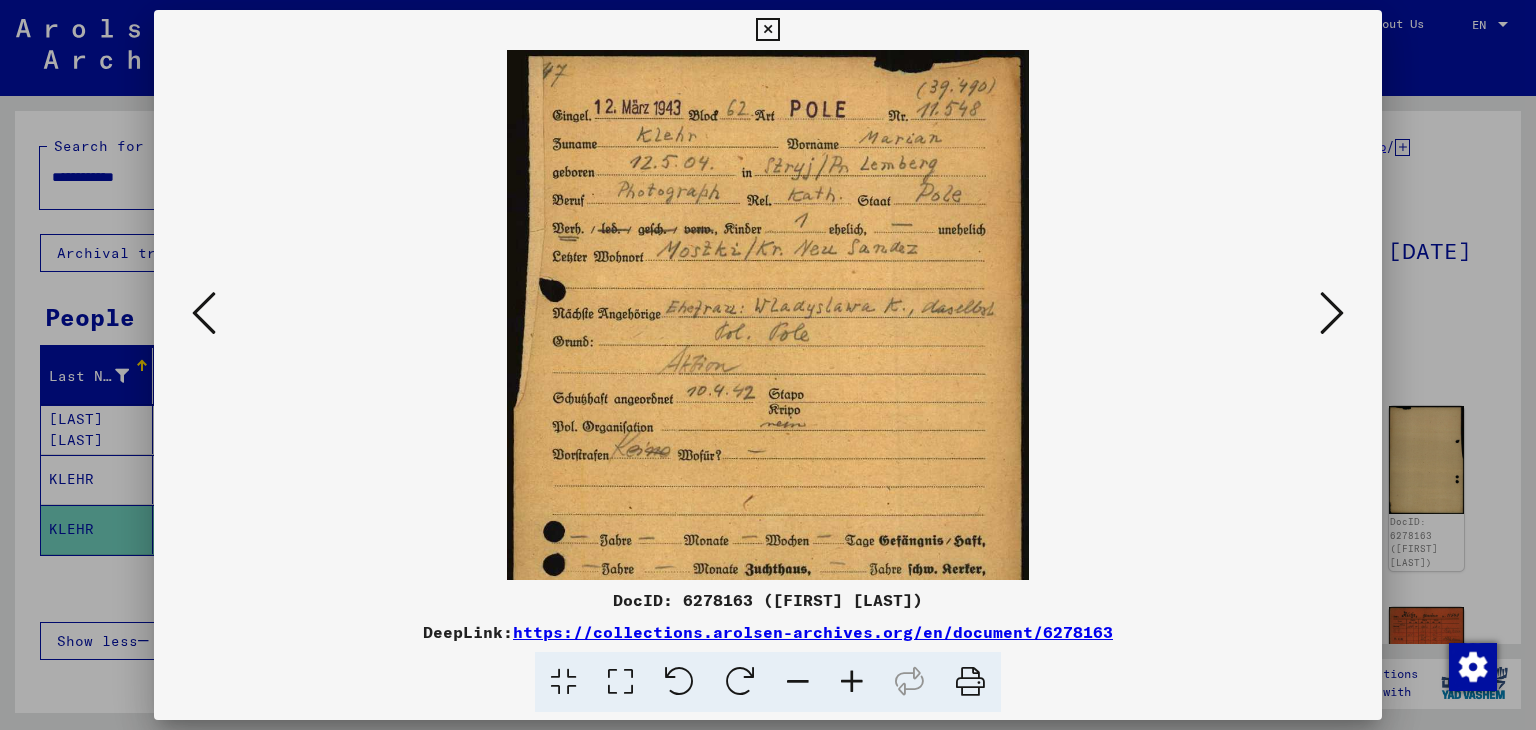 click at bounding box center [852, 682] 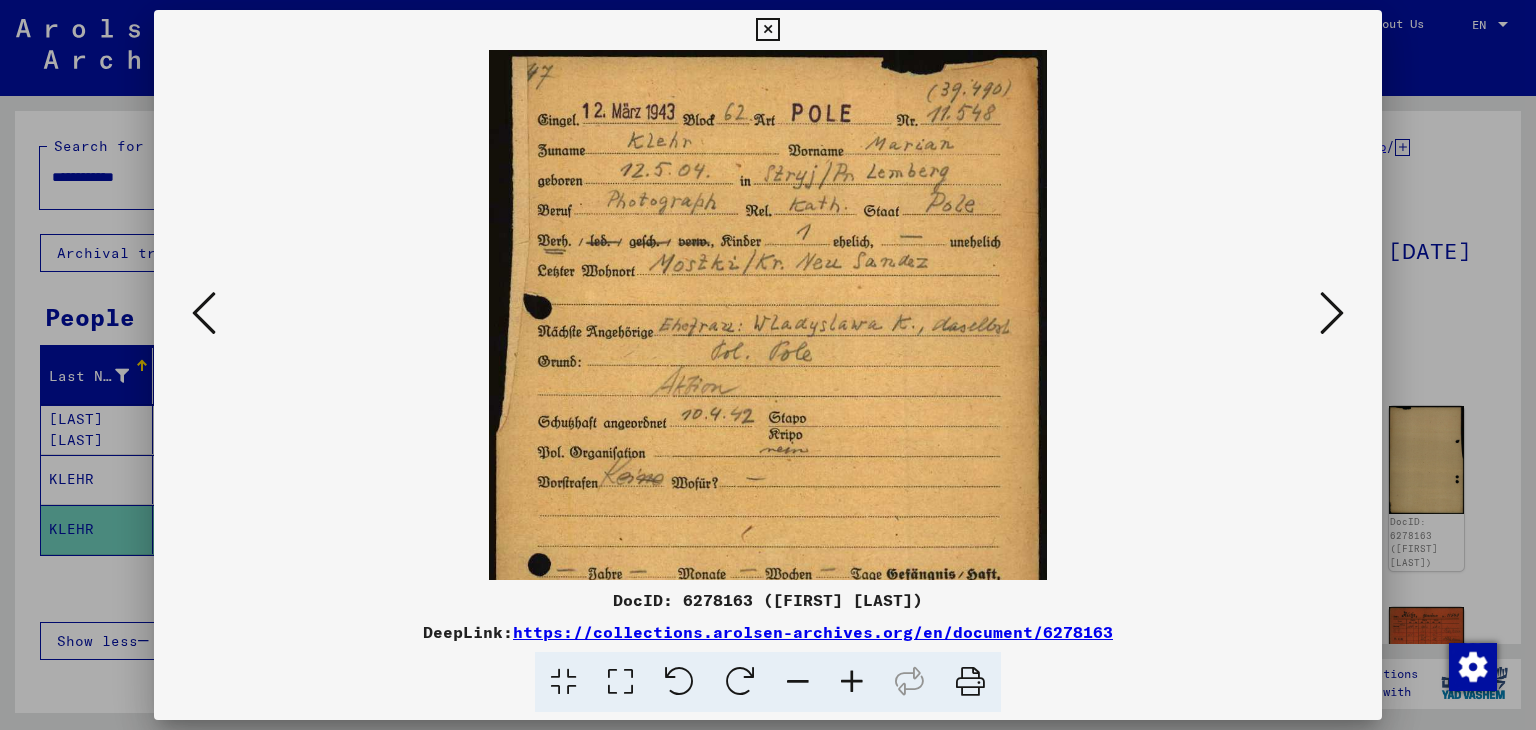 click at bounding box center [852, 682] 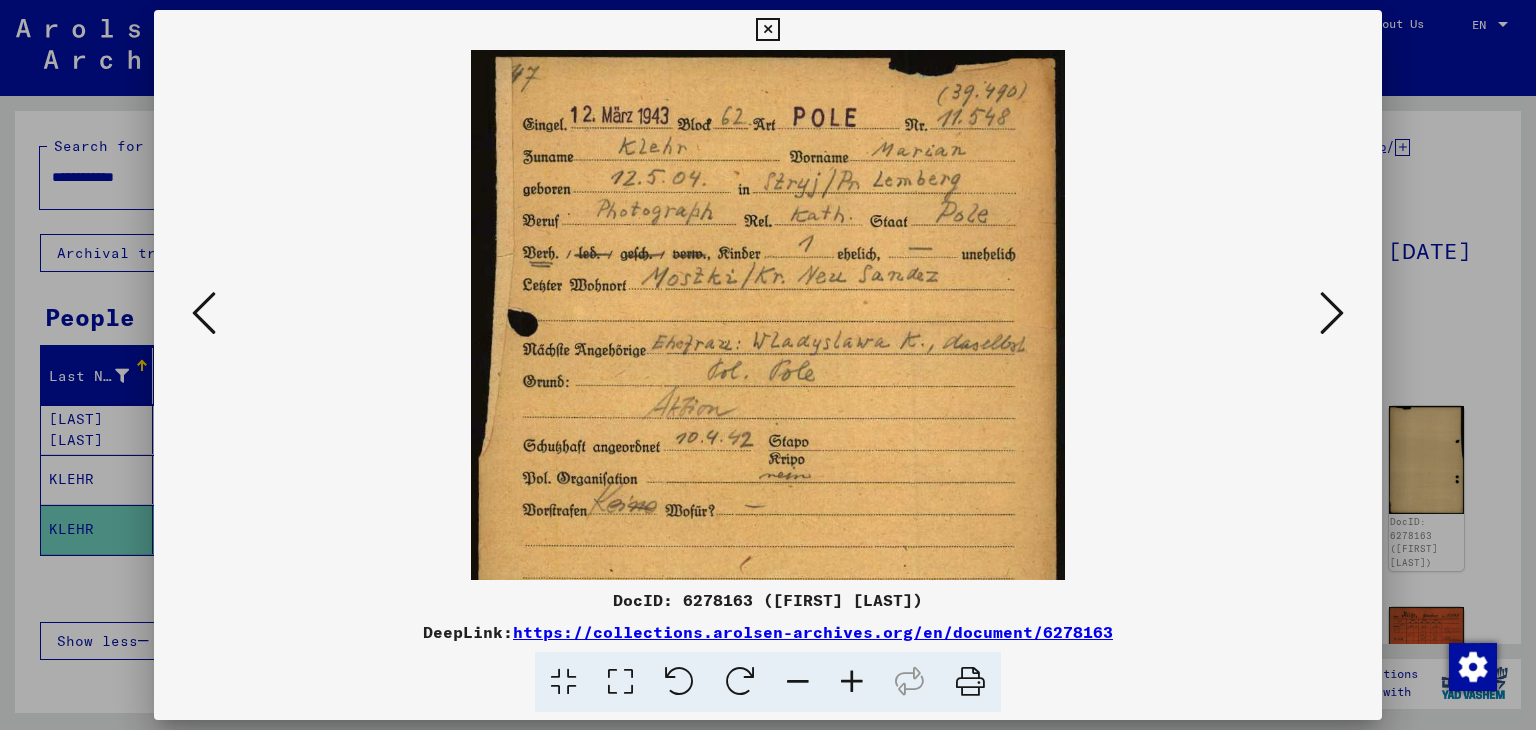 click at bounding box center (852, 682) 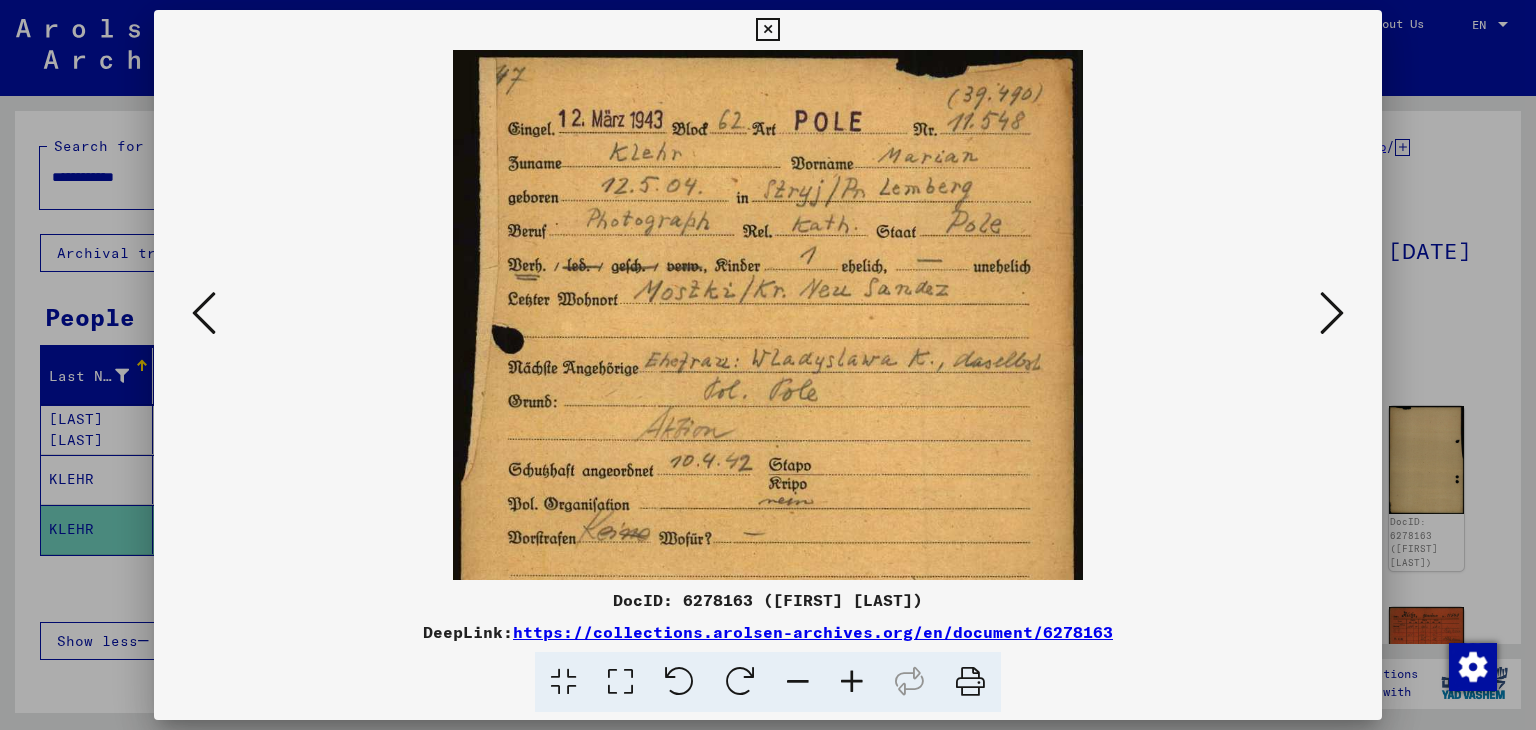 click at bounding box center (852, 682) 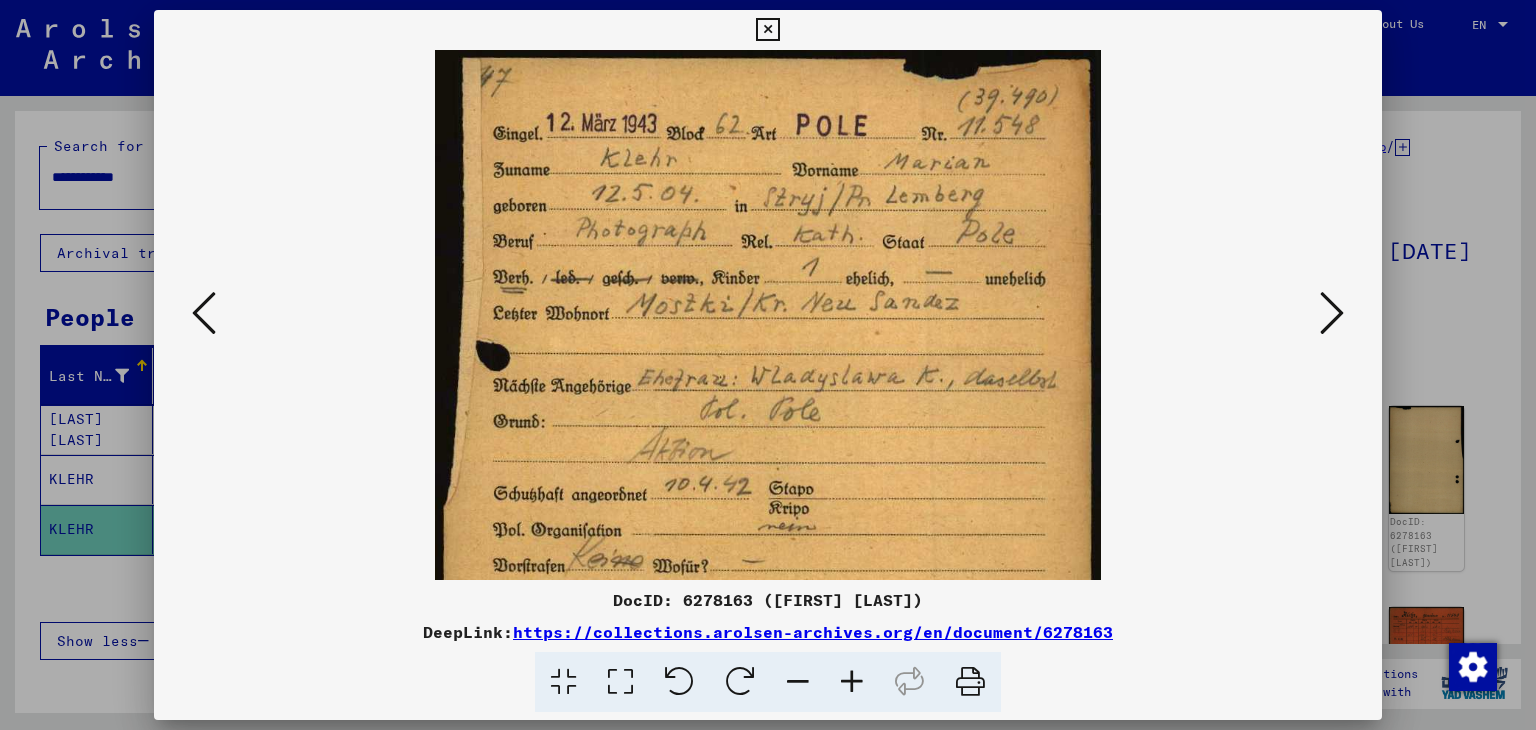 click at bounding box center [852, 682] 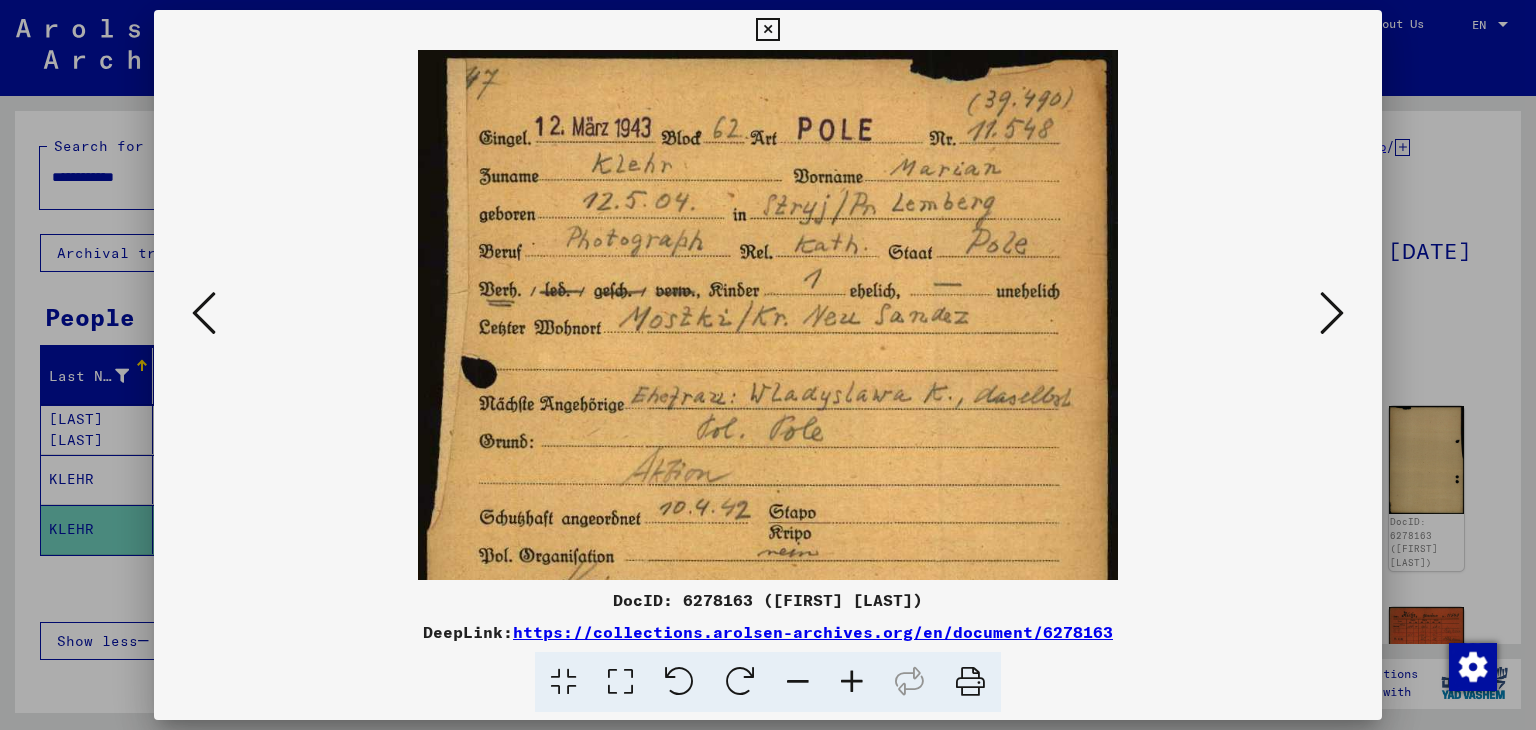 click at bounding box center (852, 682) 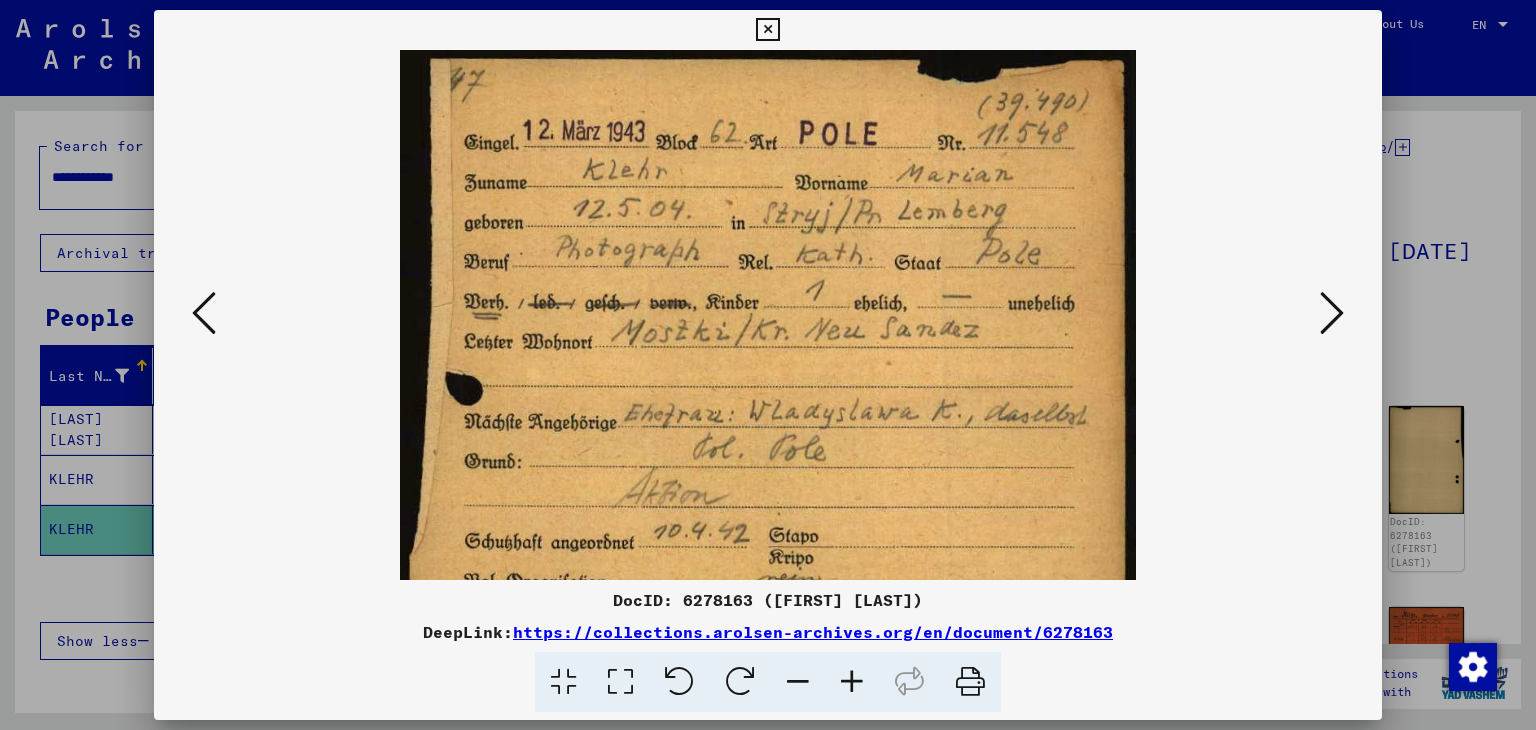 click at bounding box center (852, 682) 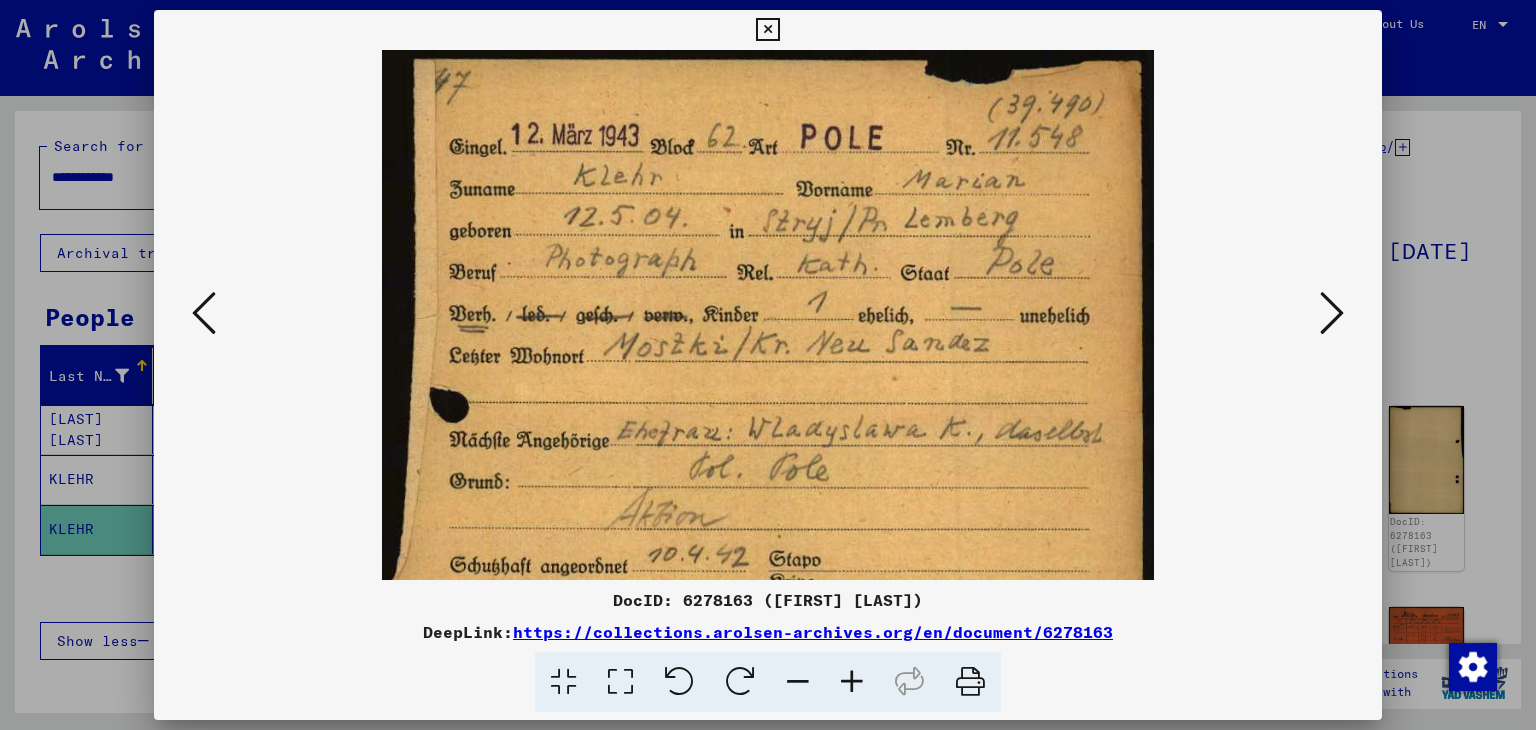 click at bounding box center (852, 682) 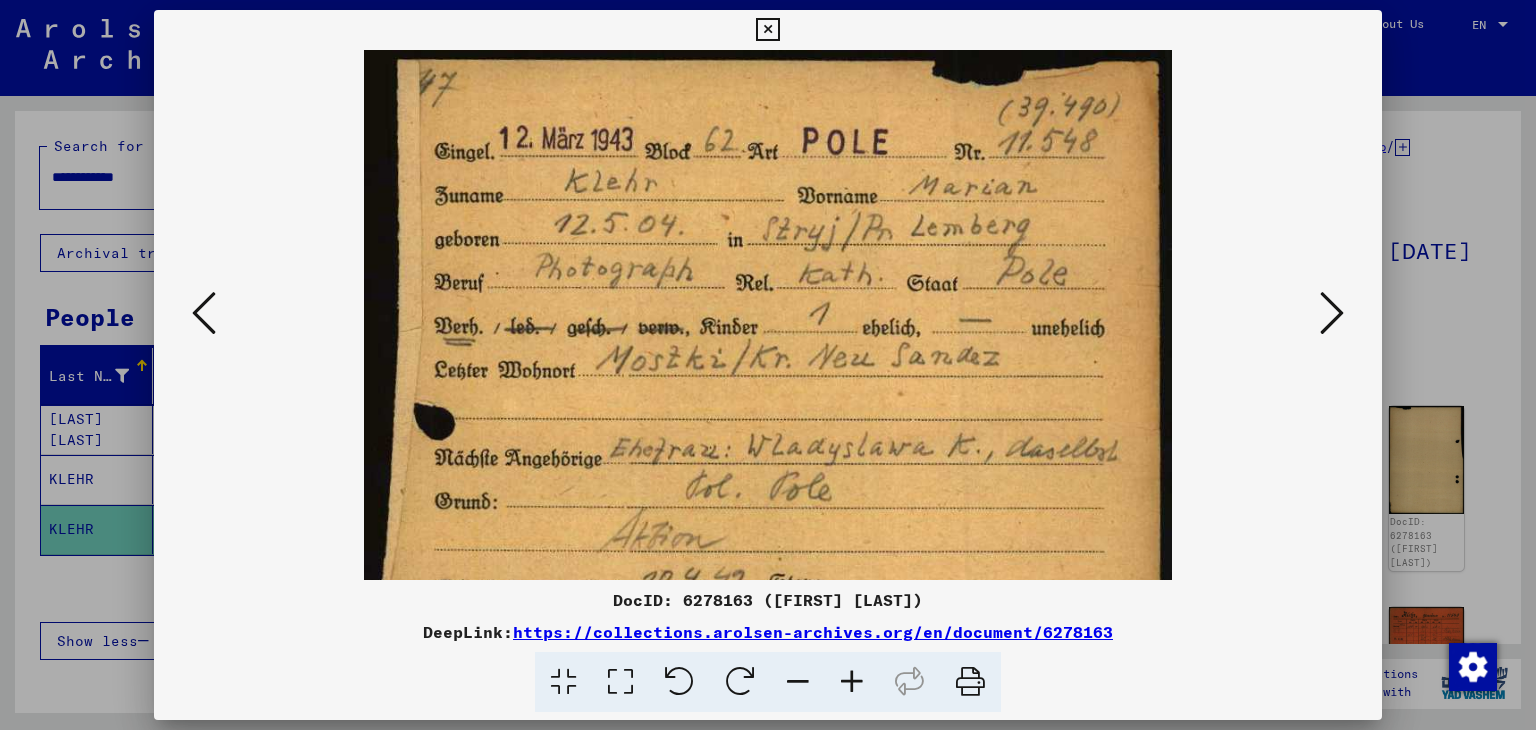 click at bounding box center (852, 682) 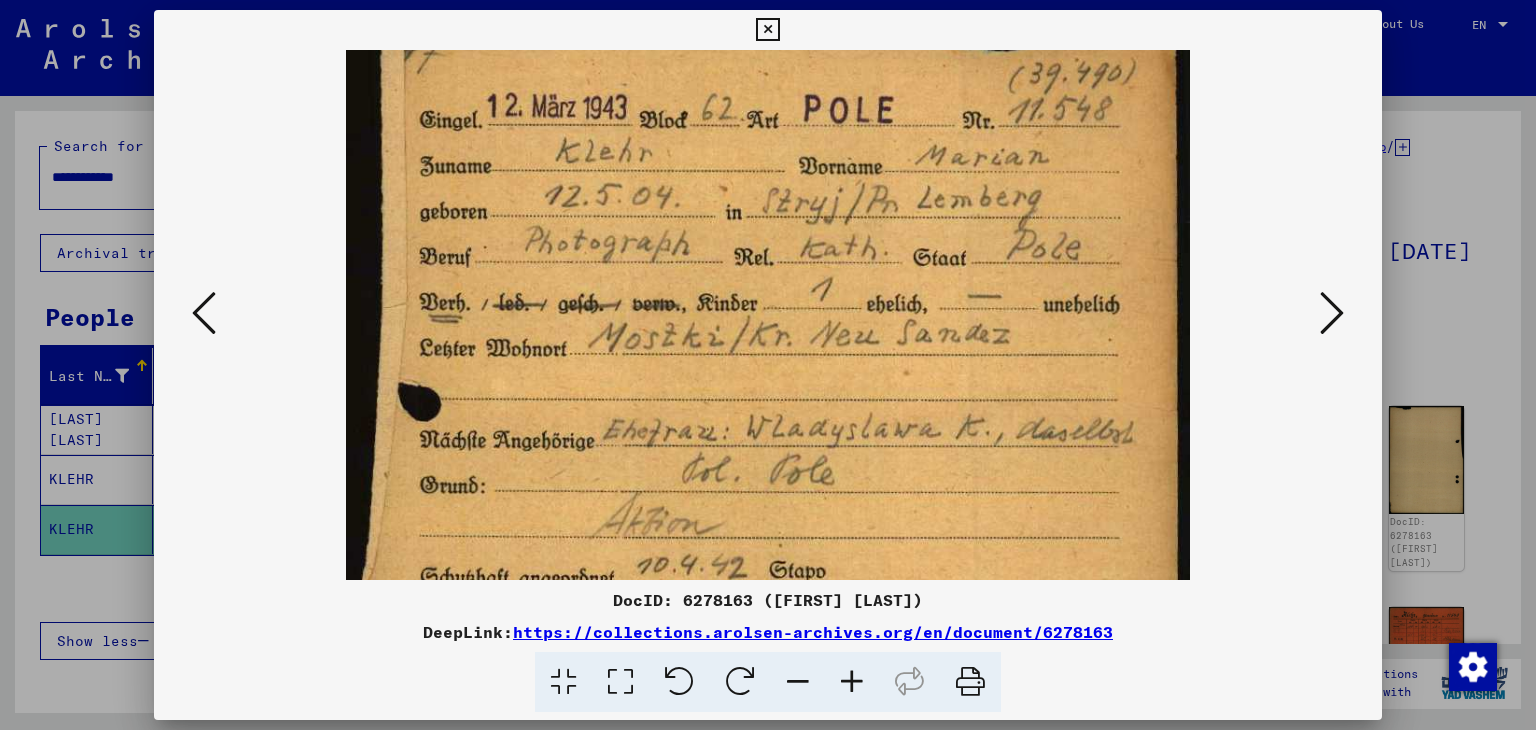 scroll, scrollTop: 38, scrollLeft: 0, axis: vertical 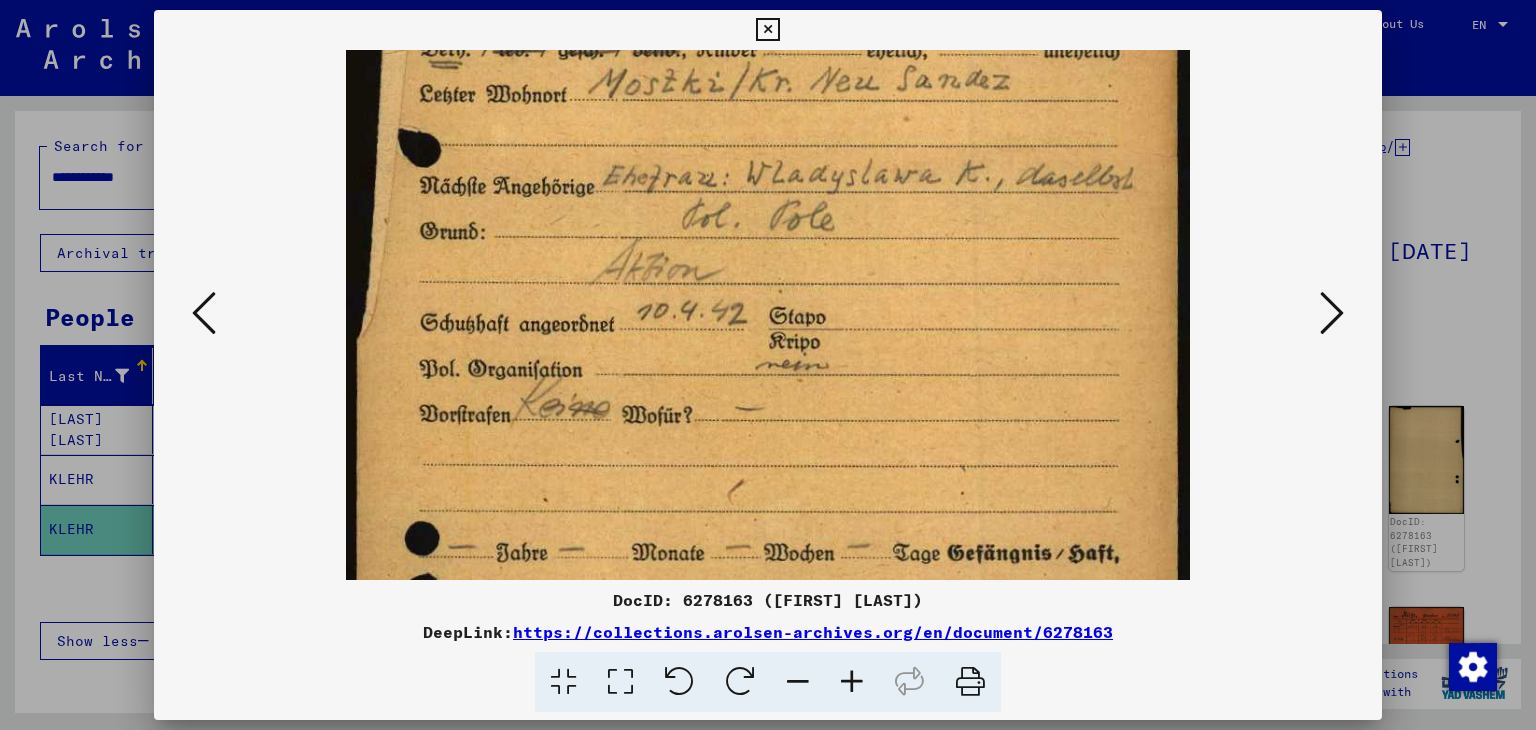 drag, startPoint x: 696, startPoint y: 405, endPoint x: 680, endPoint y: 125, distance: 280.45676 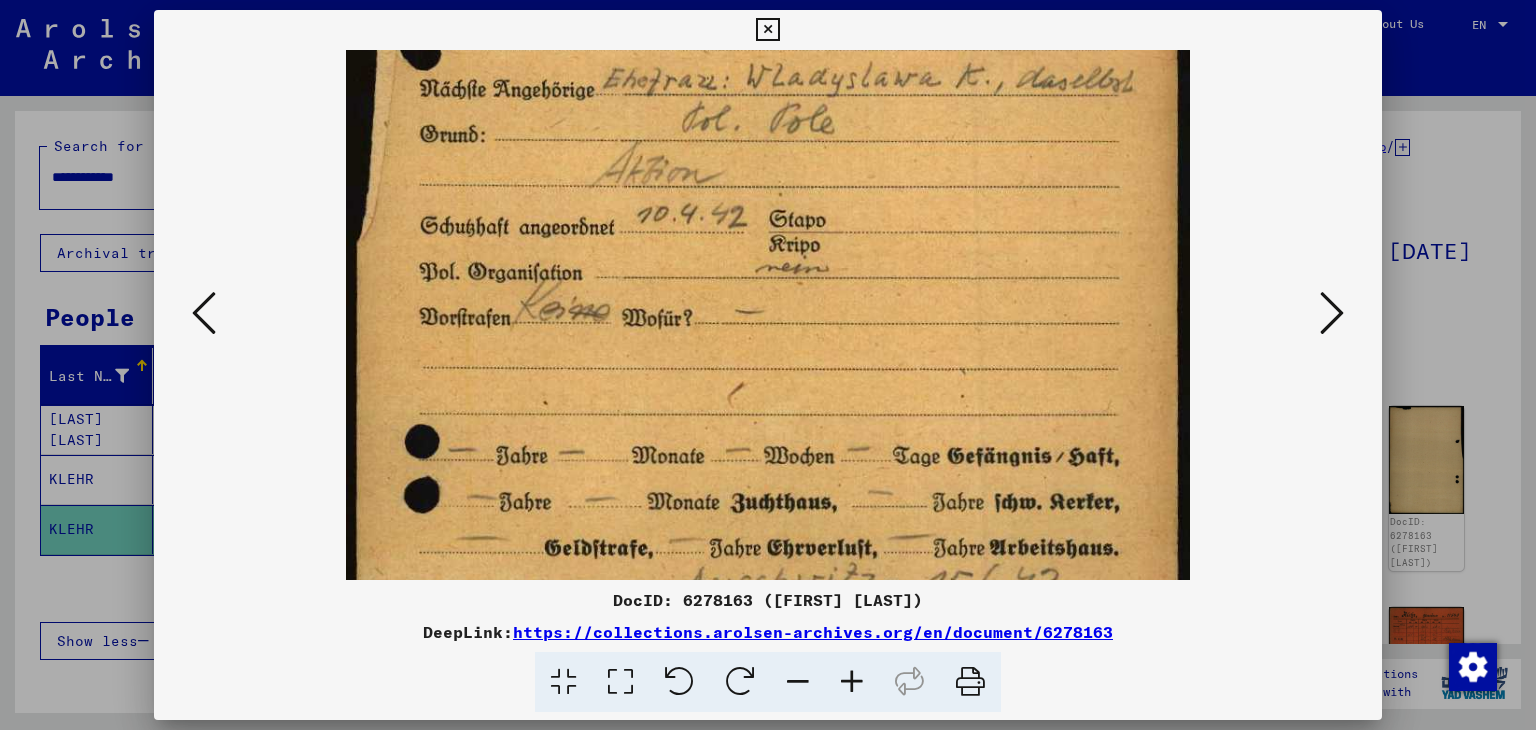 scroll, scrollTop: 388, scrollLeft: 0, axis: vertical 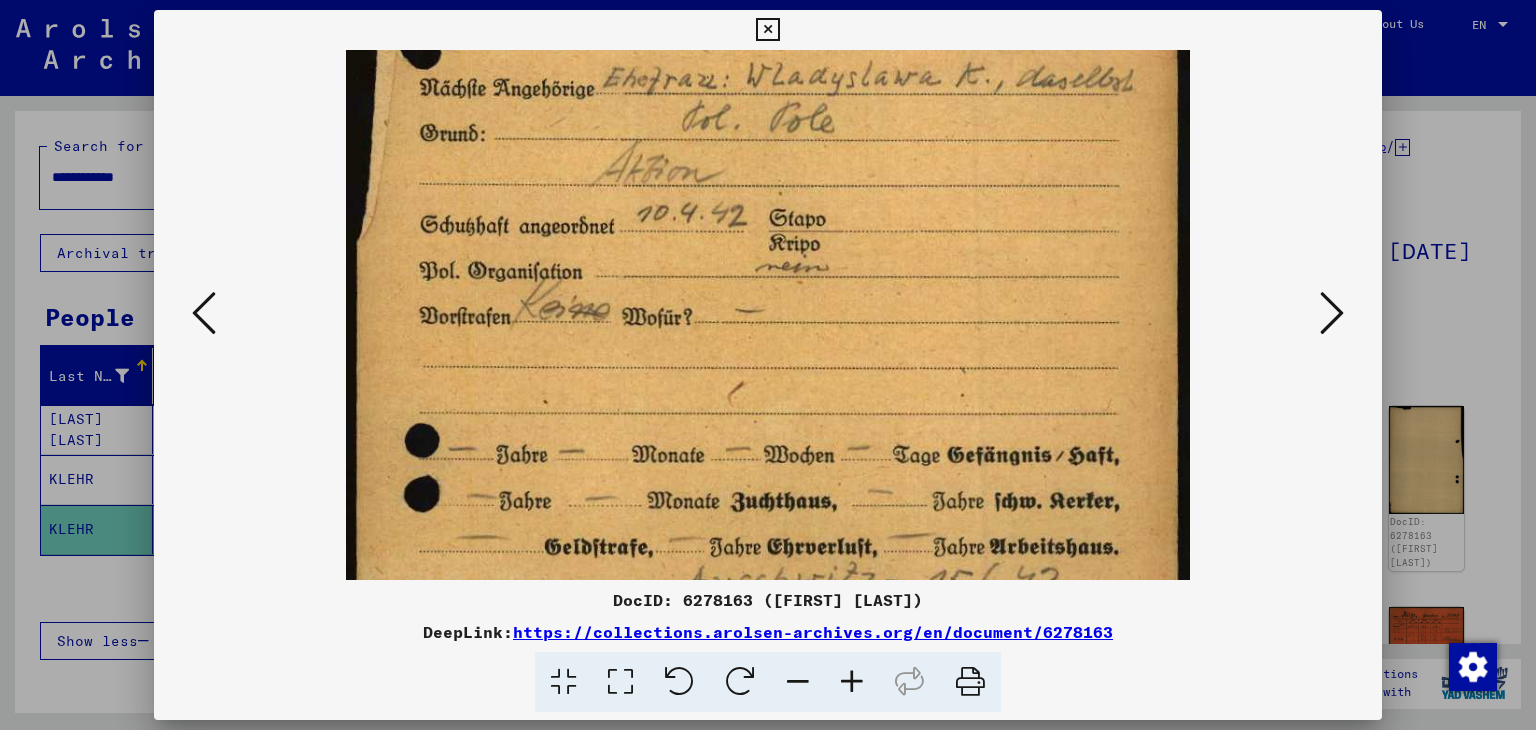 drag, startPoint x: 730, startPoint y: 300, endPoint x: 707, endPoint y: 205, distance: 97.74457 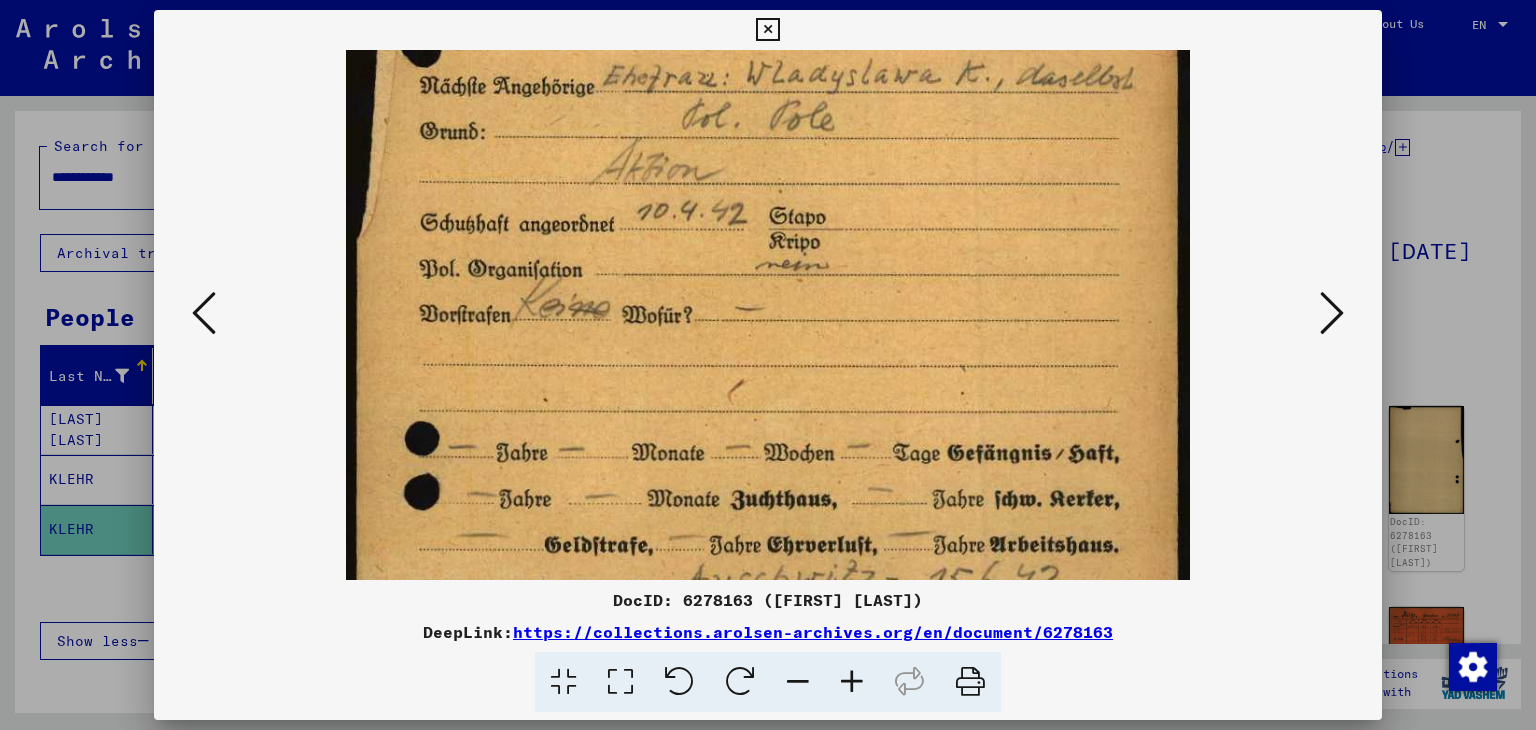 scroll, scrollTop: 393, scrollLeft: 0, axis: vertical 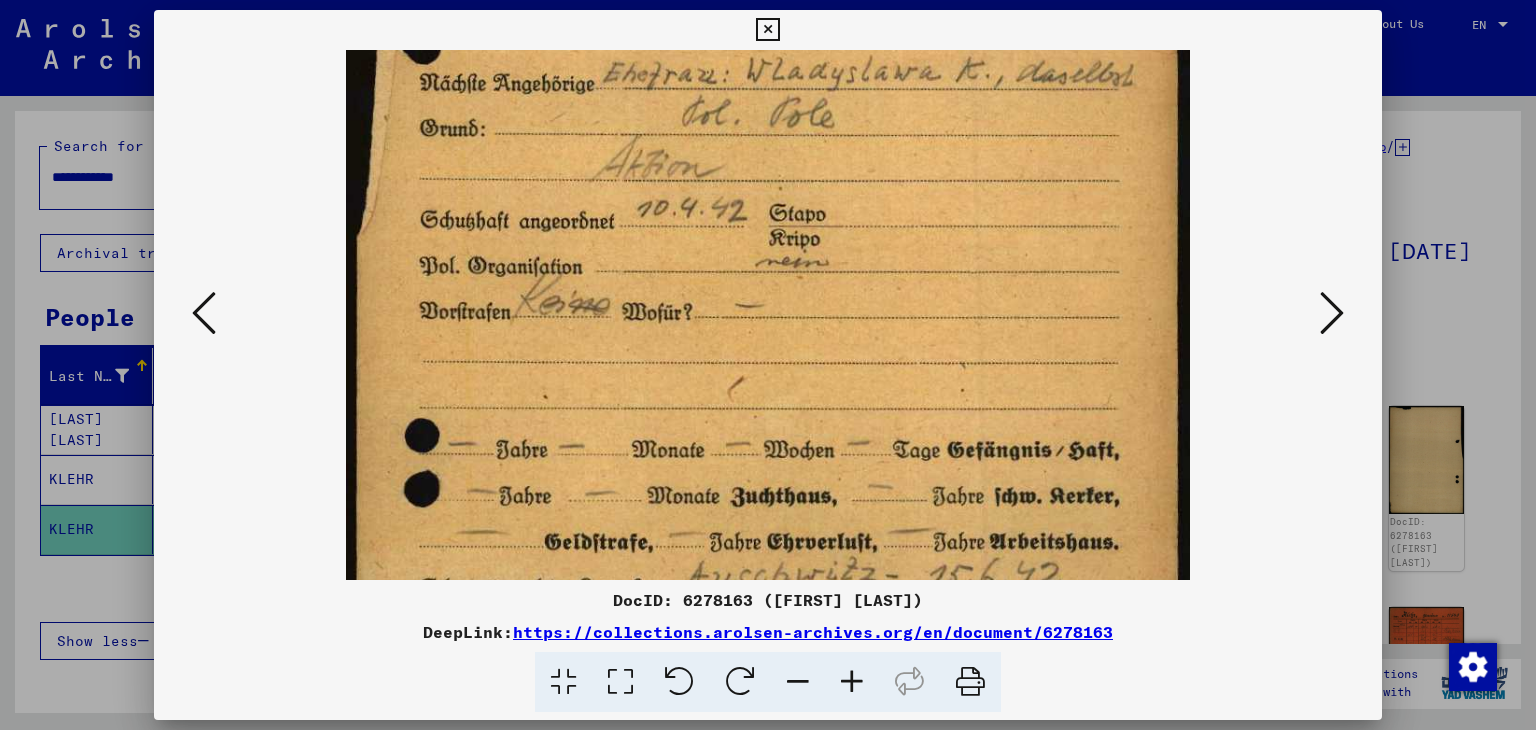 click at bounding box center [768, 247] 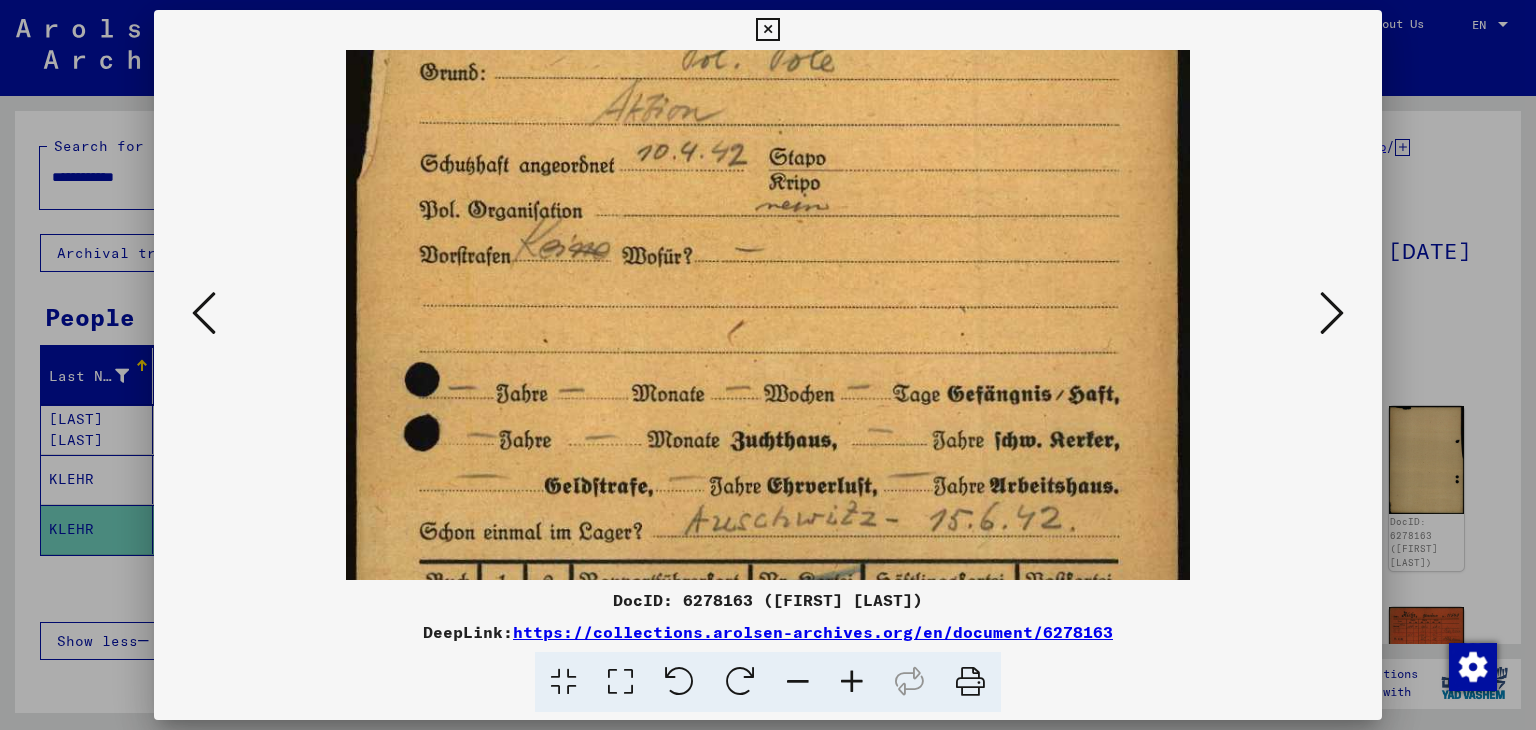 scroll, scrollTop: 457, scrollLeft: 0, axis: vertical 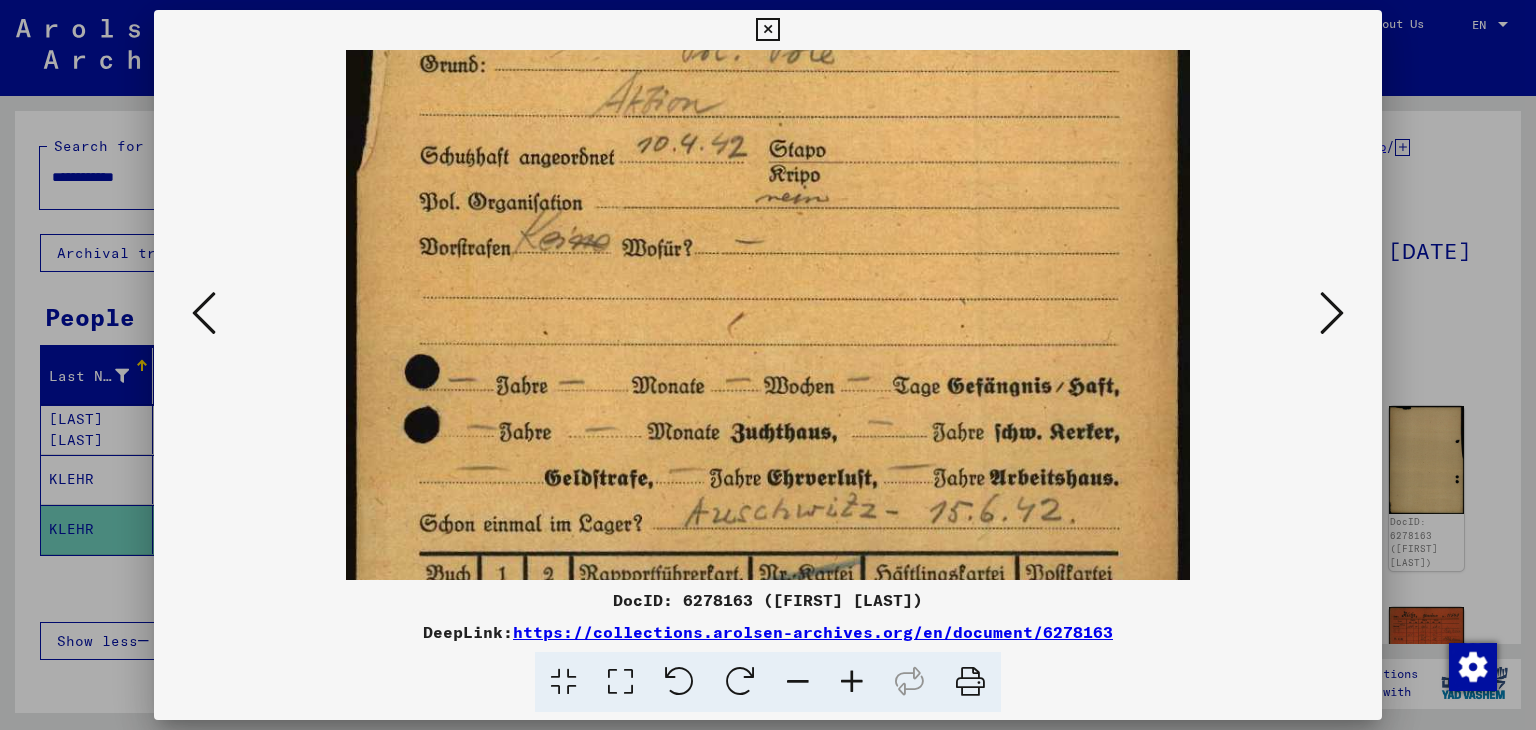 drag, startPoint x: 706, startPoint y: 439, endPoint x: 708, endPoint y: 401, distance: 38.052597 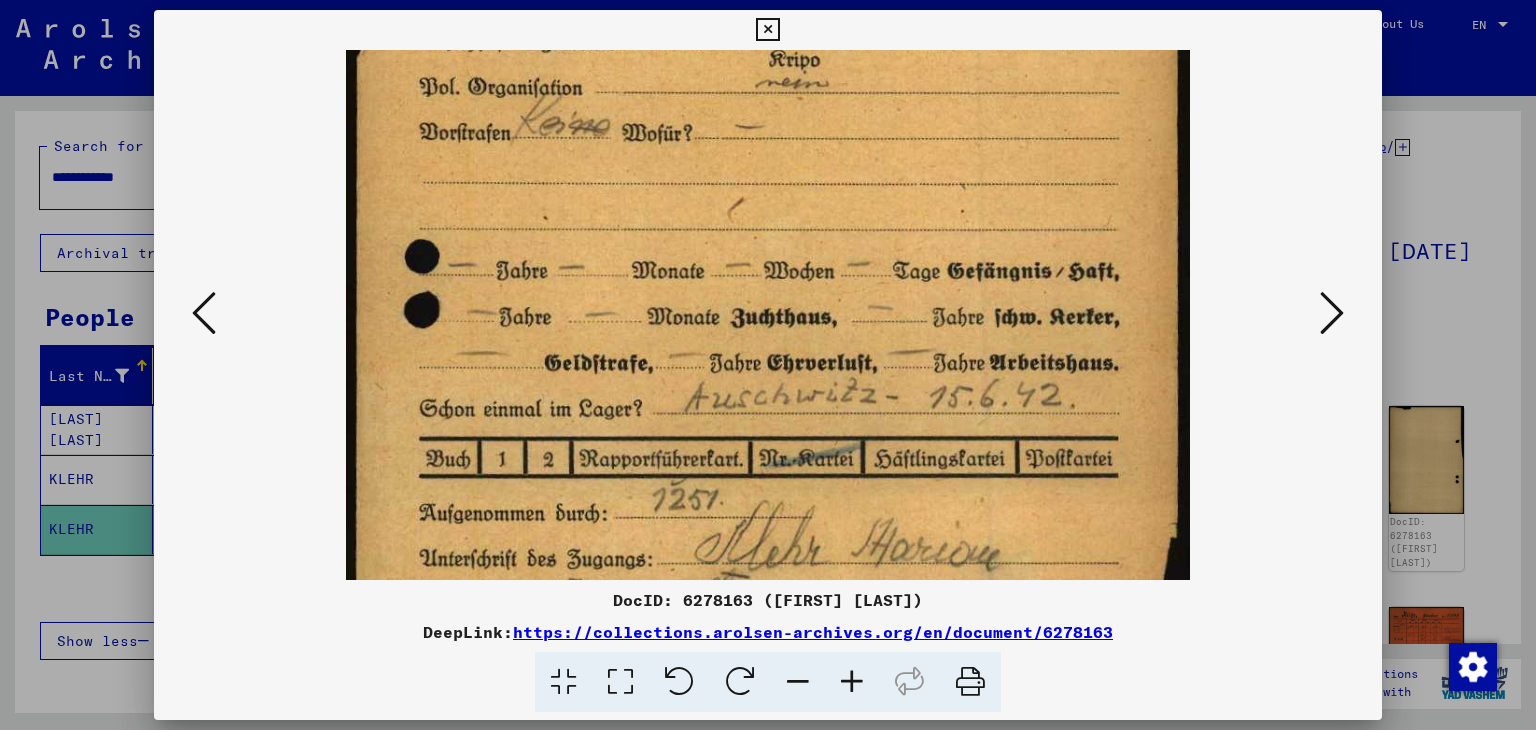 scroll, scrollTop: 576, scrollLeft: 0, axis: vertical 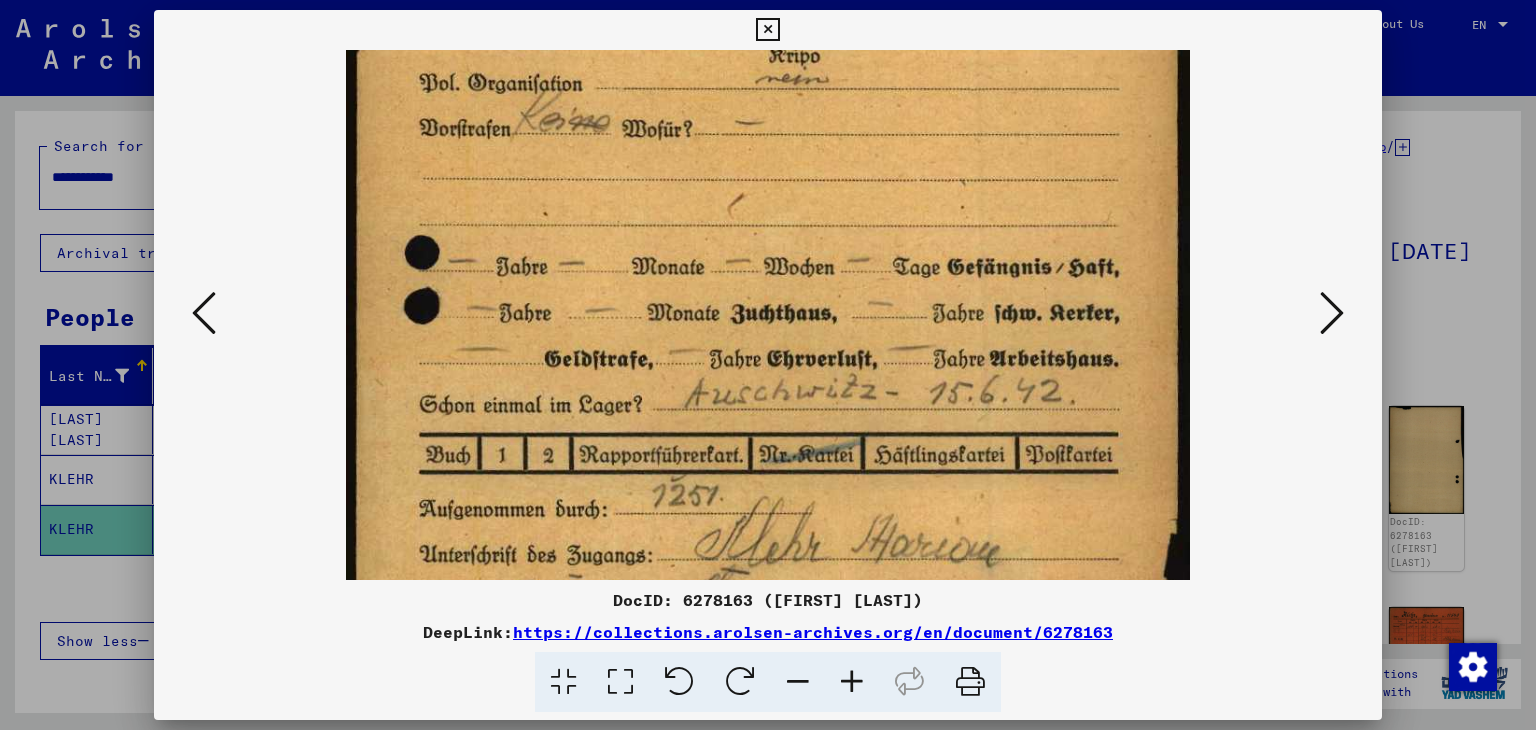 drag, startPoint x: 712, startPoint y: 423, endPoint x: 721, endPoint y: 304, distance: 119.33985 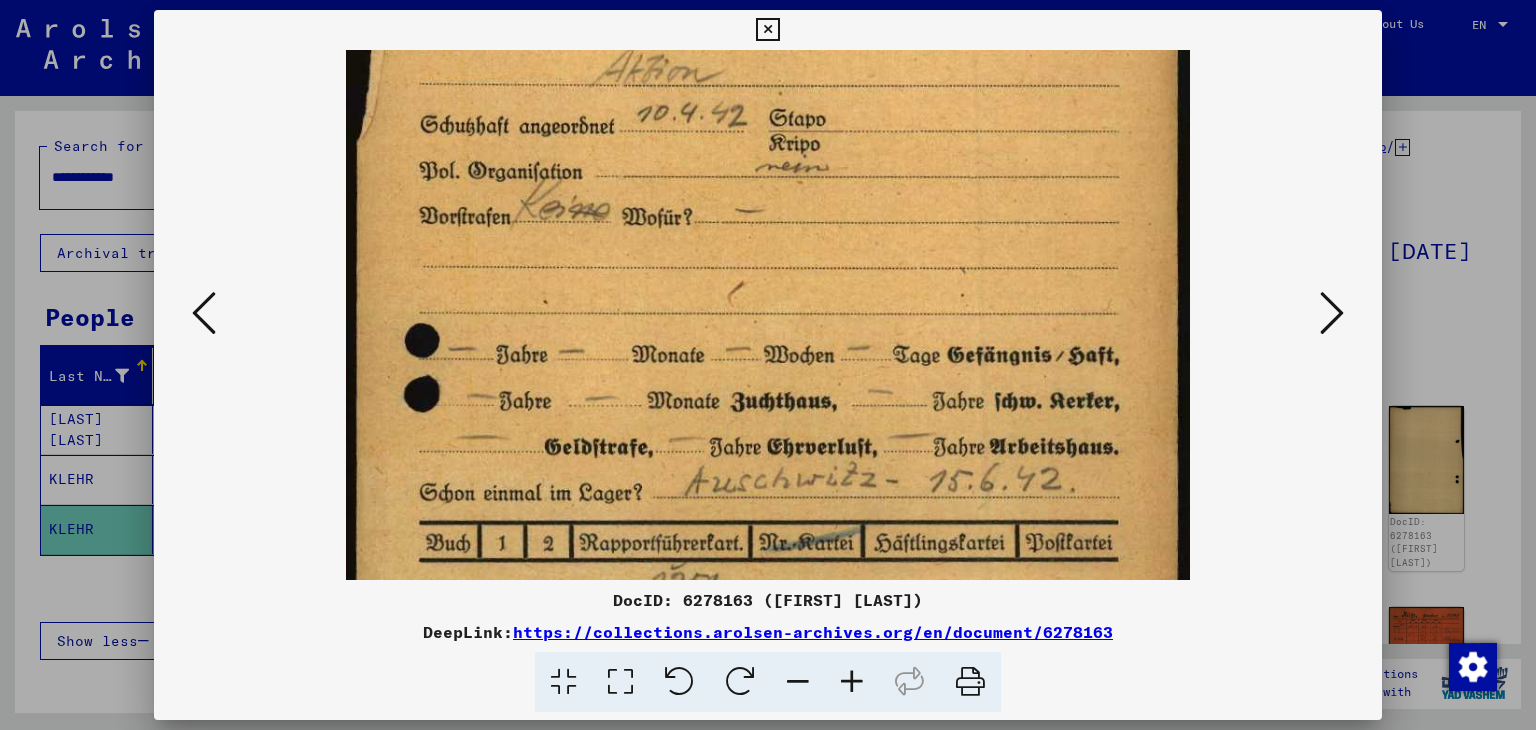 scroll, scrollTop: 649, scrollLeft: 0, axis: vertical 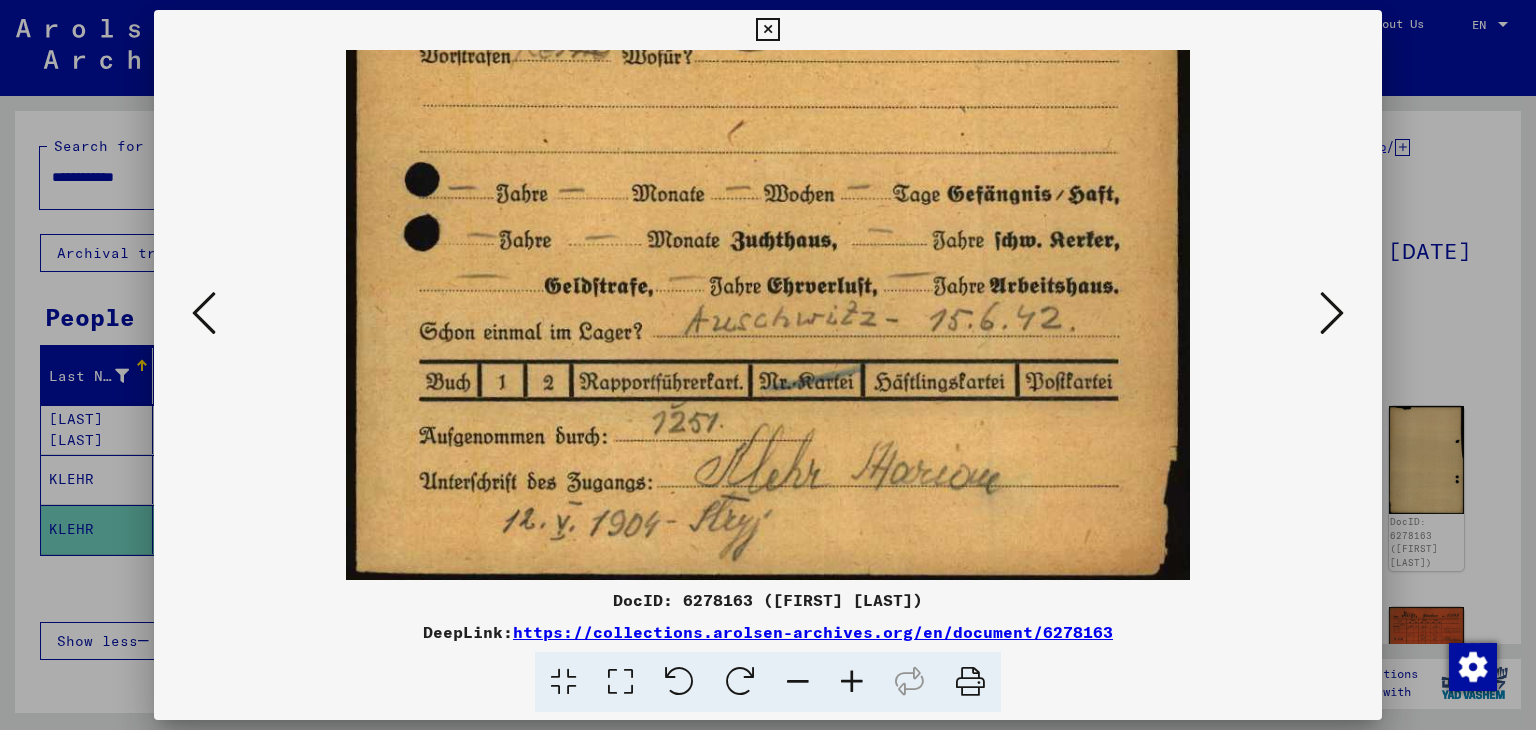 drag, startPoint x: 584, startPoint y: 419, endPoint x: 544, endPoint y: 217, distance: 205.92232 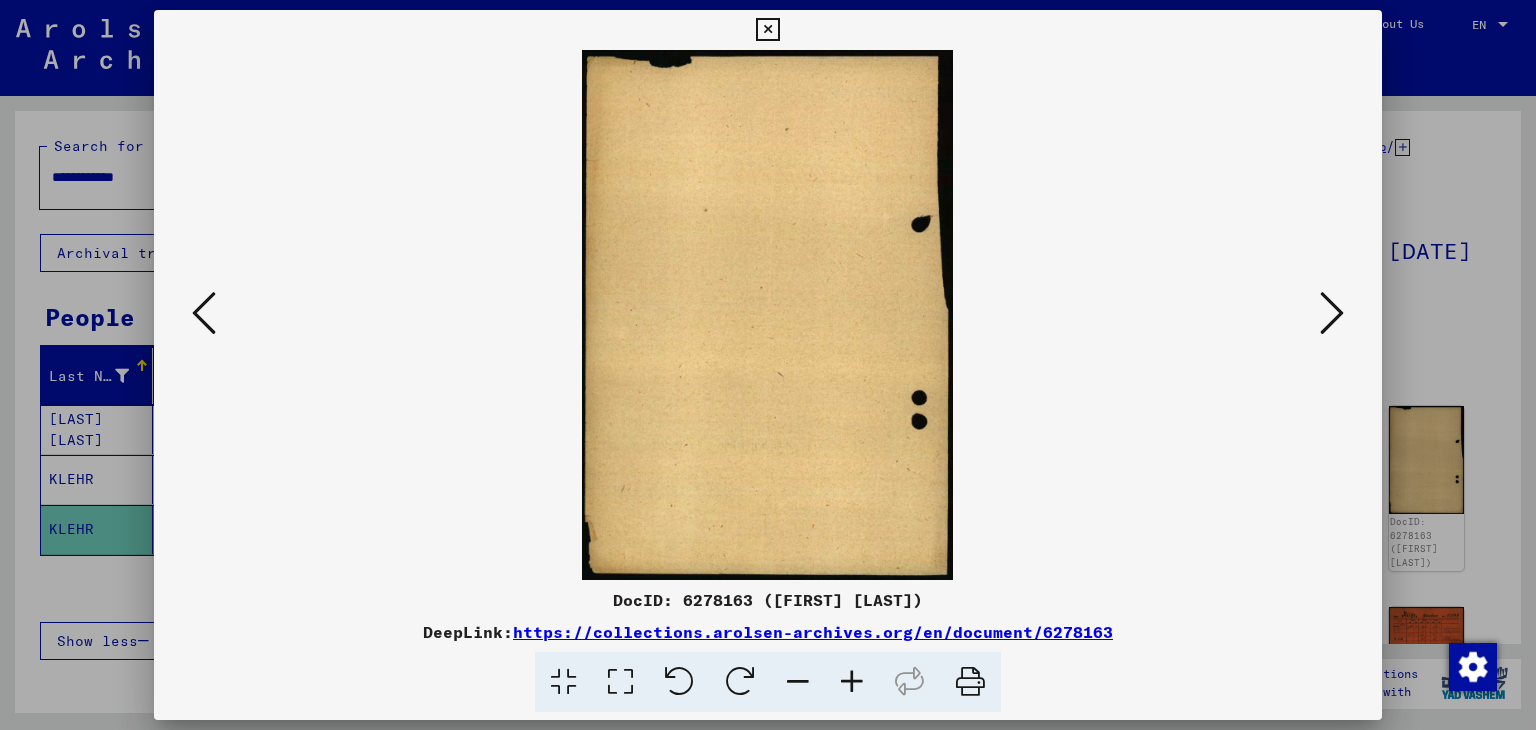 click at bounding box center (1332, 313) 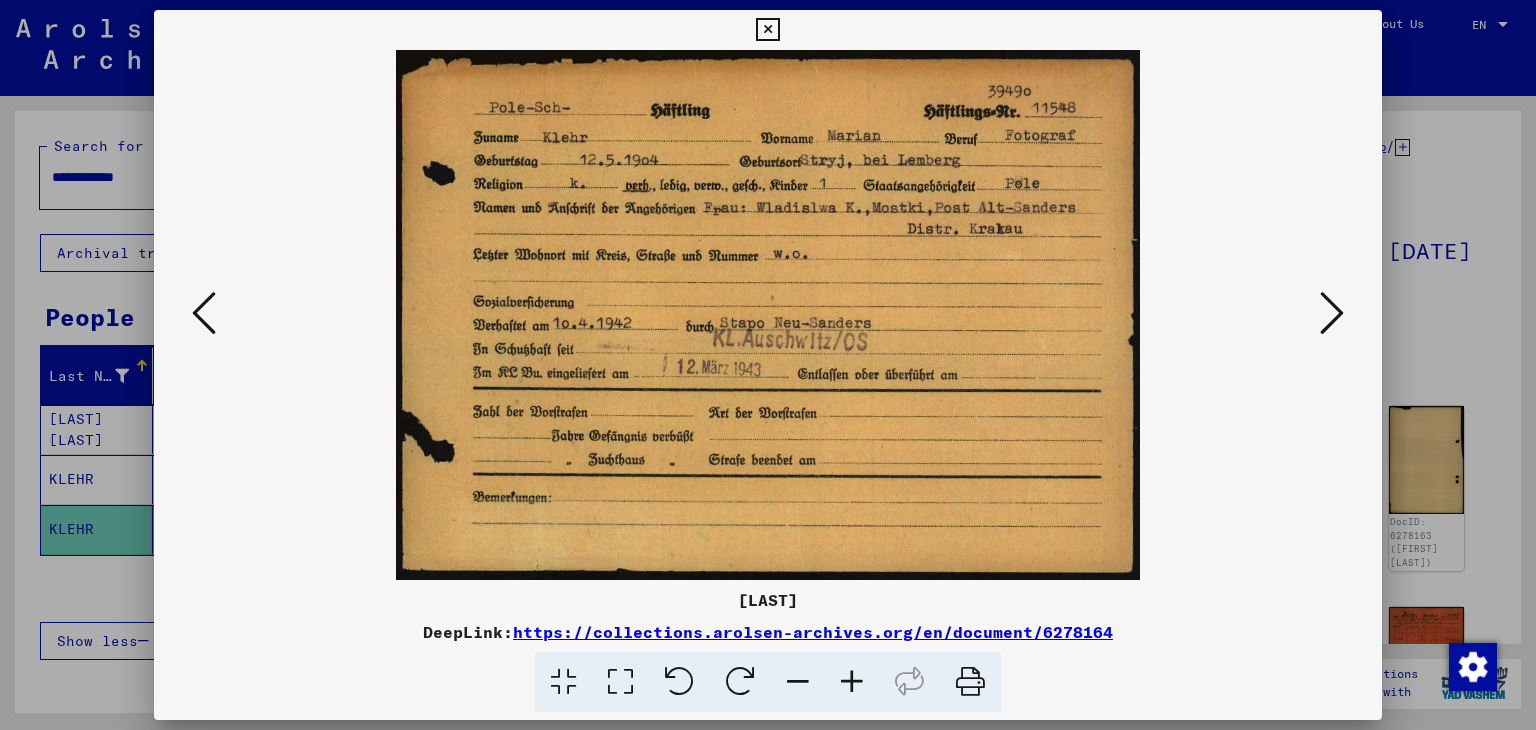 click at bounding box center [852, 682] 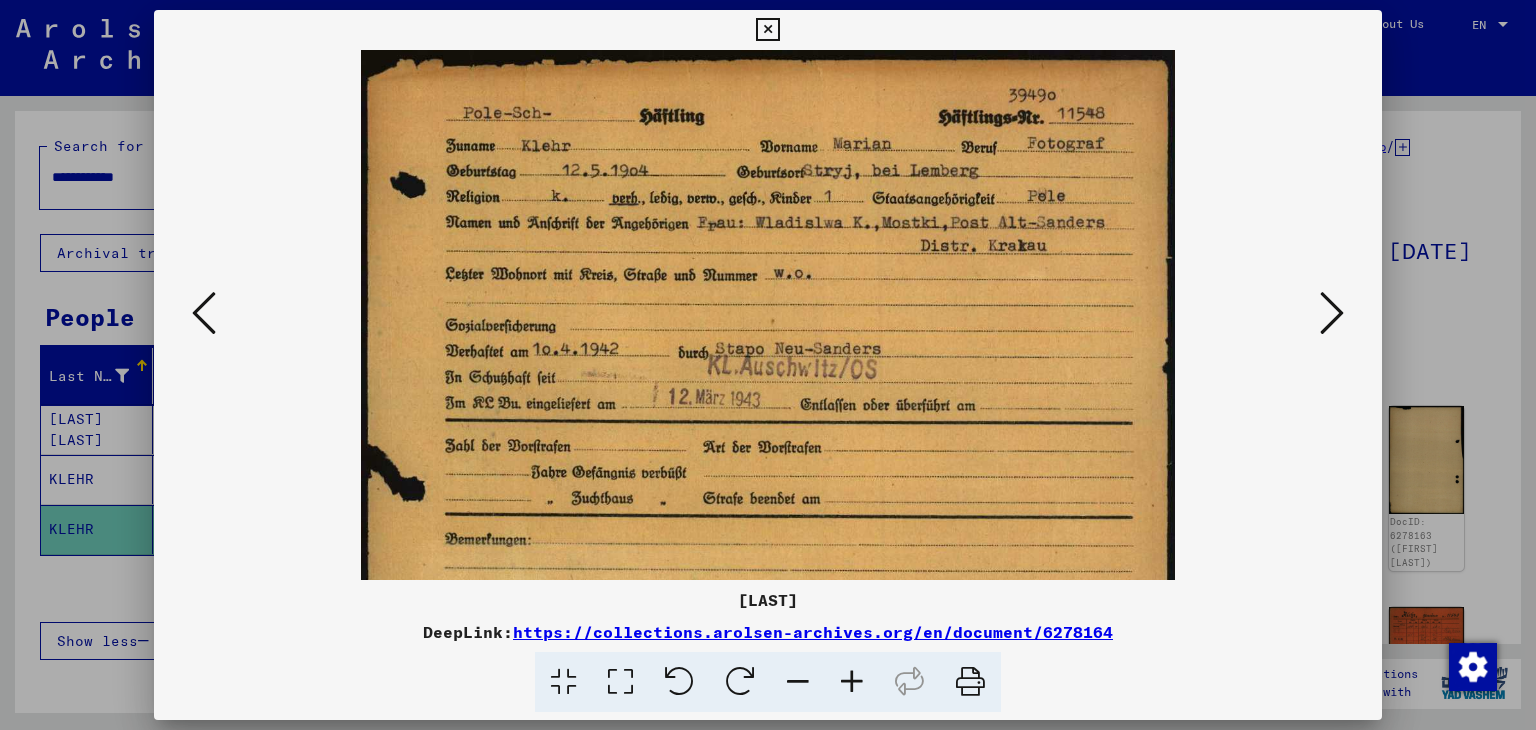 click at bounding box center [852, 682] 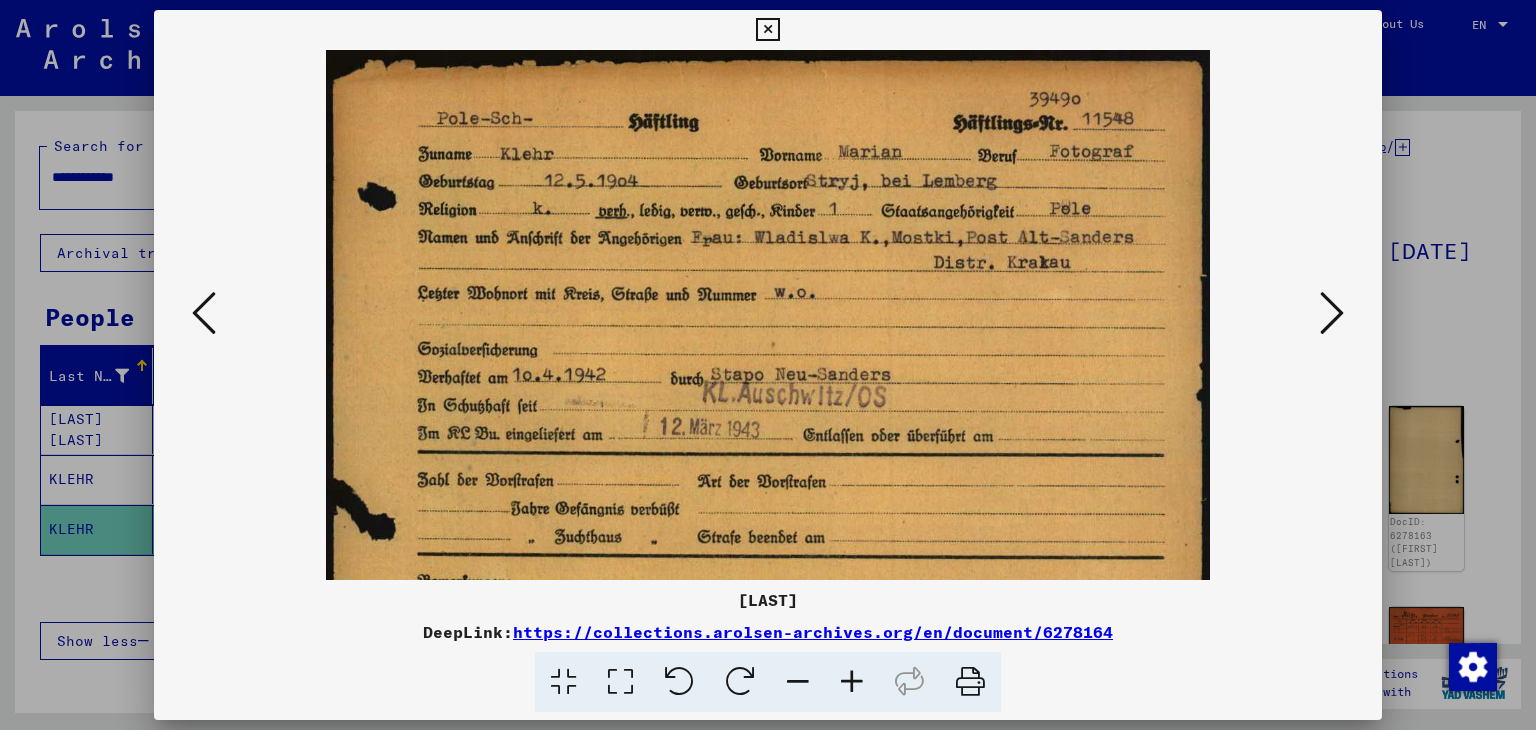 click at bounding box center [852, 682] 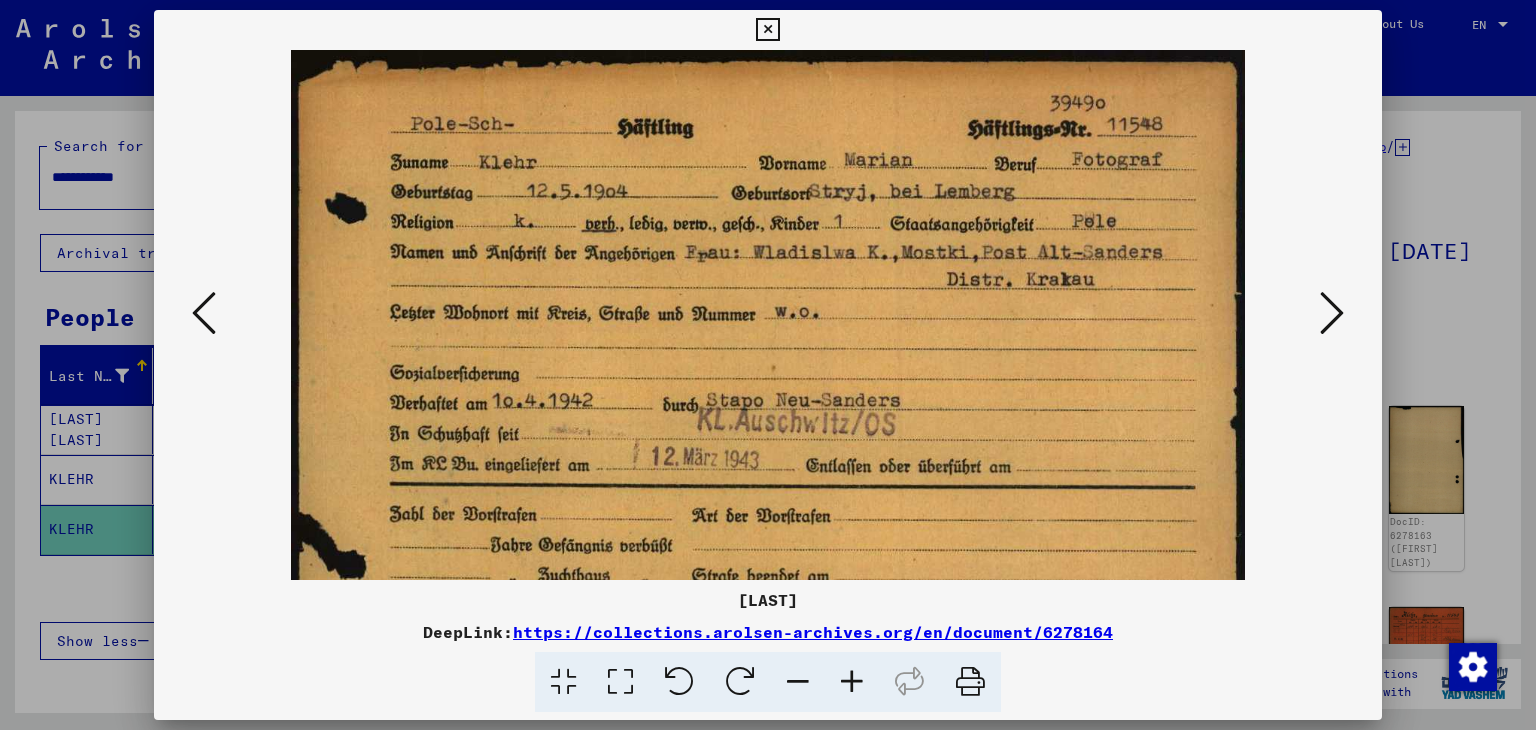 click at bounding box center [852, 682] 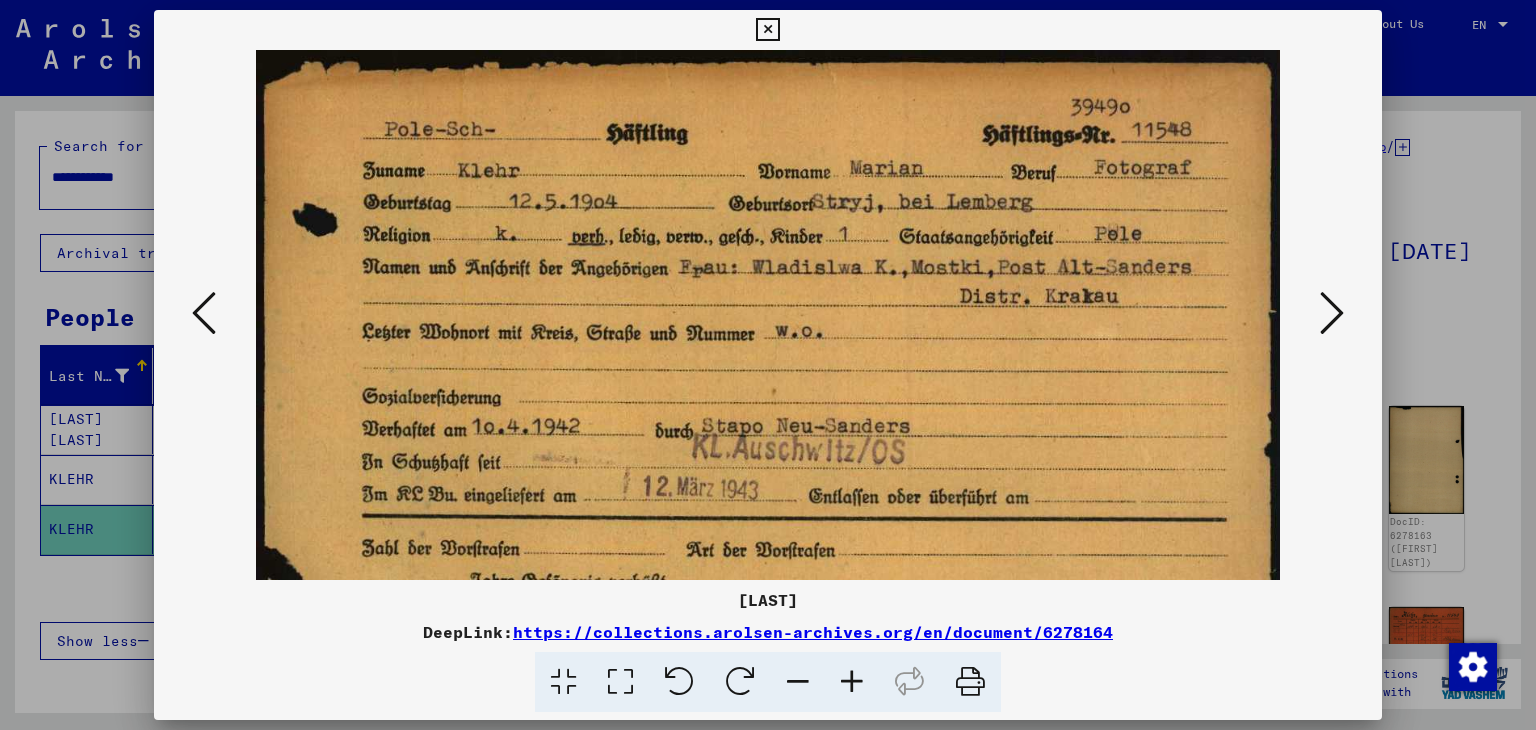 scroll, scrollTop: 8, scrollLeft: 0, axis: vertical 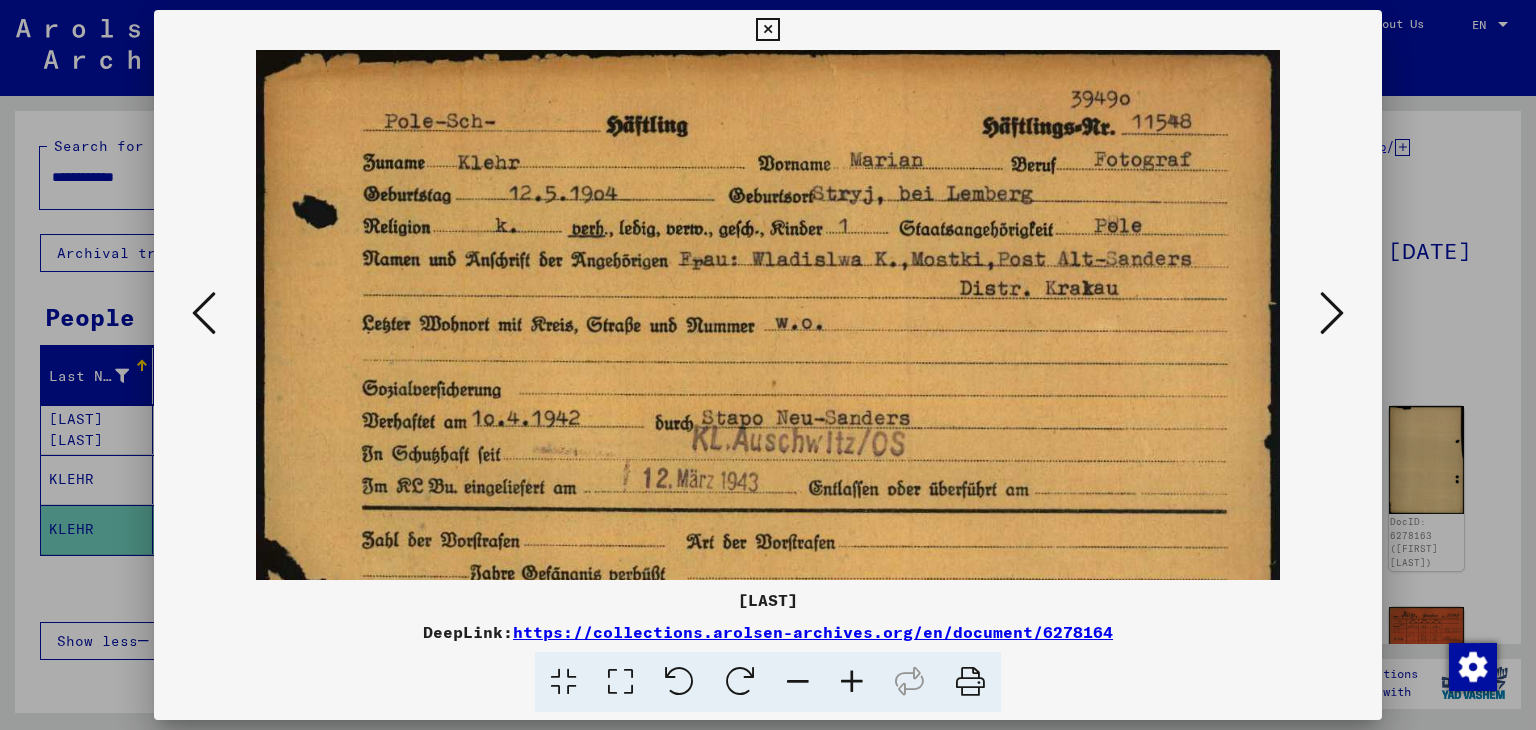 click at bounding box center (768, 407) 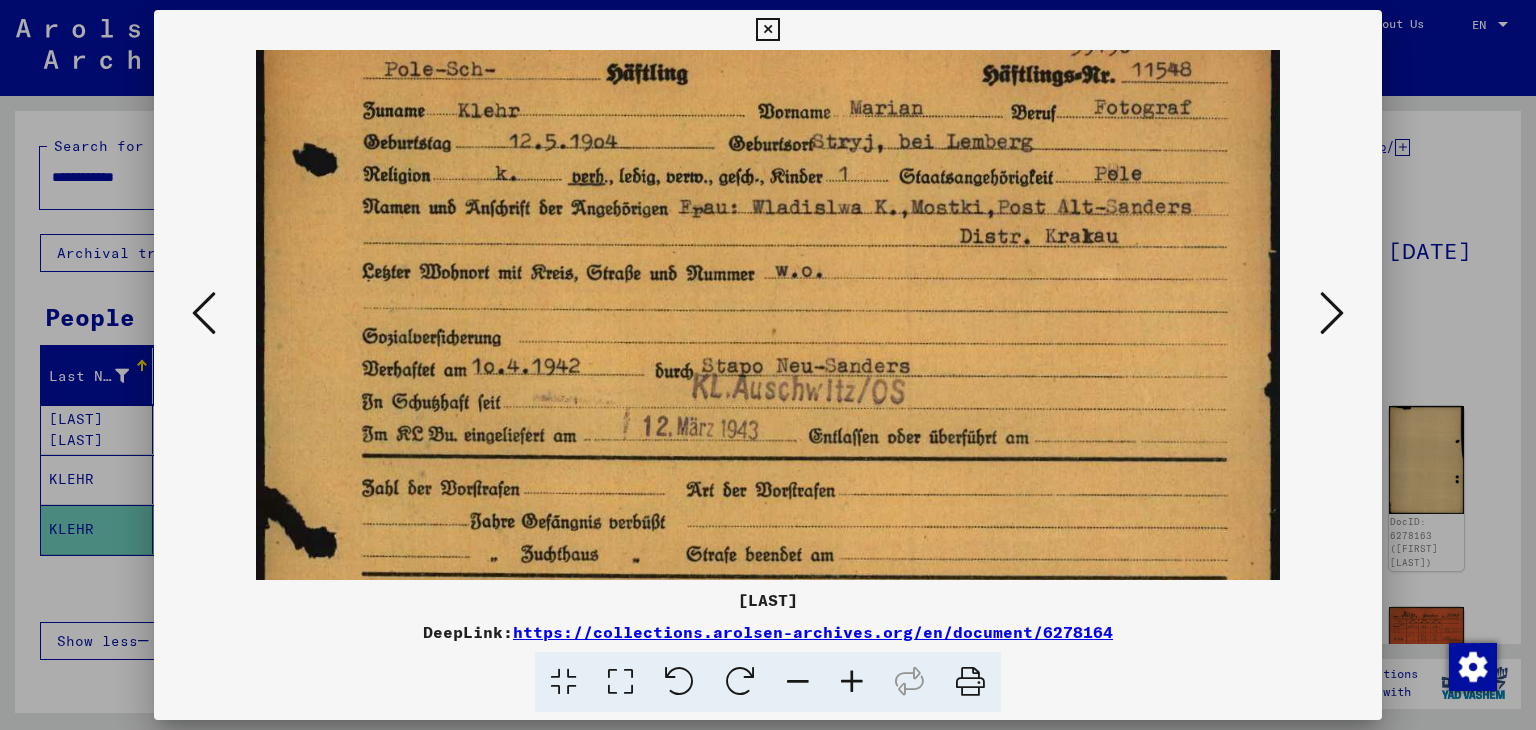 scroll, scrollTop: 67, scrollLeft: 0, axis: vertical 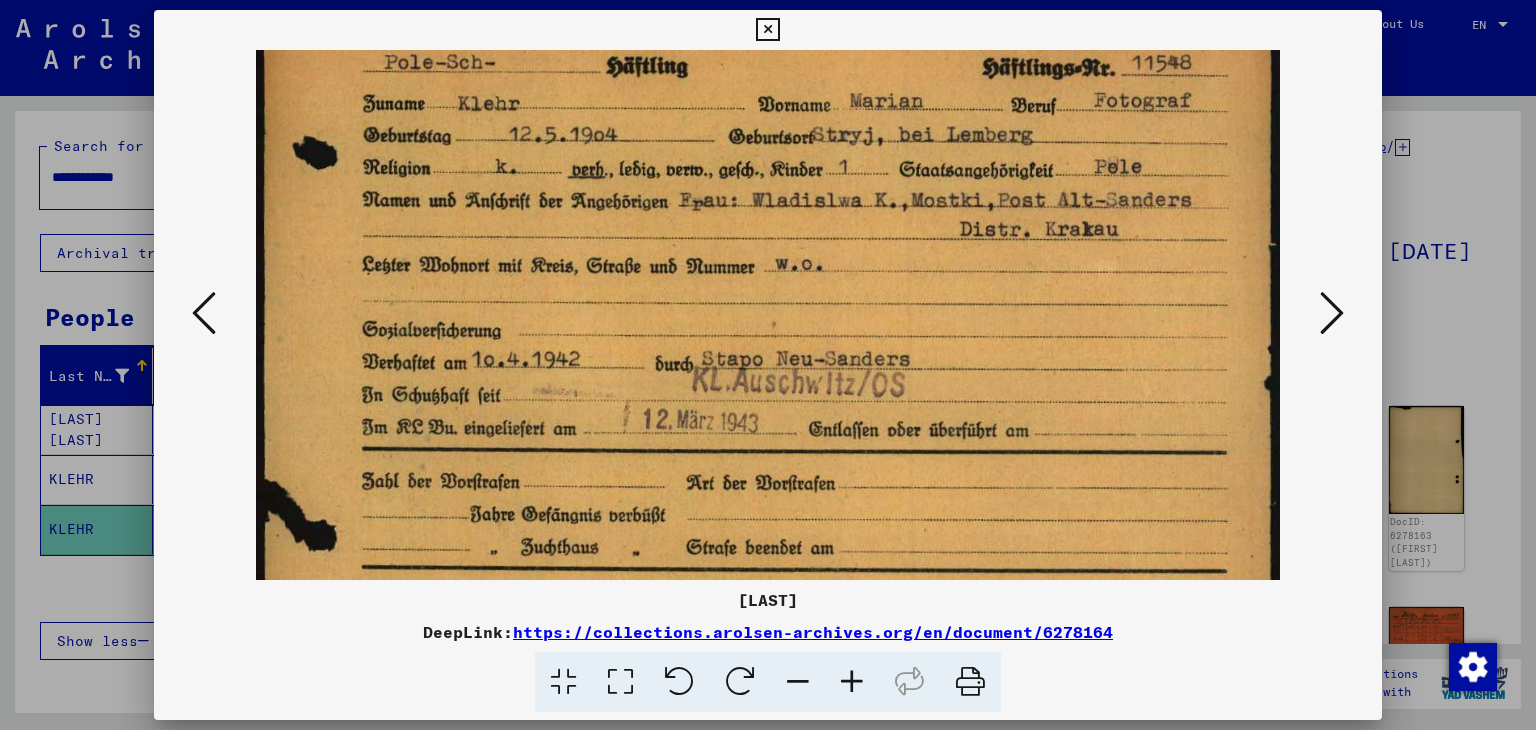 drag, startPoint x: 607, startPoint y: 437, endPoint x: 607, endPoint y: 381, distance: 56 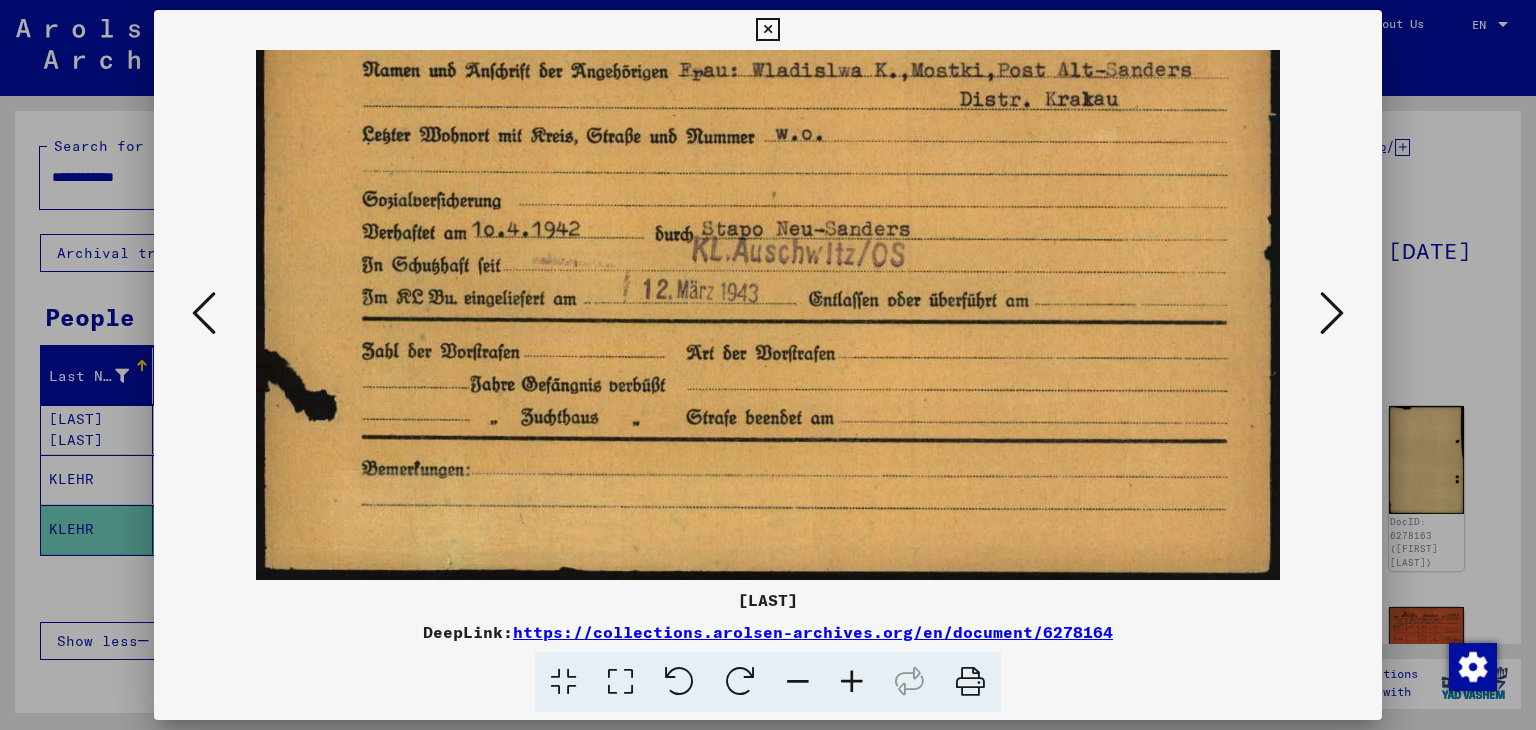 scroll, scrollTop: 200, scrollLeft: 0, axis: vertical 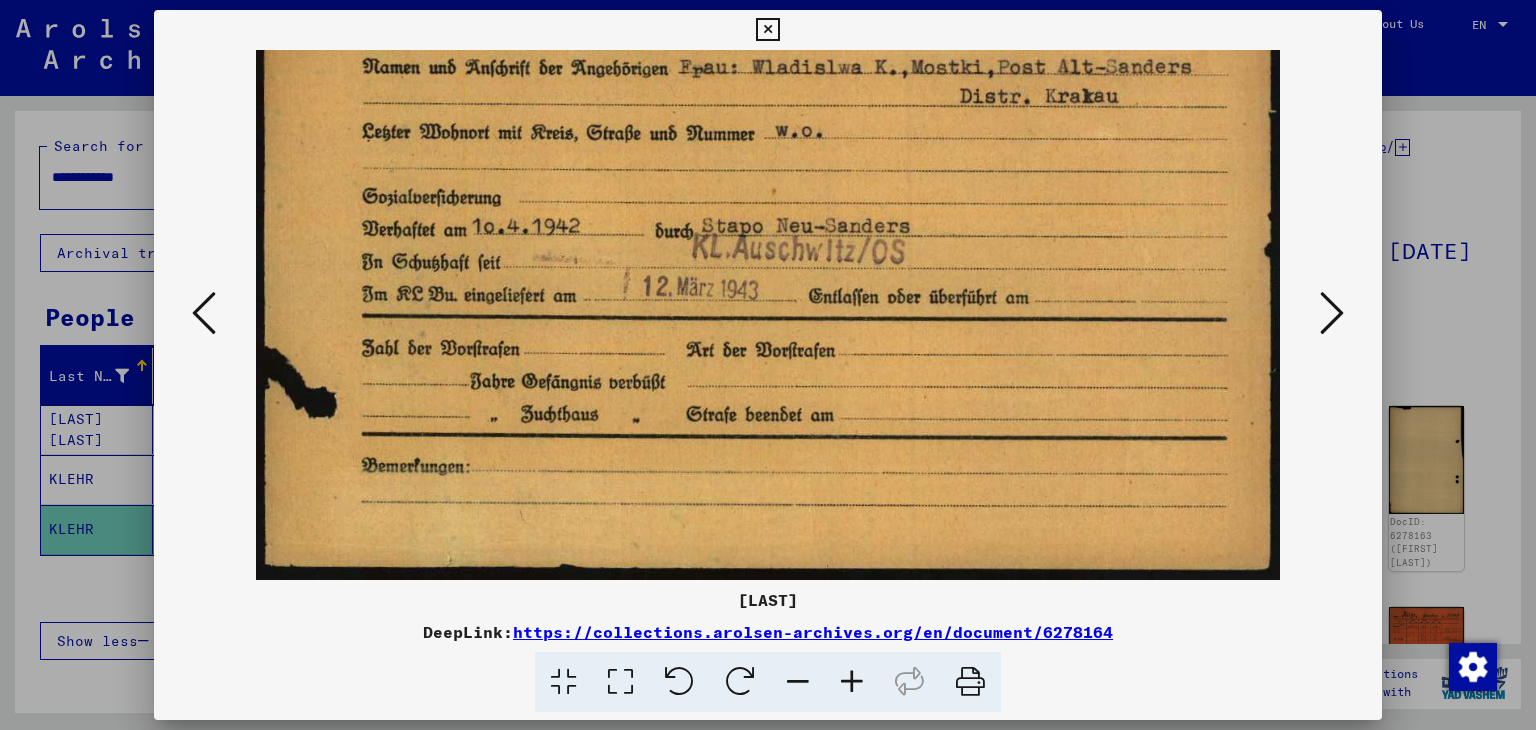 drag, startPoint x: 912, startPoint y: 405, endPoint x: 894, endPoint y: 264, distance: 142.14429 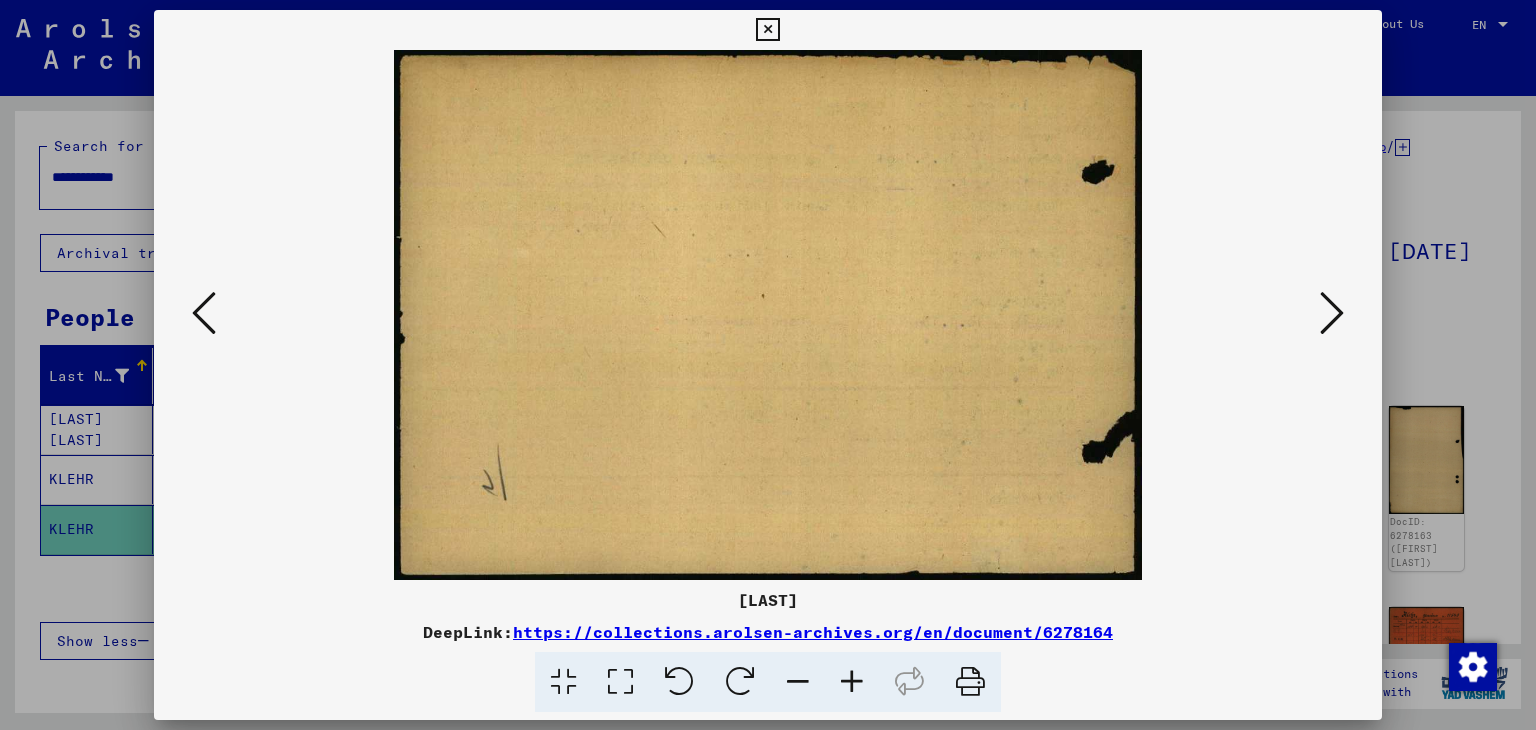 click at bounding box center (1332, 313) 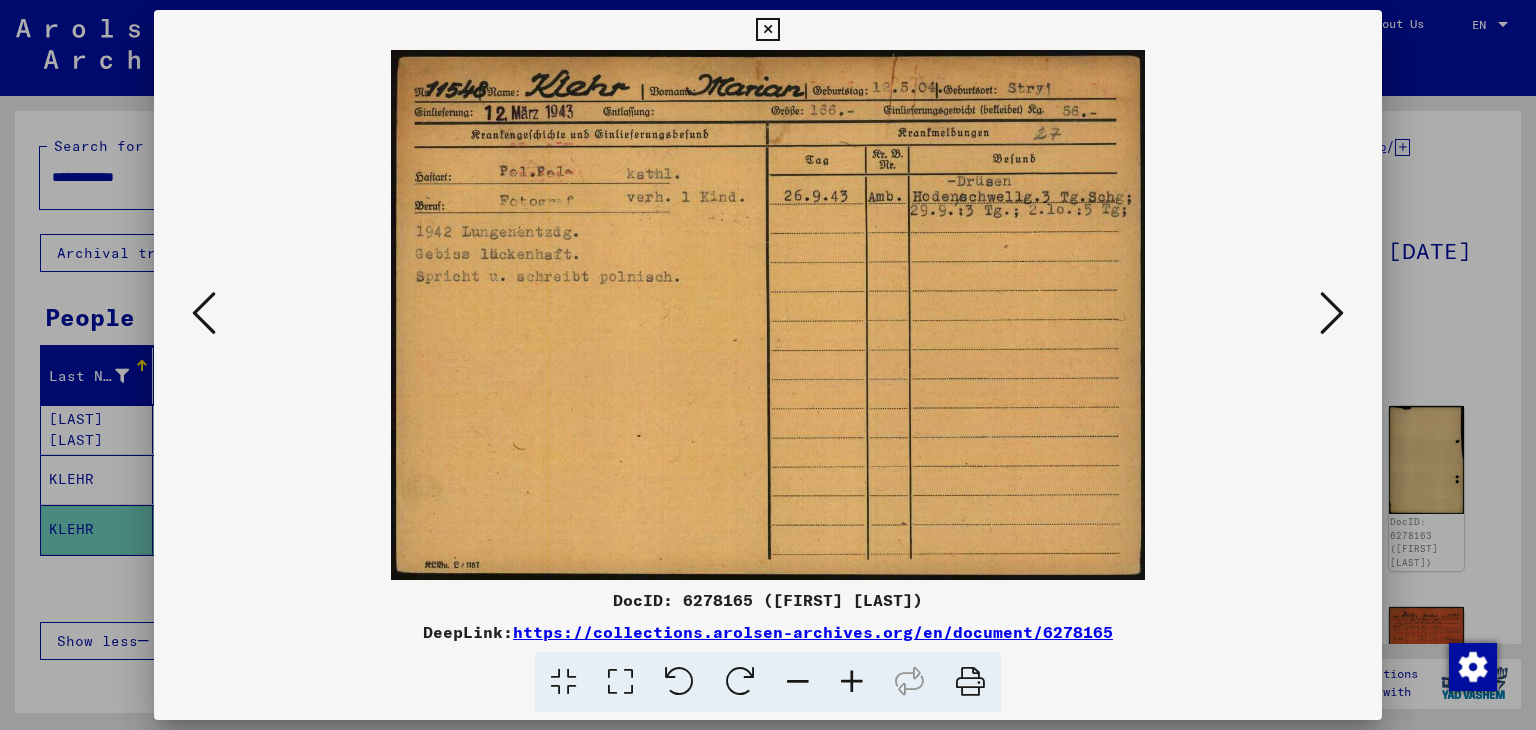 click at bounding box center [1332, 313] 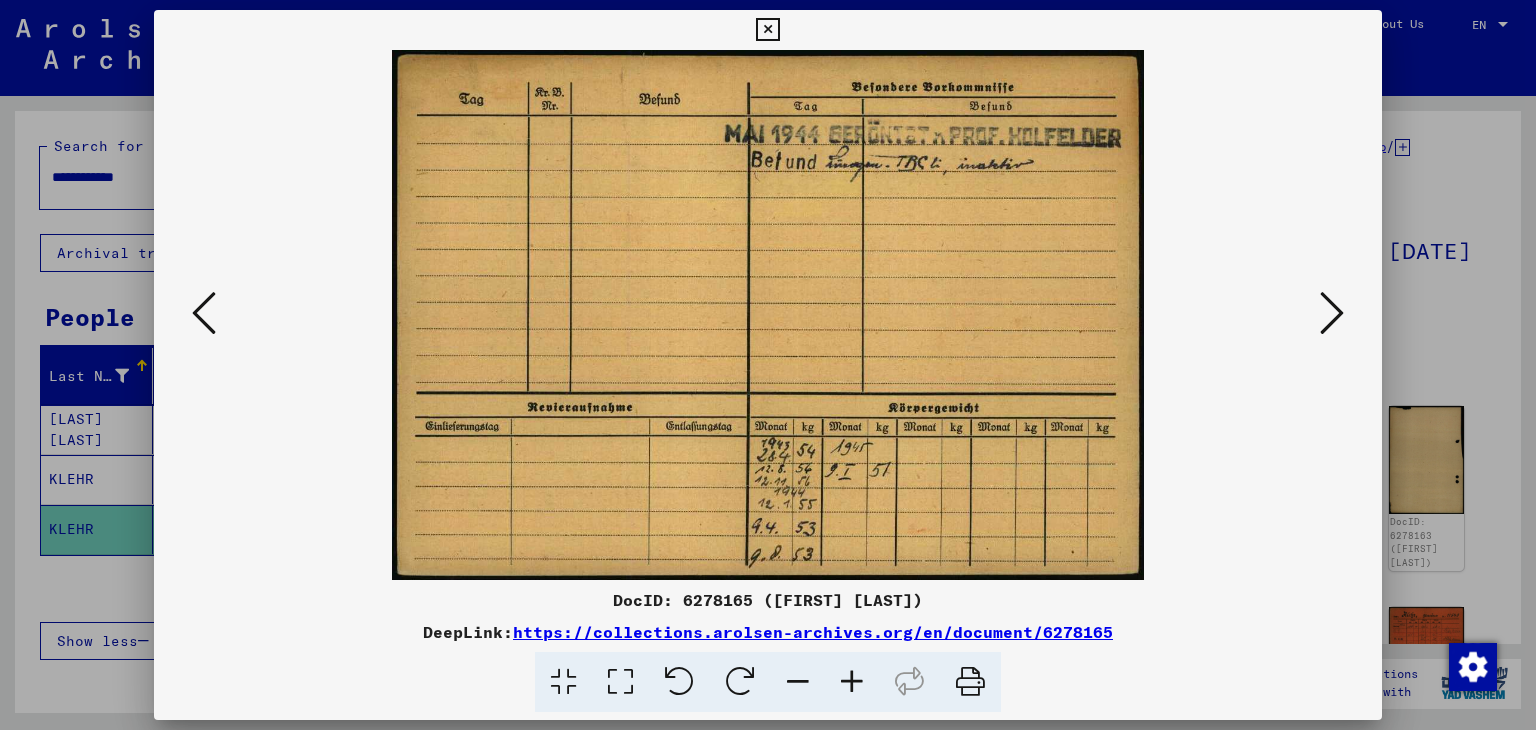 click at bounding box center (1332, 313) 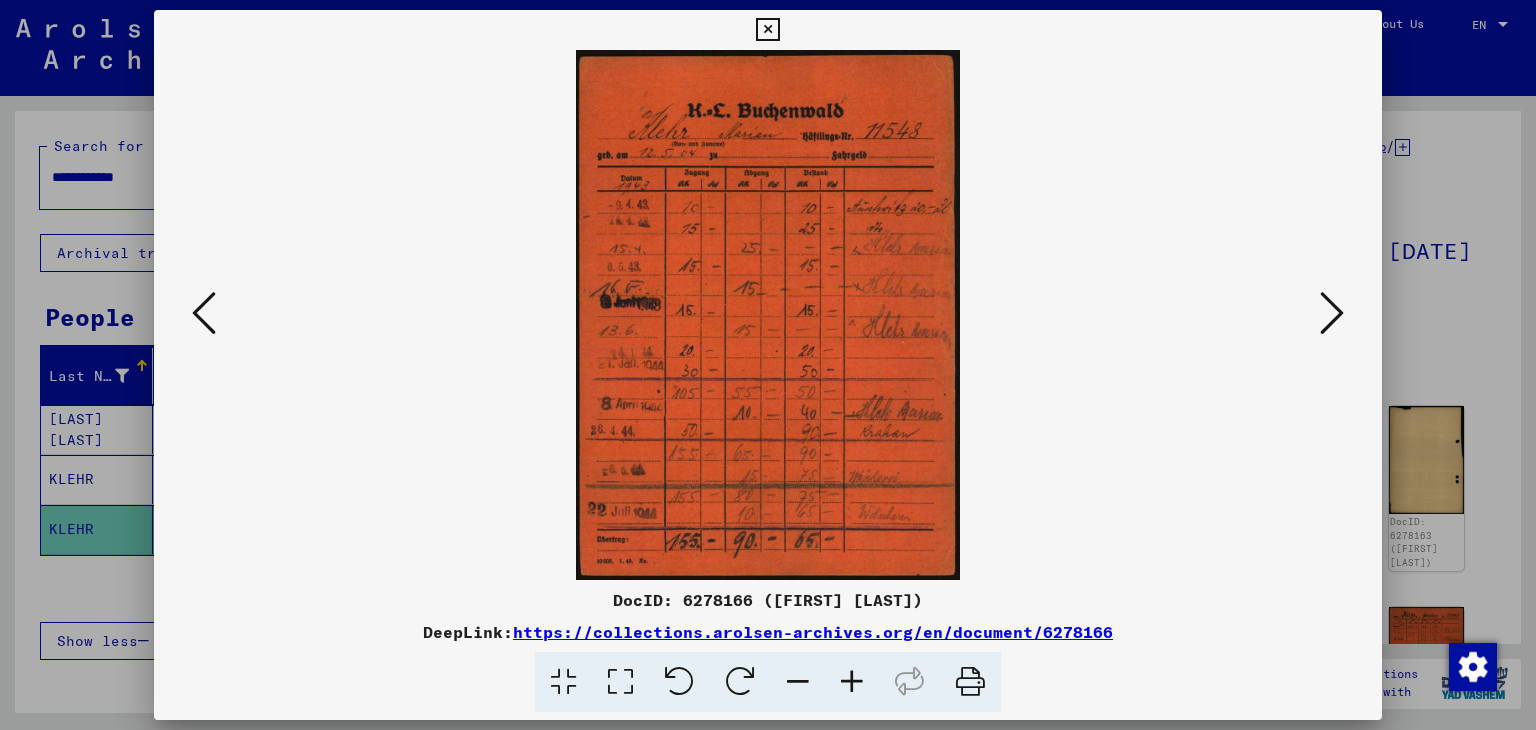 click at bounding box center [1332, 313] 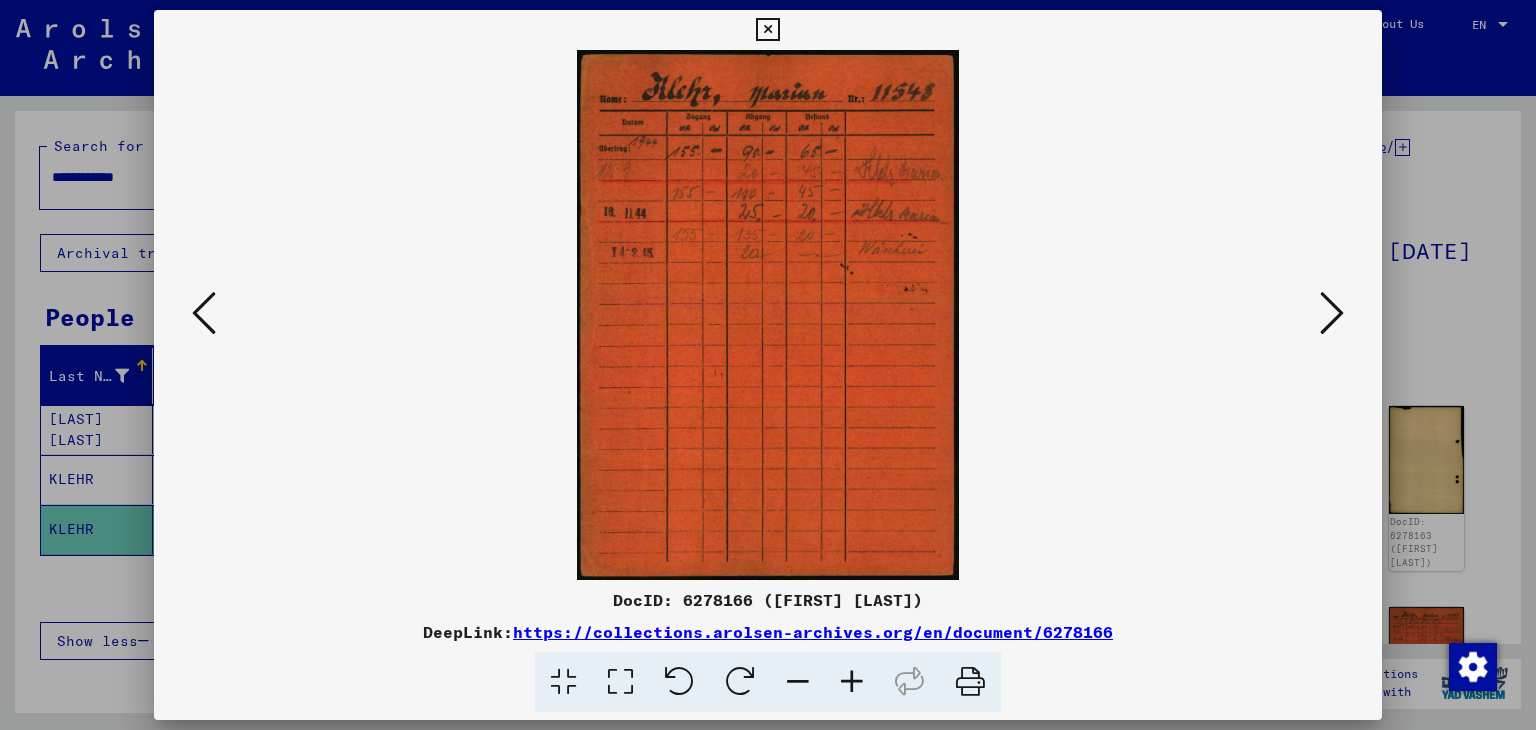 click at bounding box center [1332, 313] 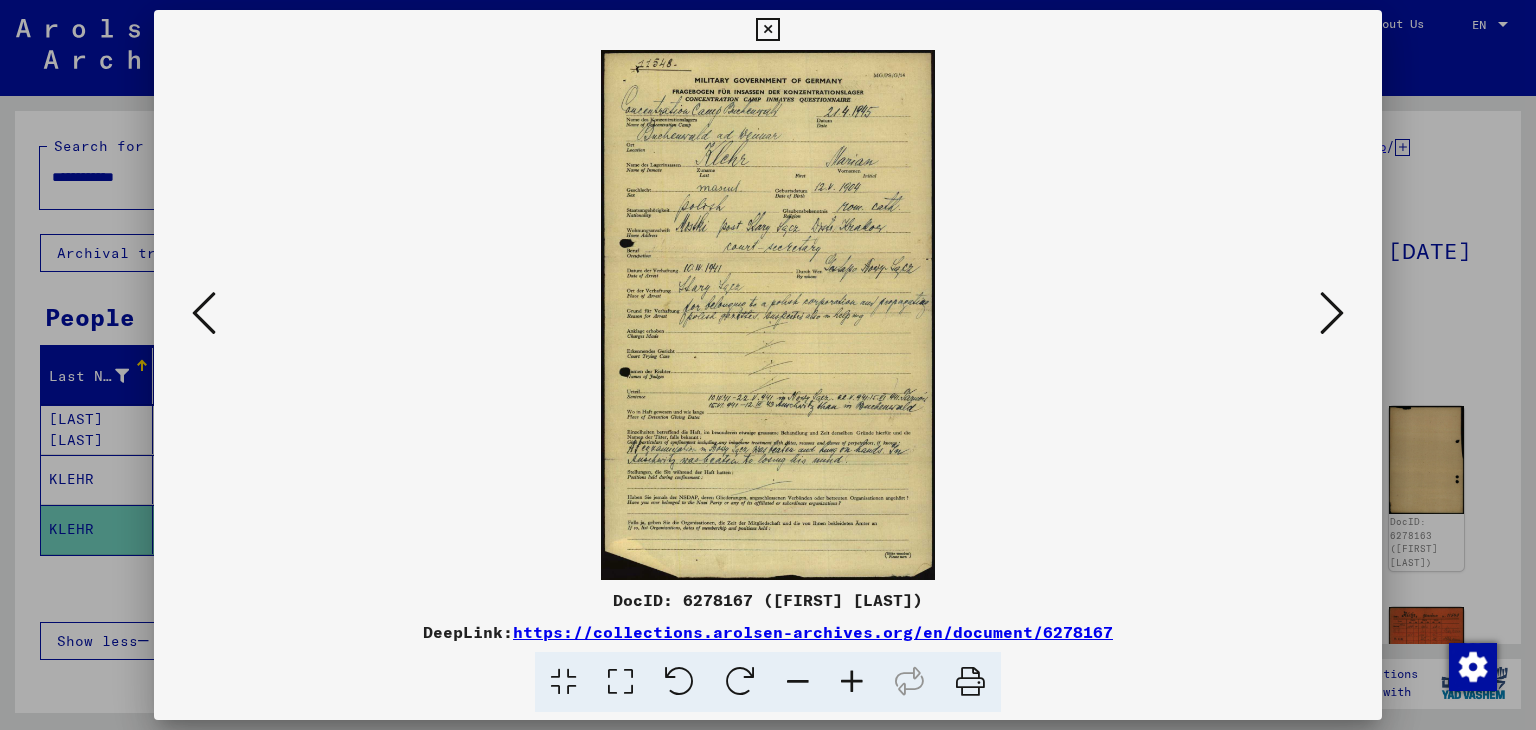 click at bounding box center (852, 682) 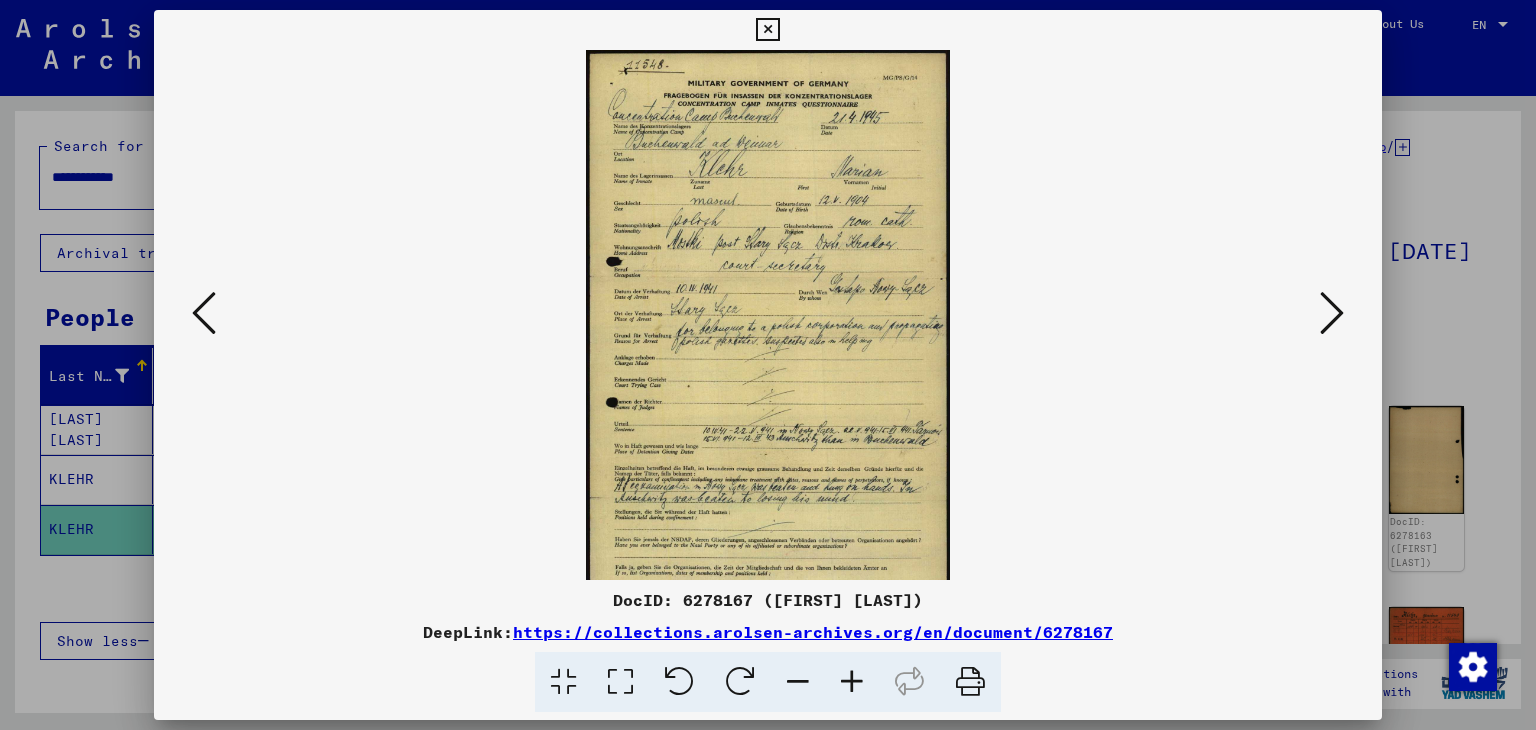 click at bounding box center (852, 682) 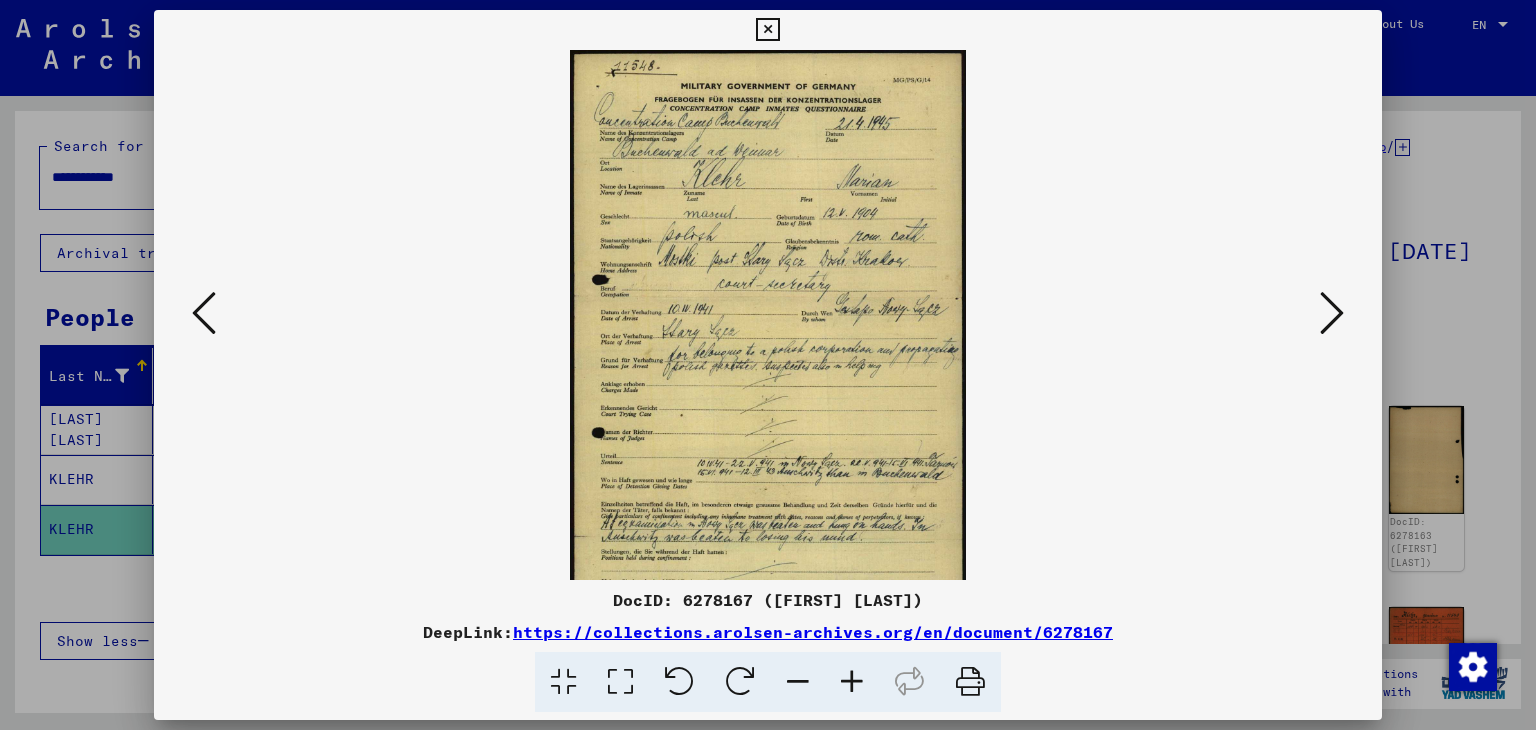 click at bounding box center (852, 682) 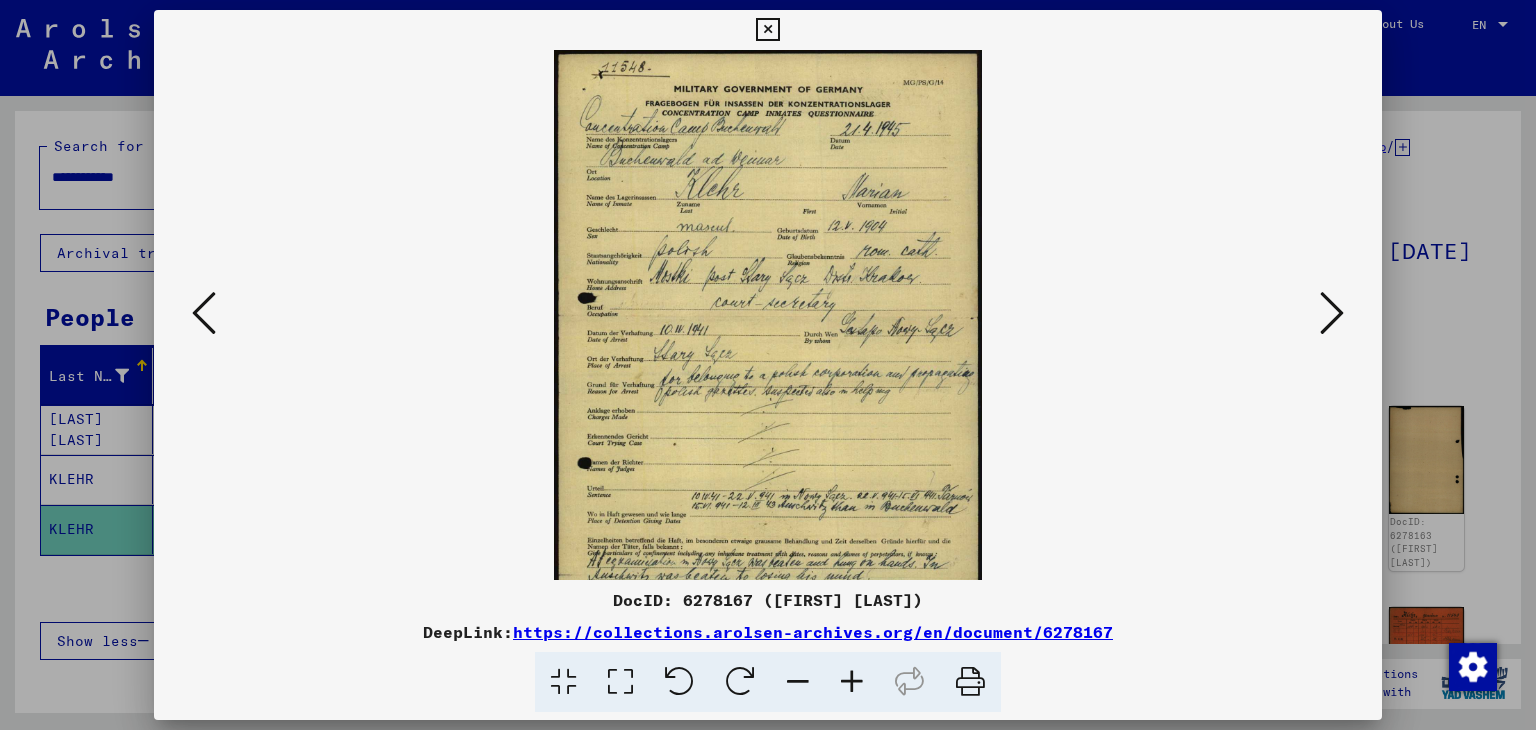 click at bounding box center (852, 682) 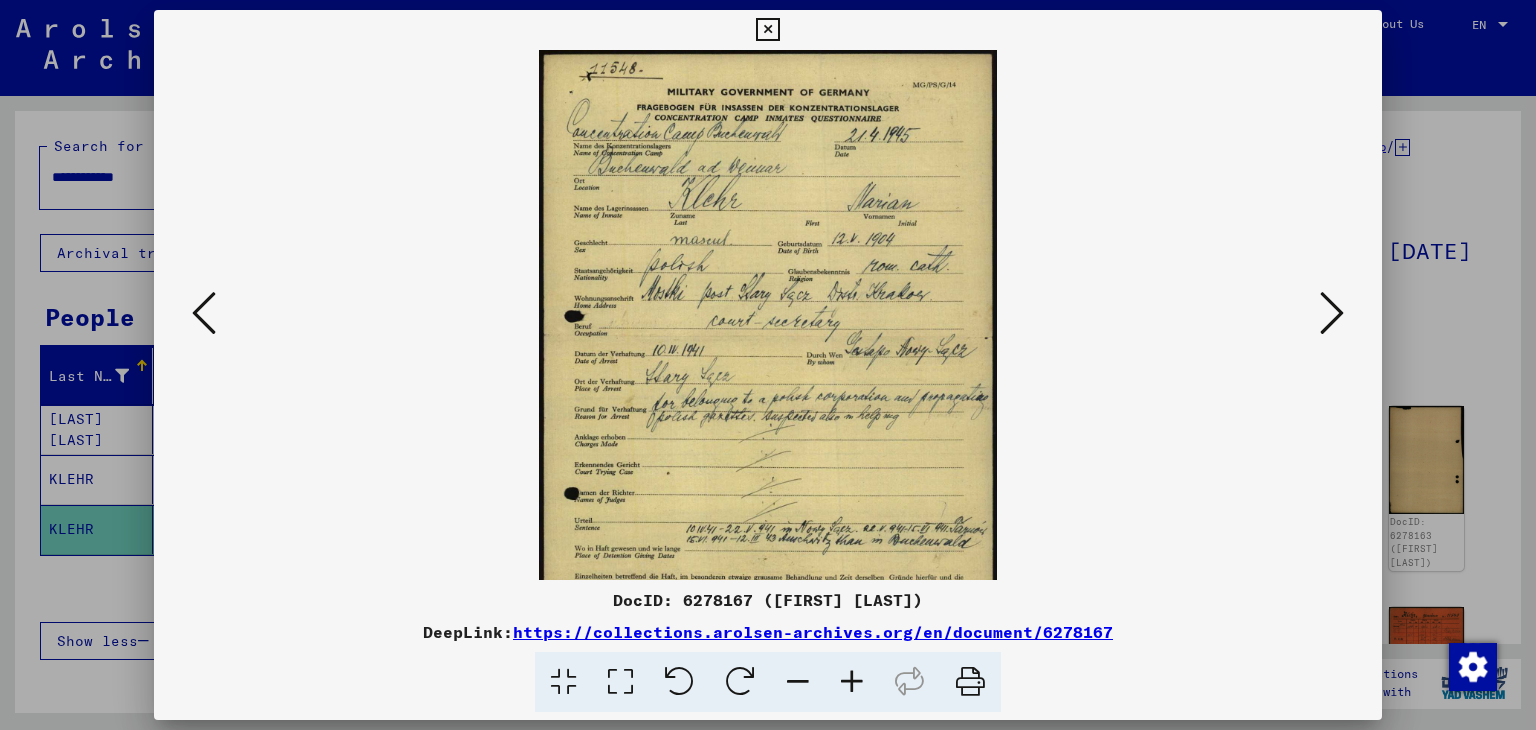 click at bounding box center (852, 682) 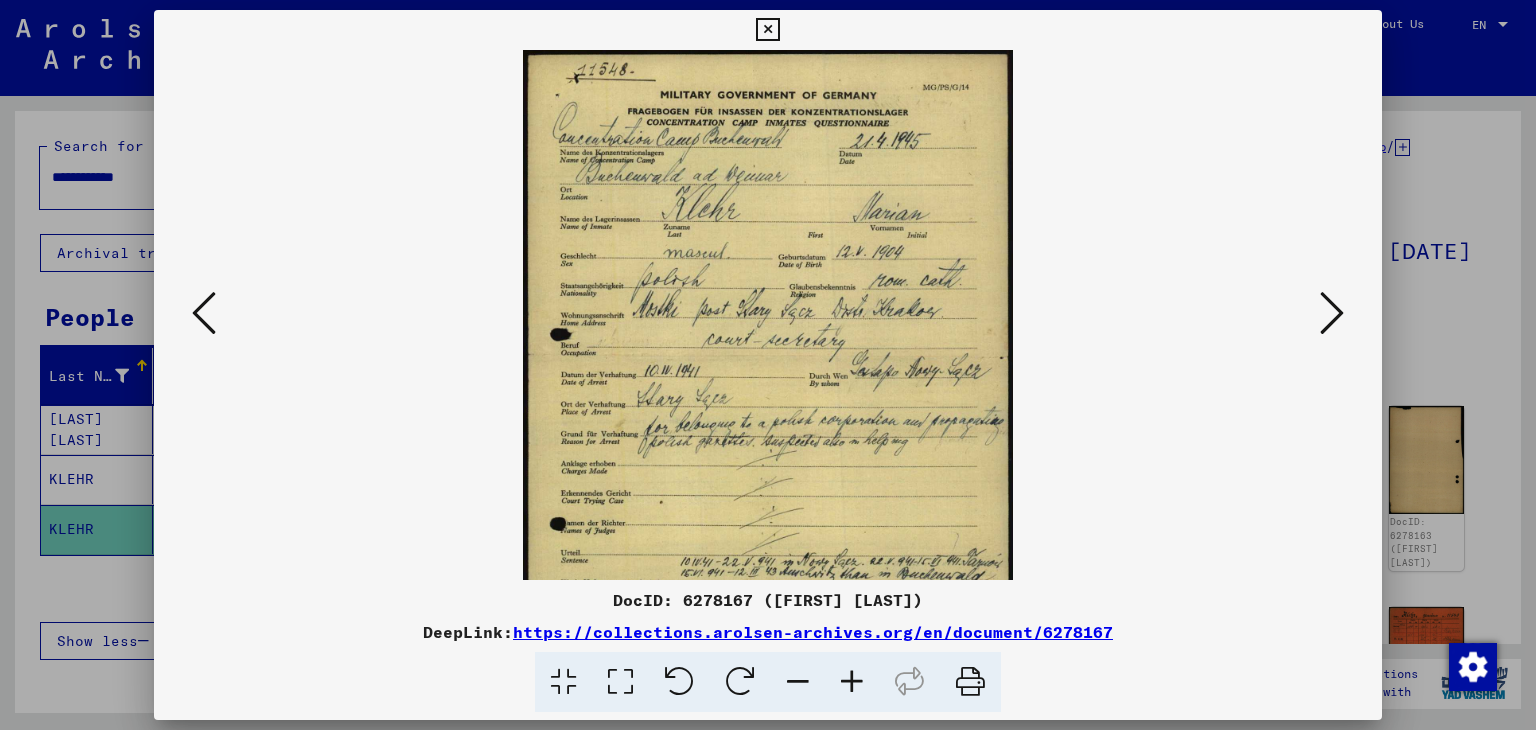 click at bounding box center (852, 682) 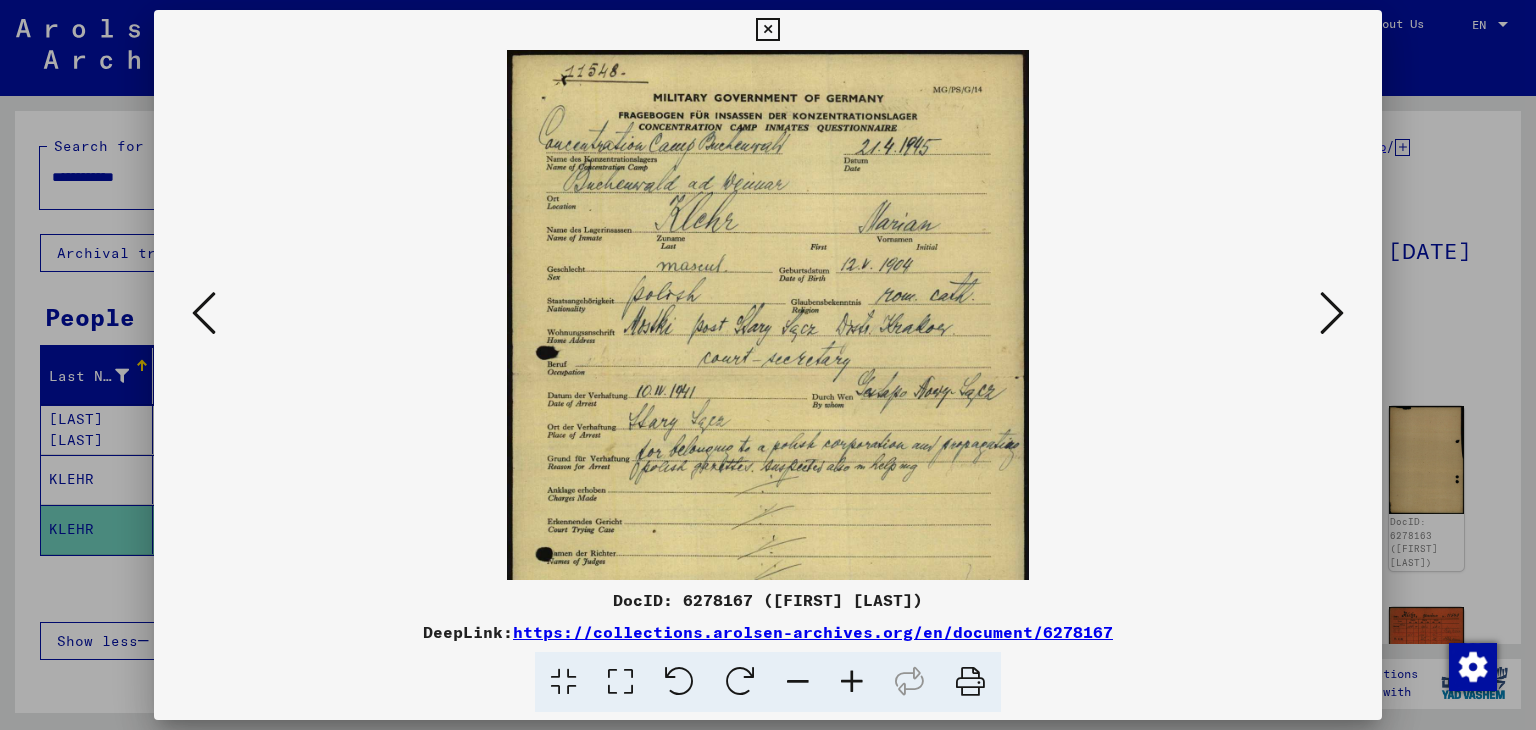 click at bounding box center [852, 682] 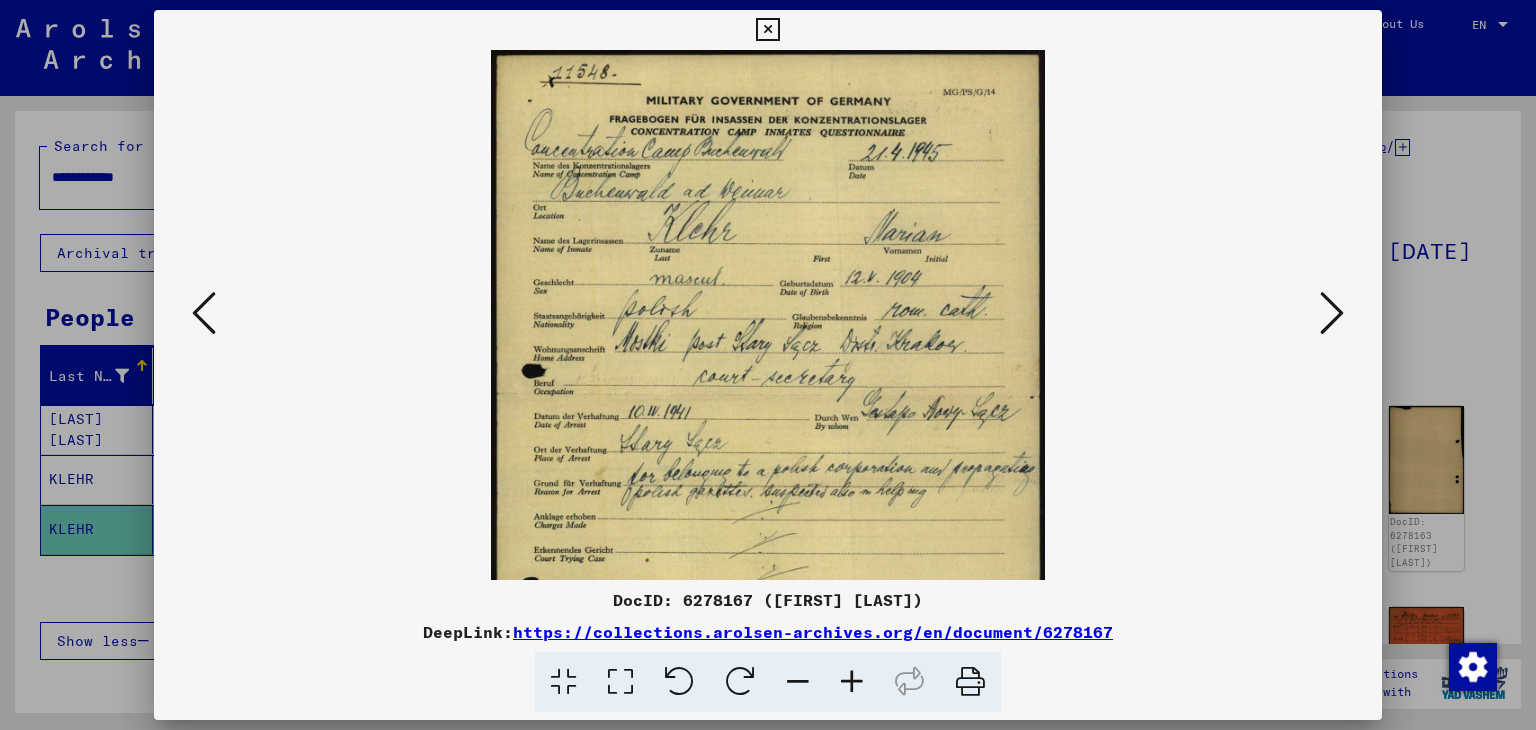 click at bounding box center (852, 682) 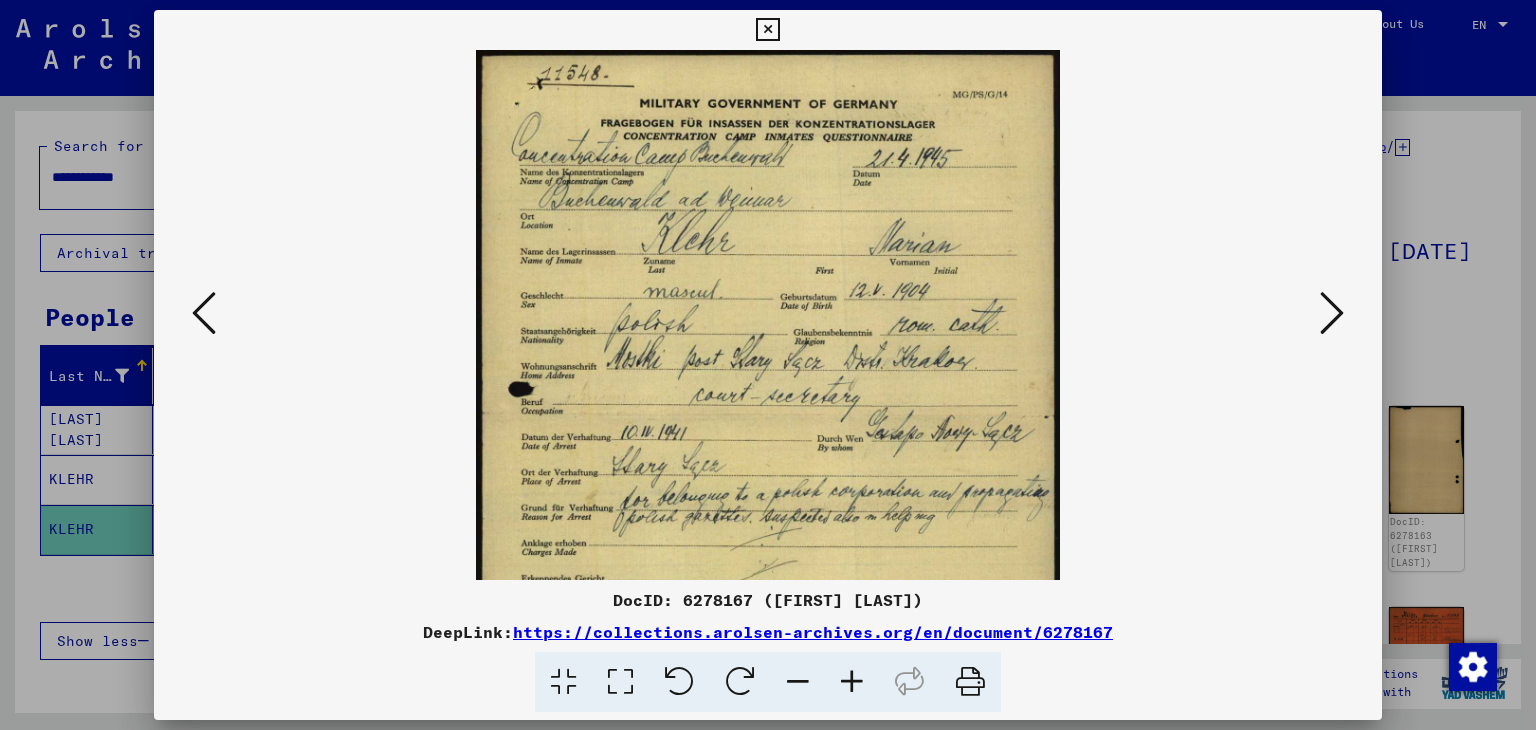 click at bounding box center [852, 682] 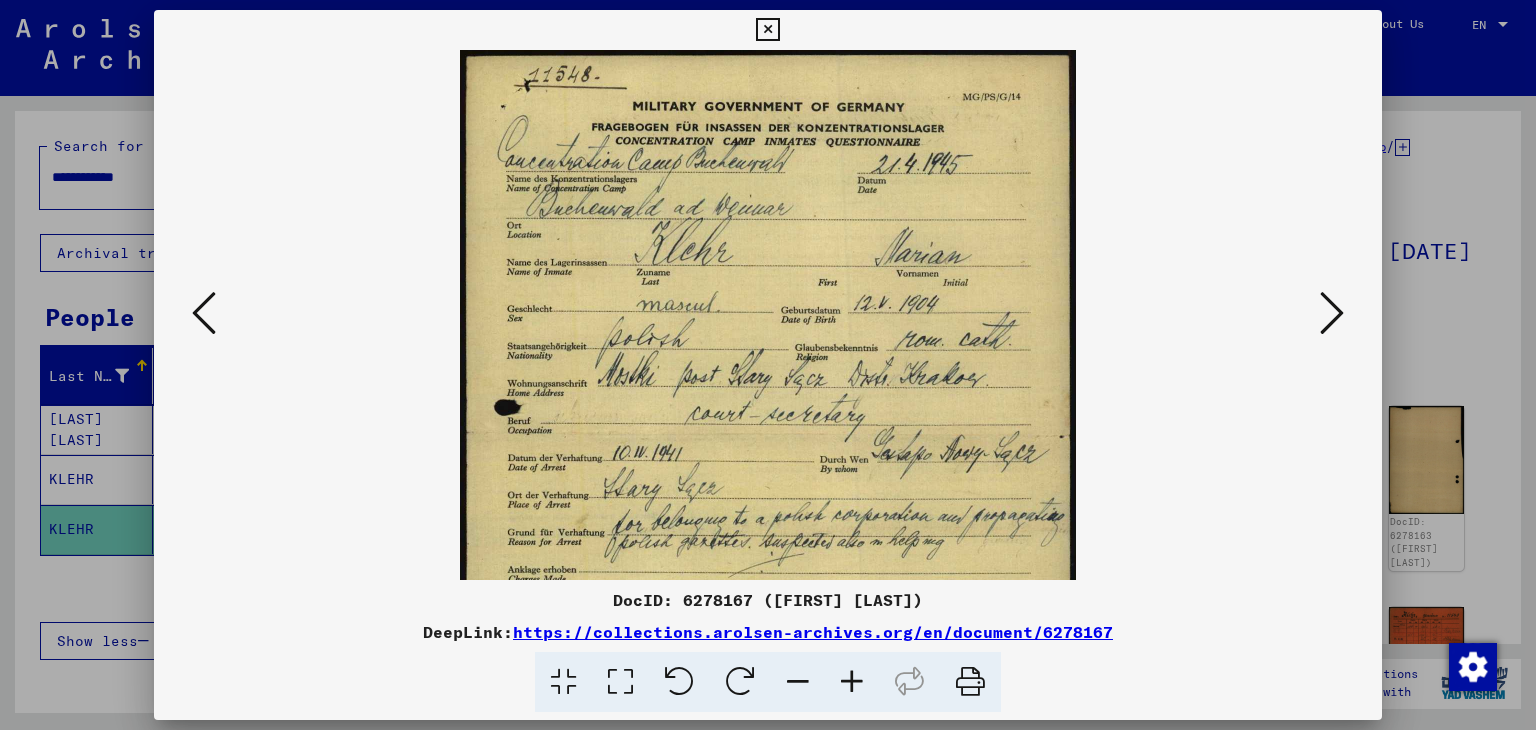 click at bounding box center [852, 682] 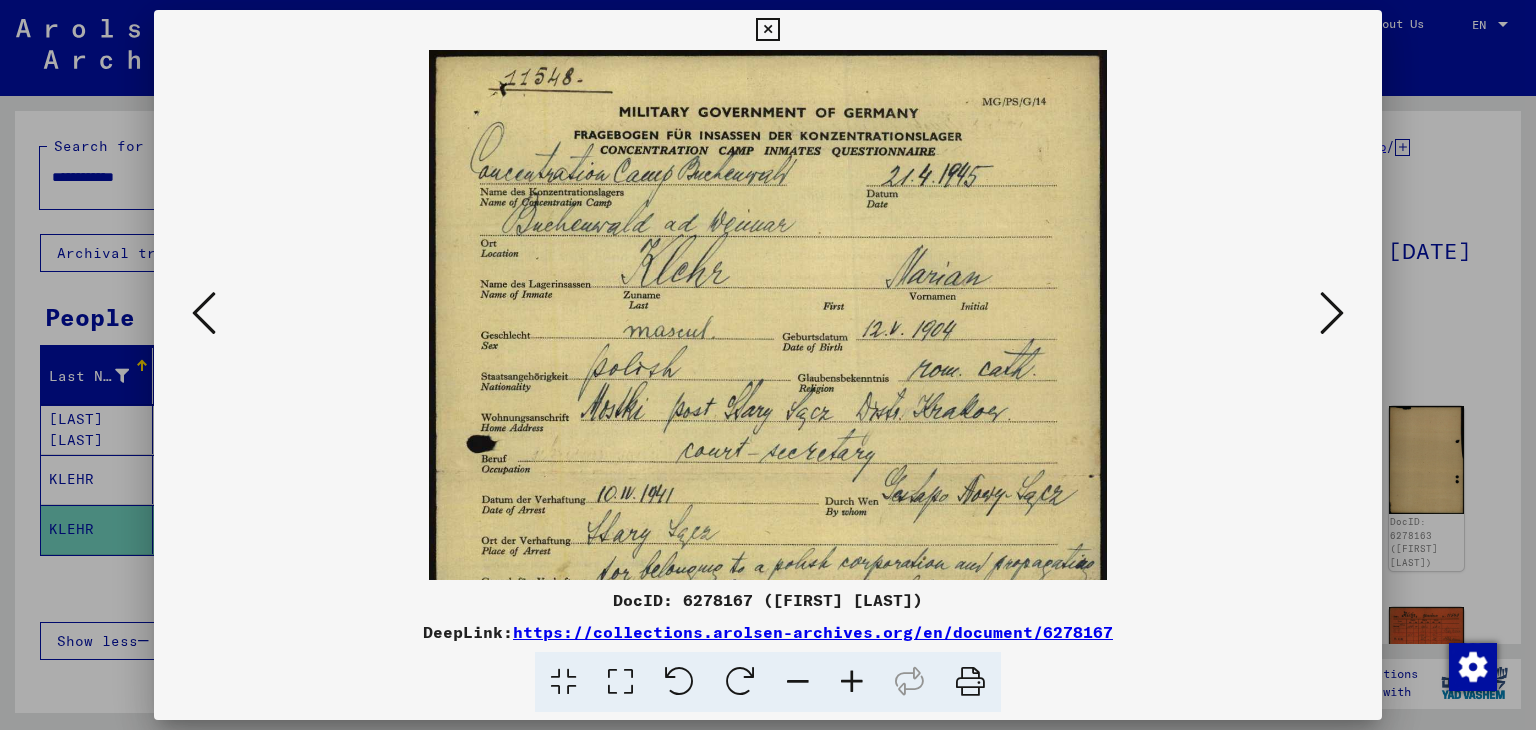 click at bounding box center [852, 682] 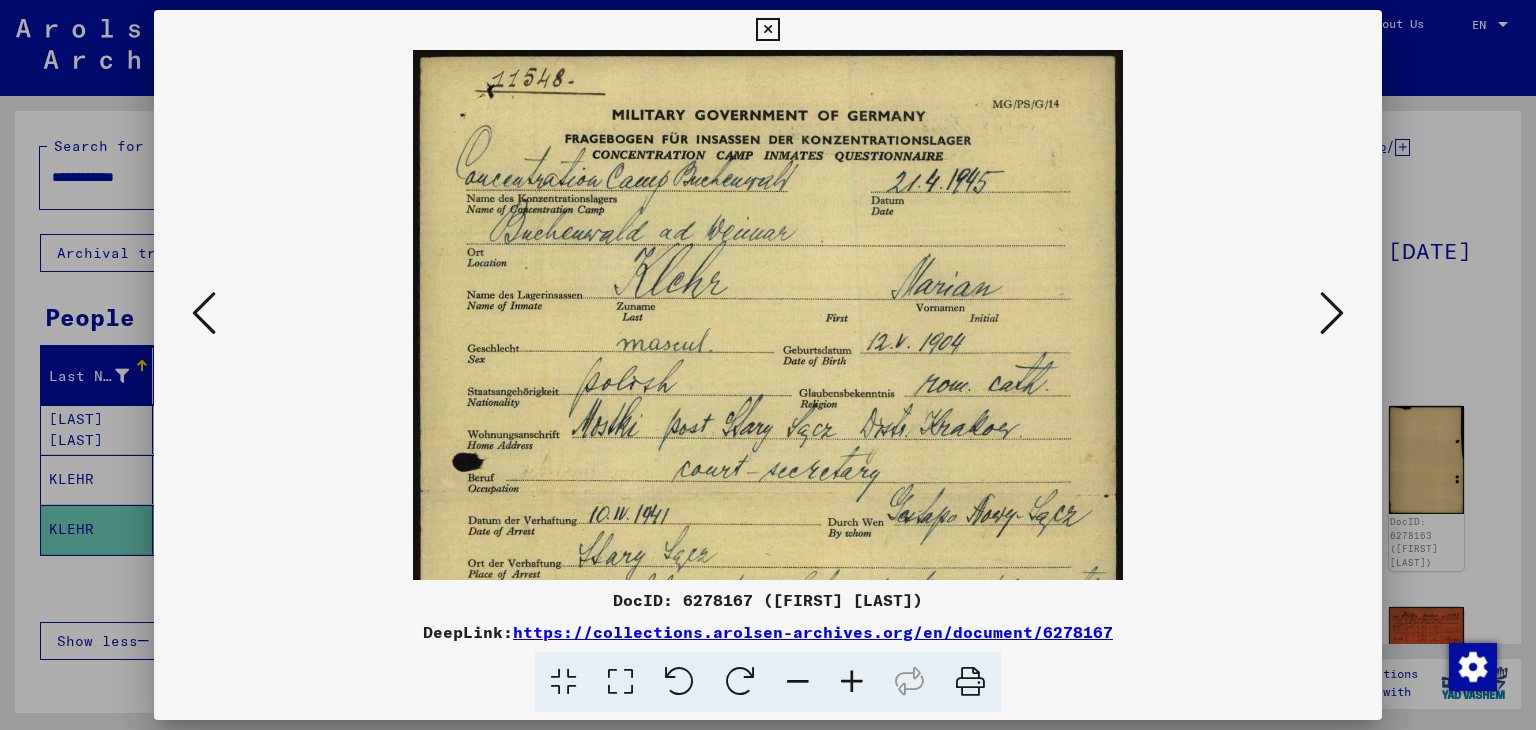 click at bounding box center [852, 682] 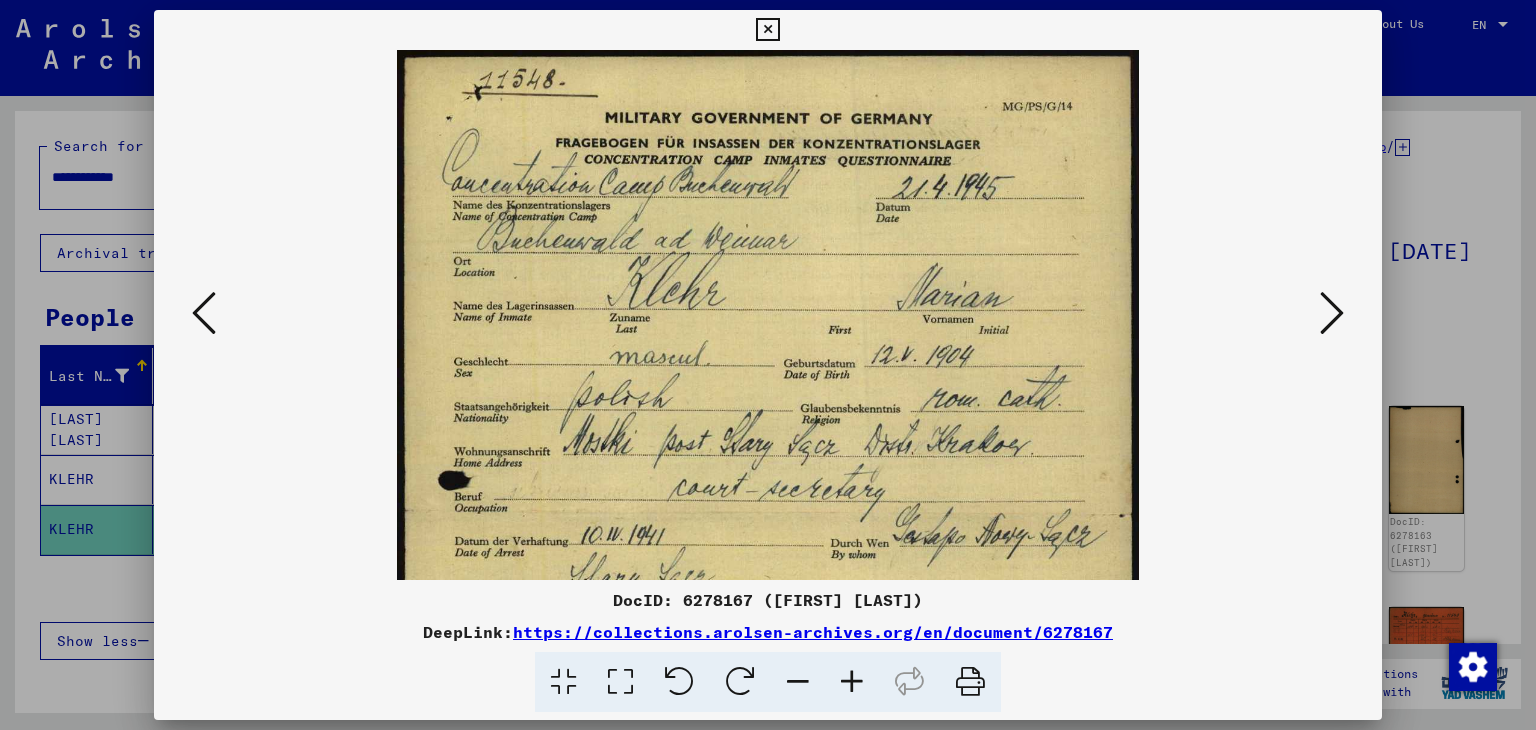 click at bounding box center [852, 682] 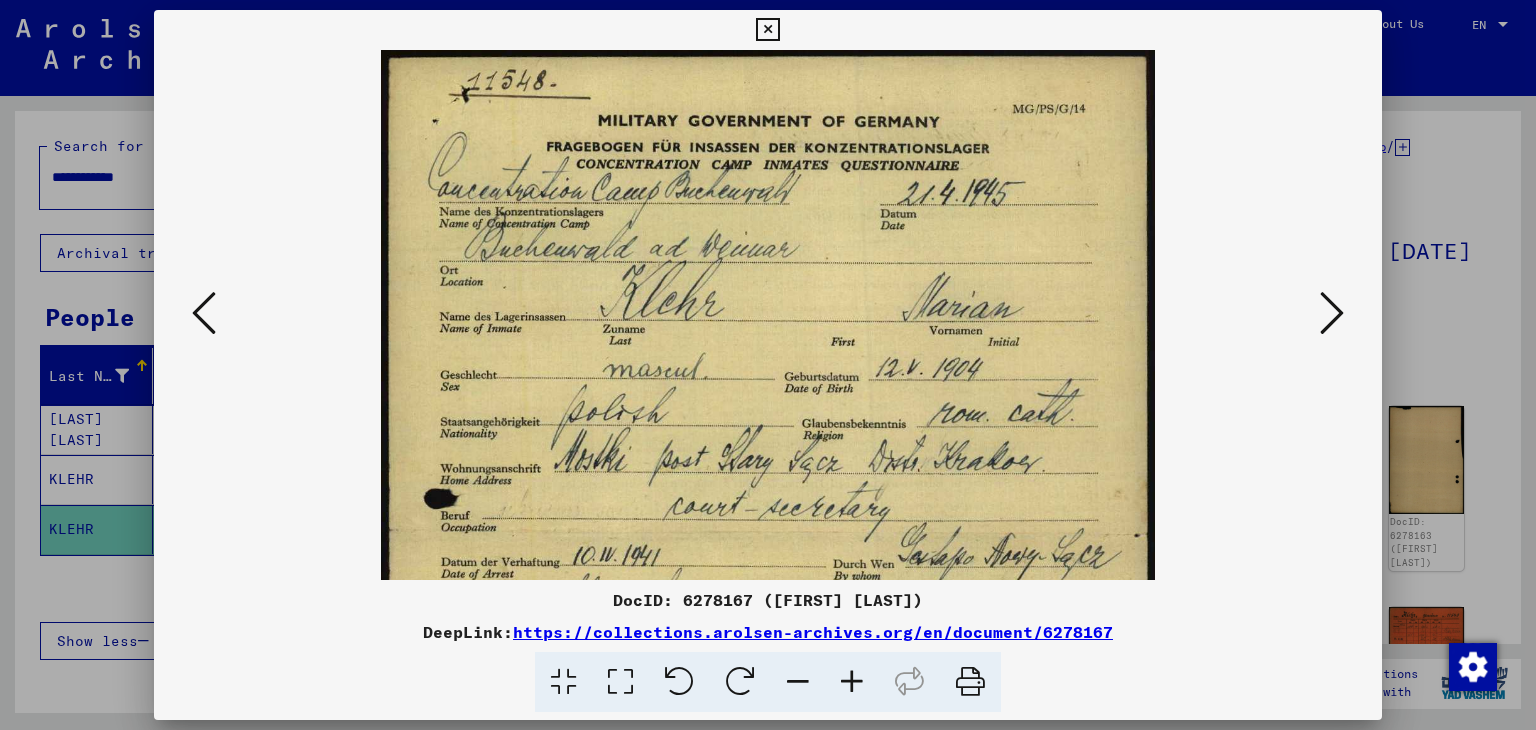 click at bounding box center [852, 682] 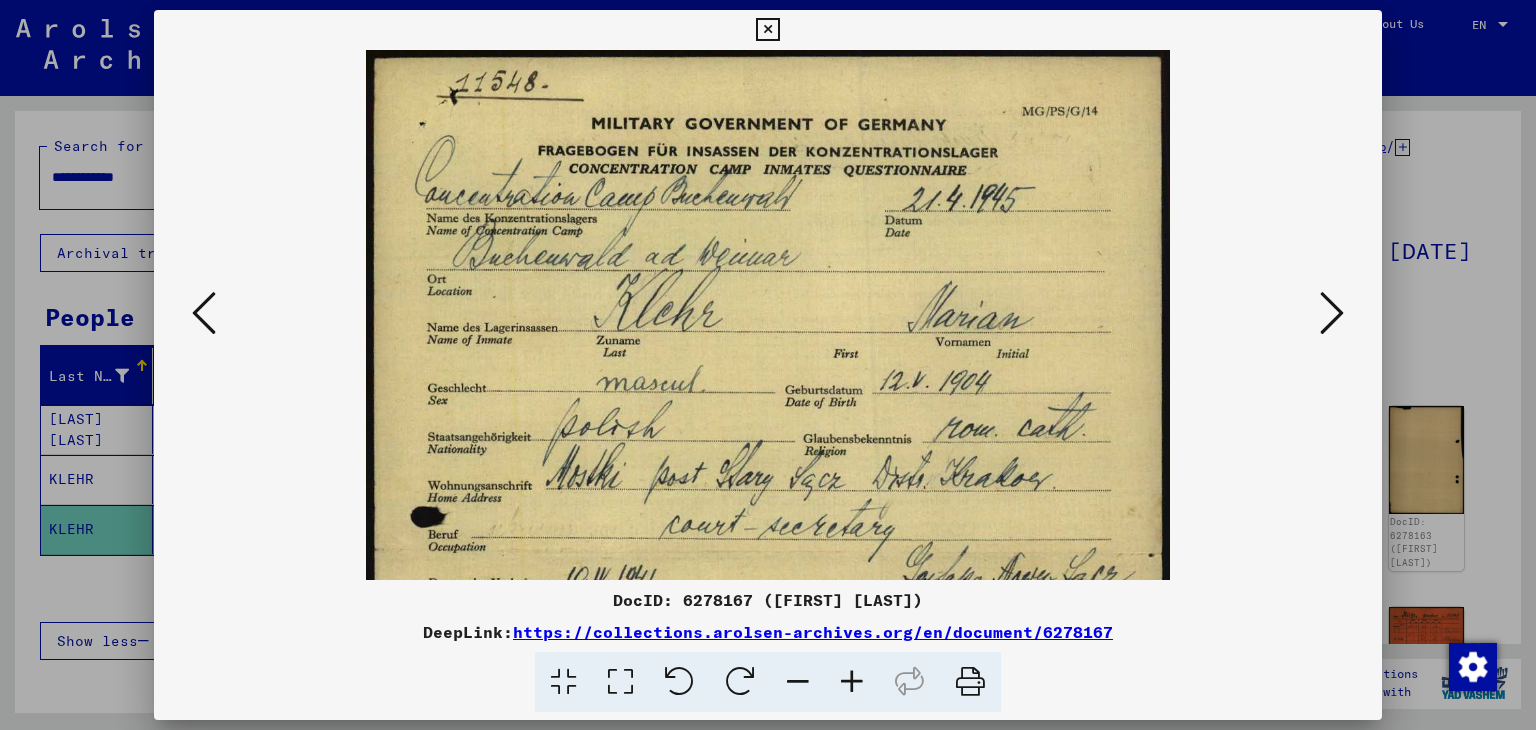 click at bounding box center (852, 682) 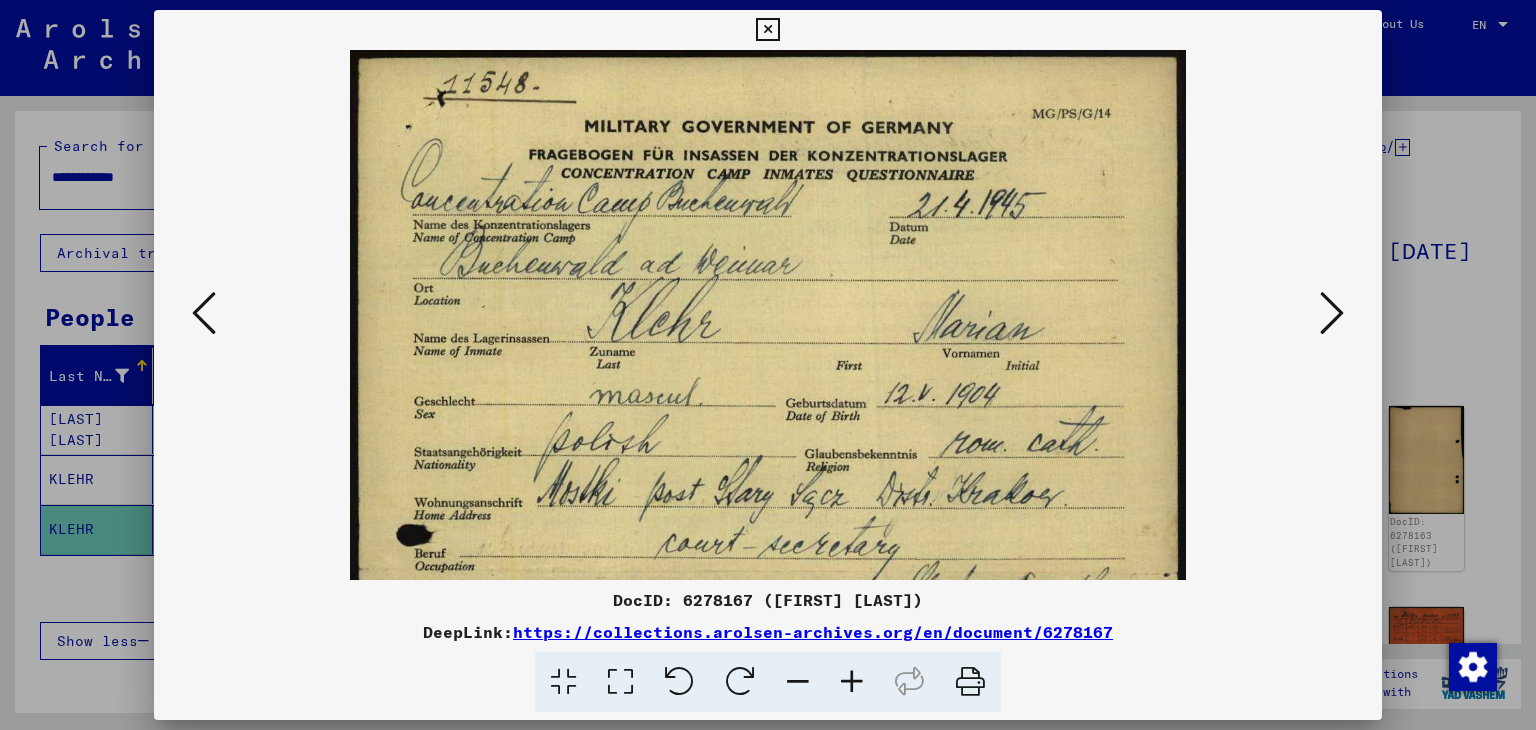 click at bounding box center (852, 682) 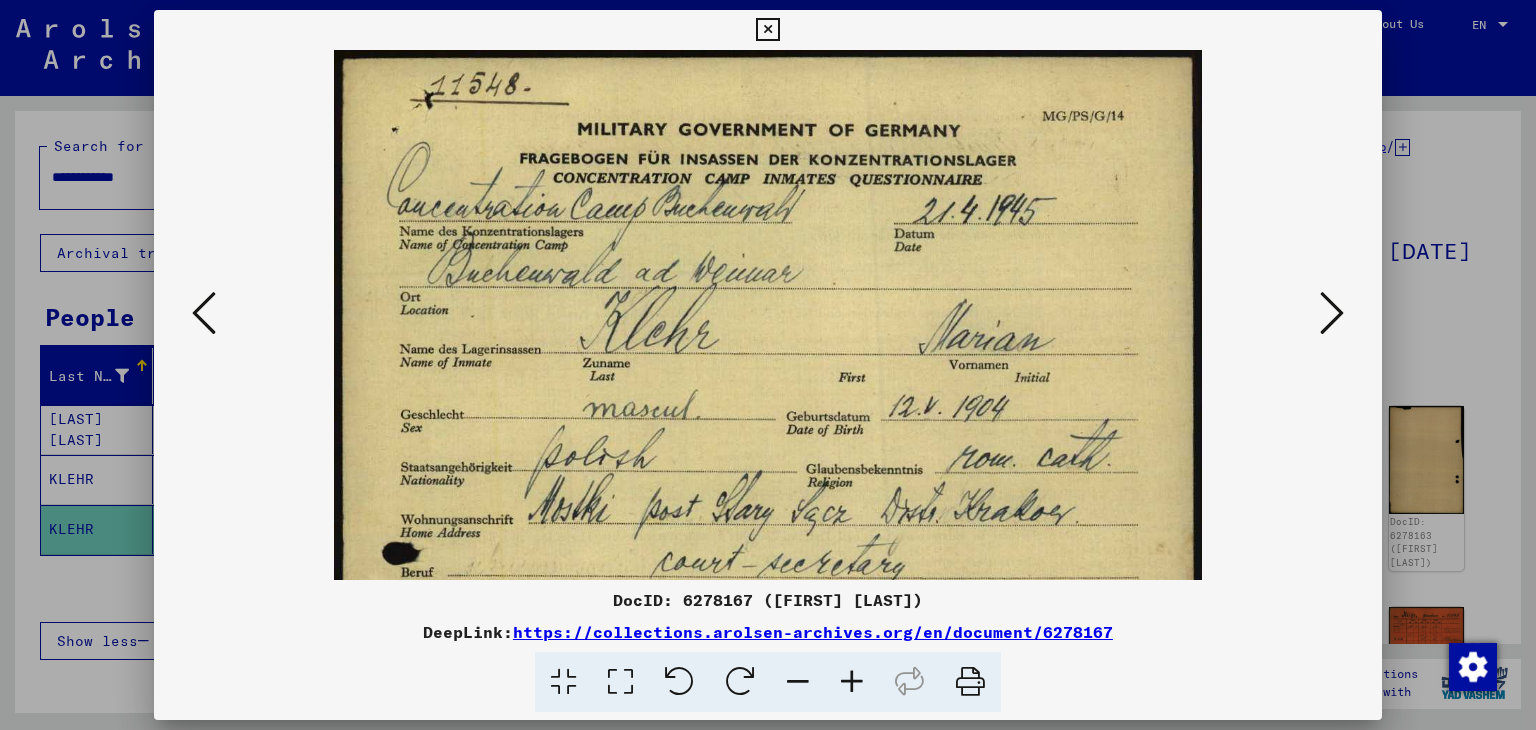 click at bounding box center [852, 682] 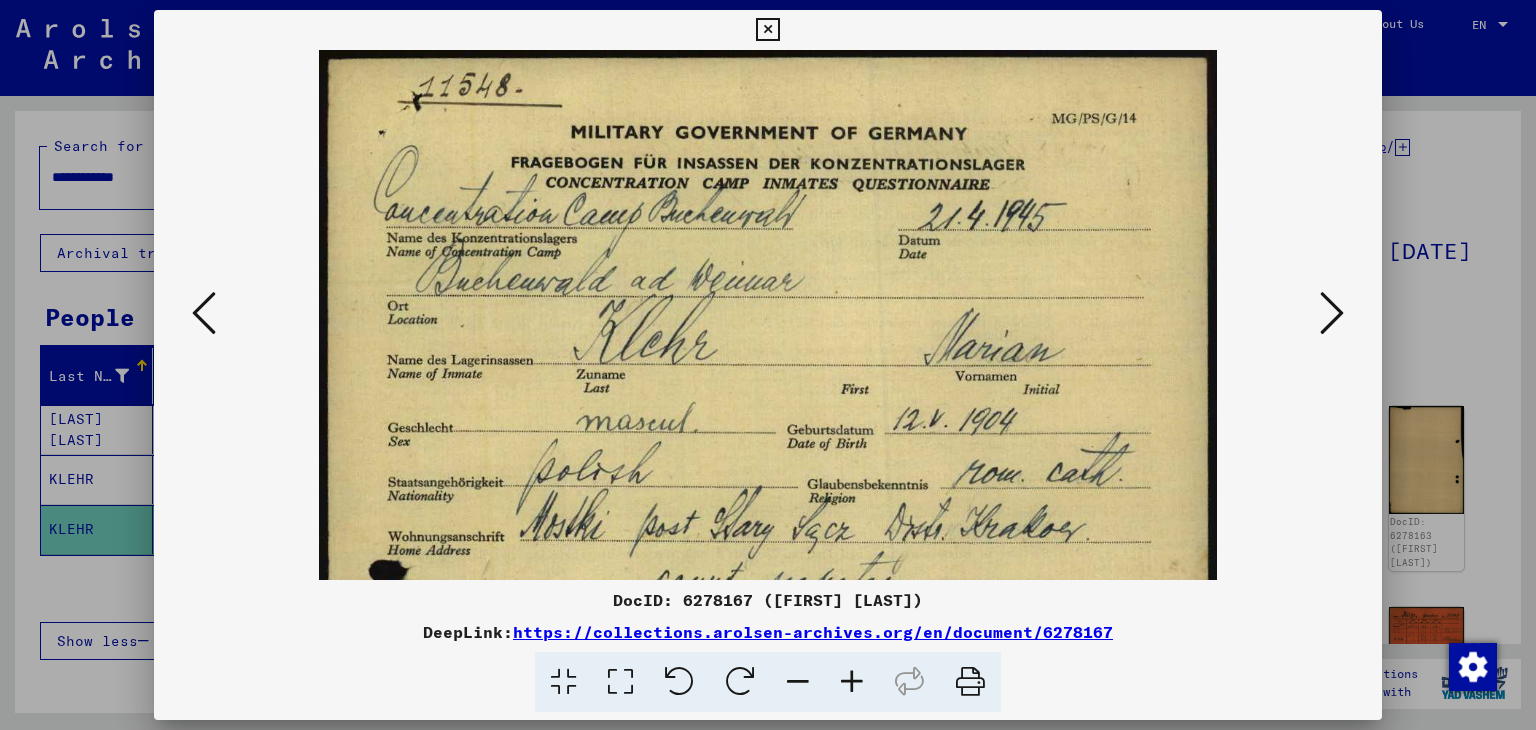 click at bounding box center [852, 682] 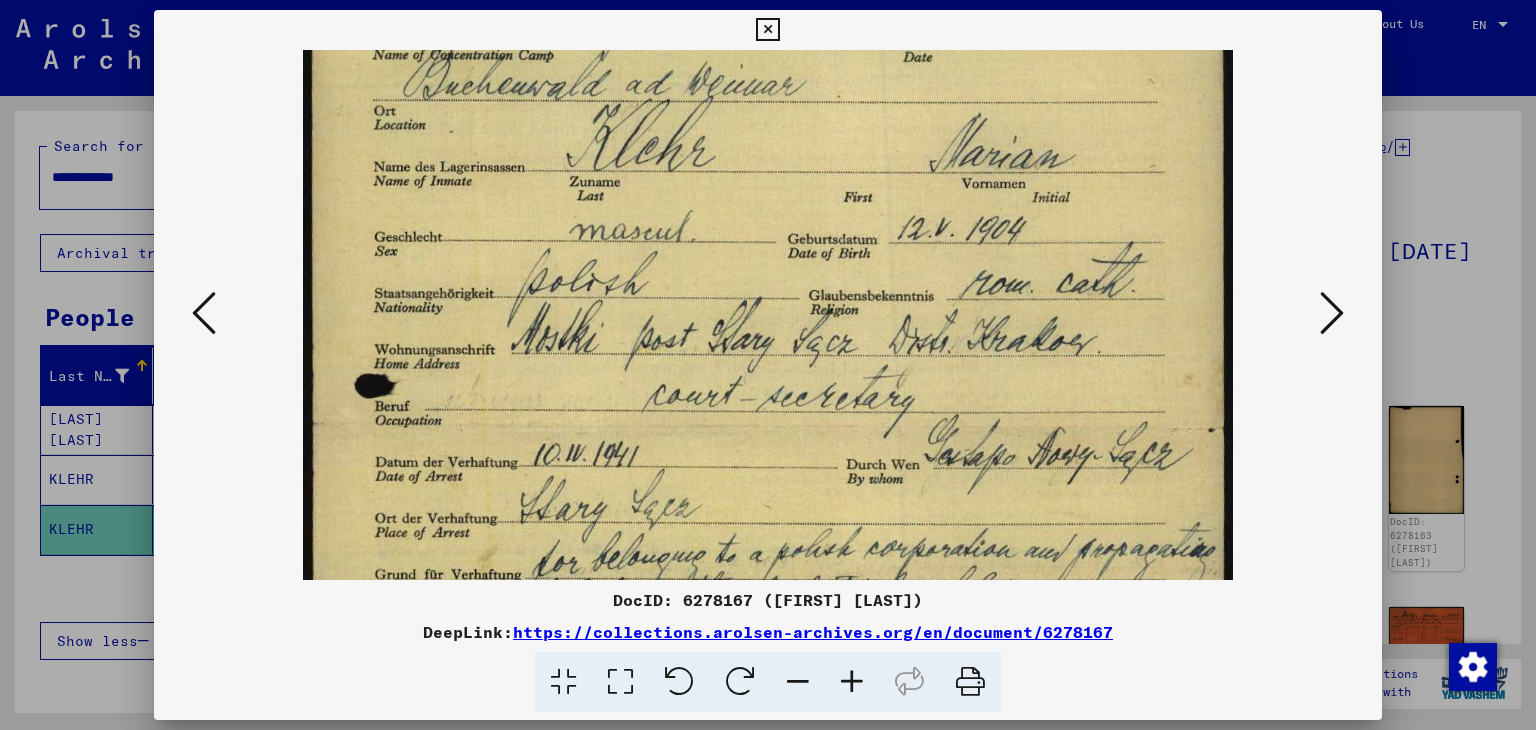 scroll, scrollTop: 211, scrollLeft: 0, axis: vertical 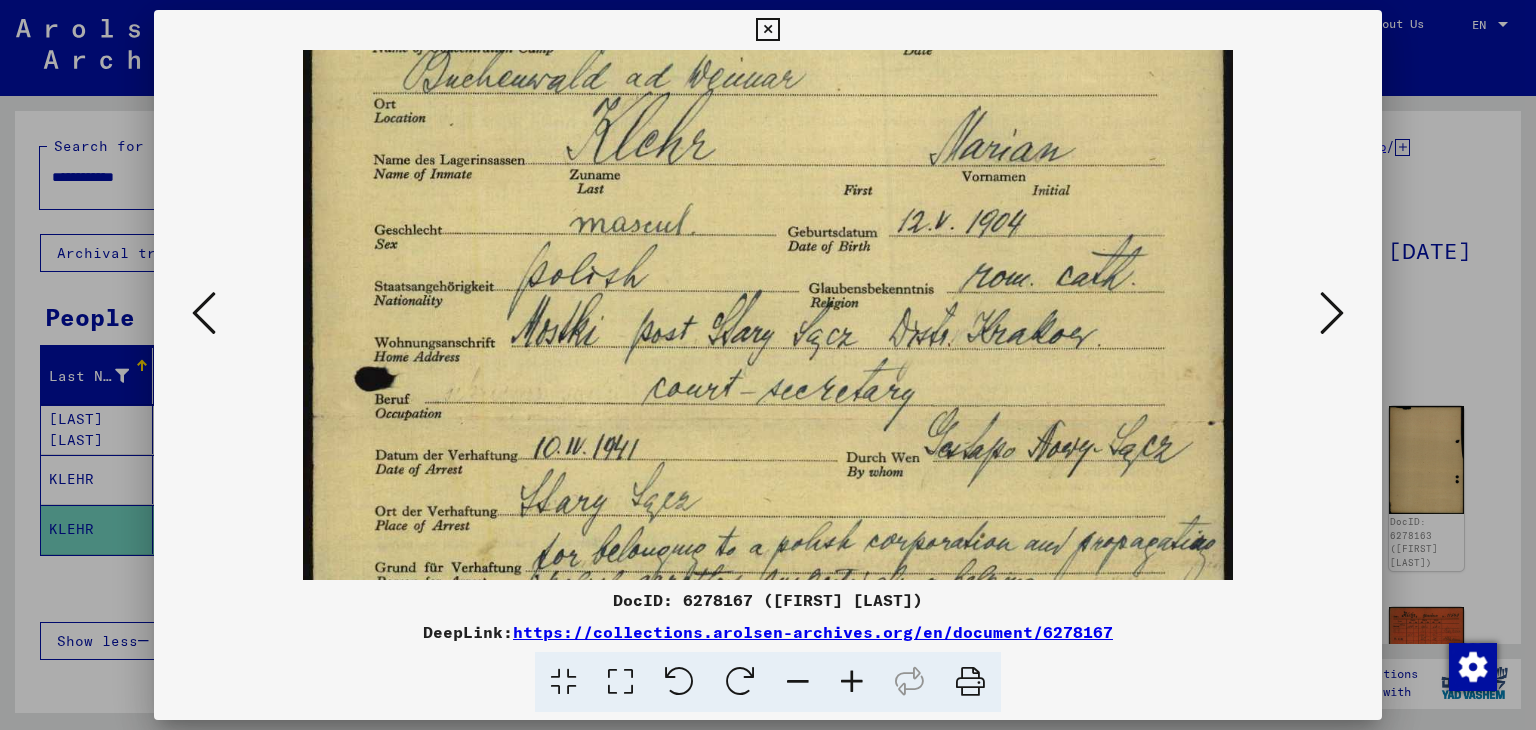 drag, startPoint x: 807, startPoint y: 462, endPoint x: 744, endPoint y: 257, distance: 214.46211 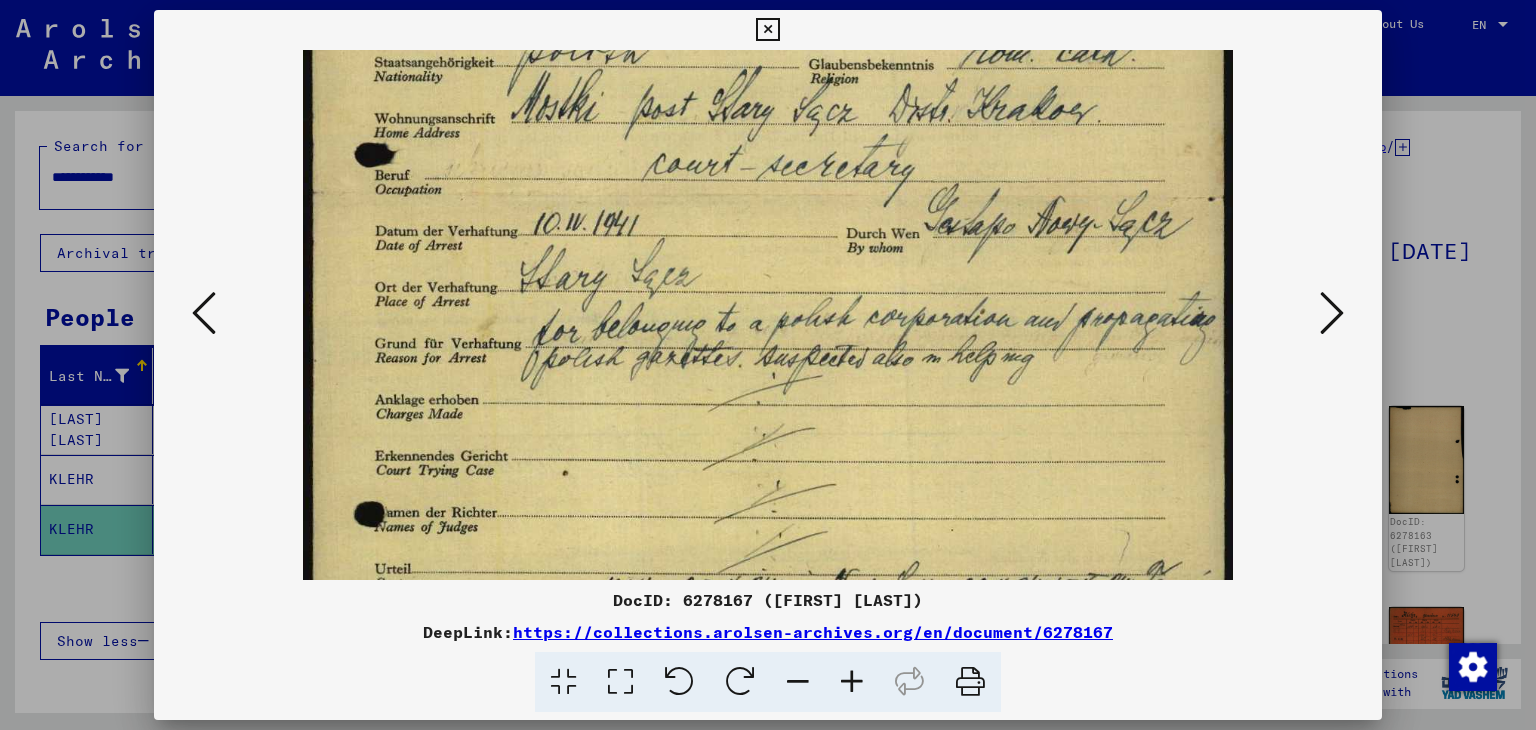 scroll, scrollTop: 436, scrollLeft: 0, axis: vertical 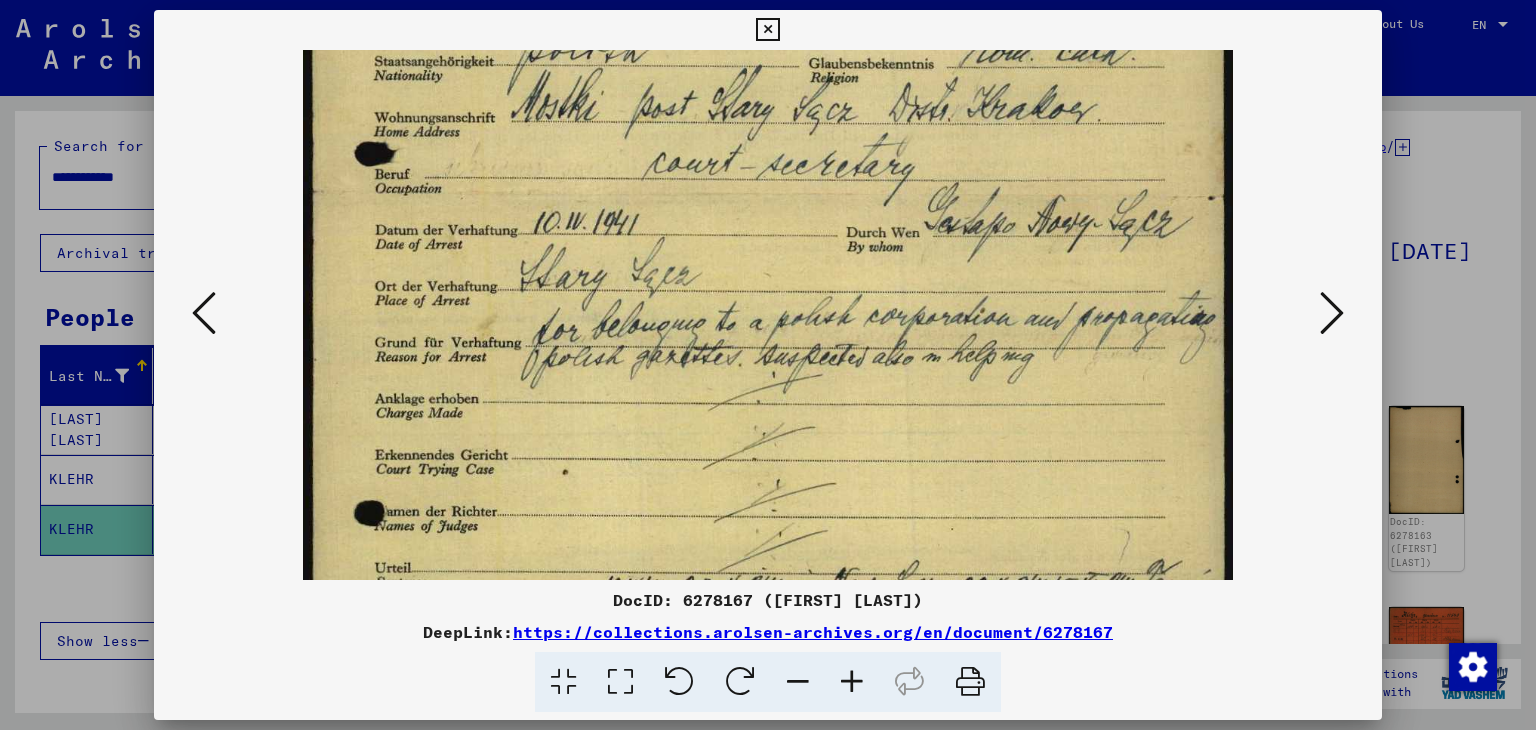 drag, startPoint x: 735, startPoint y: 433, endPoint x: 714, endPoint y: 209, distance: 224.98222 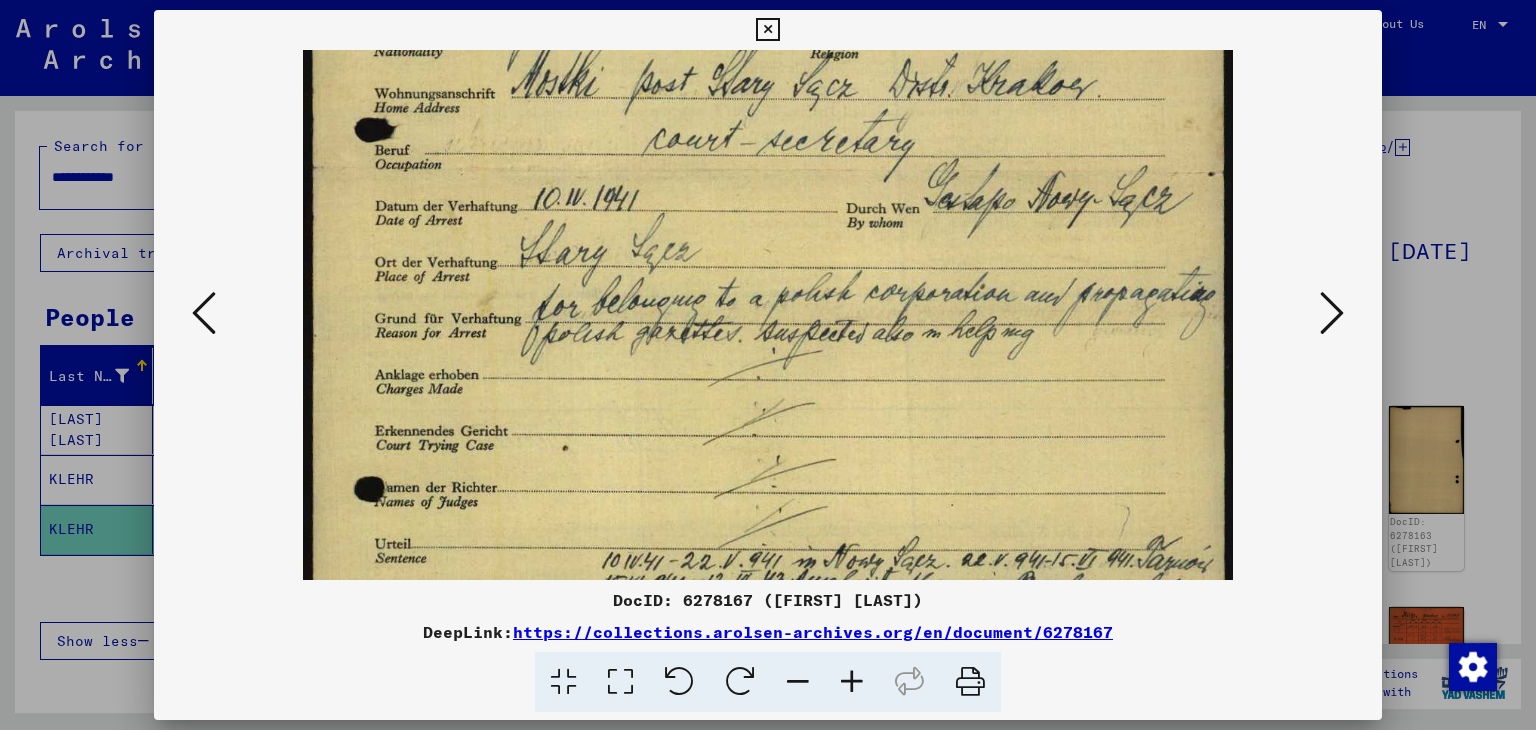 scroll, scrollTop: 464, scrollLeft: 0, axis: vertical 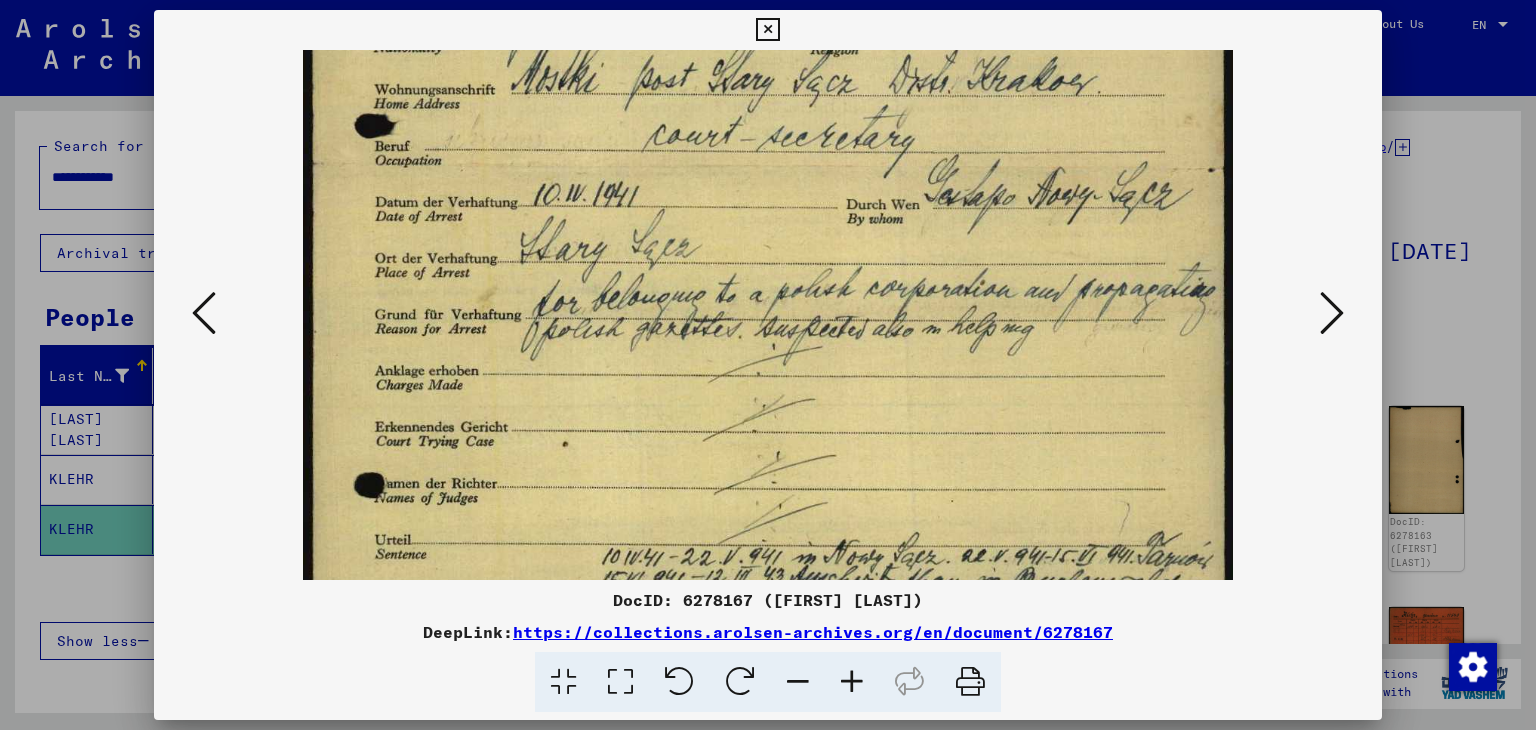 drag, startPoint x: 760, startPoint y: 445, endPoint x: 755, endPoint y: 417, distance: 28.442924 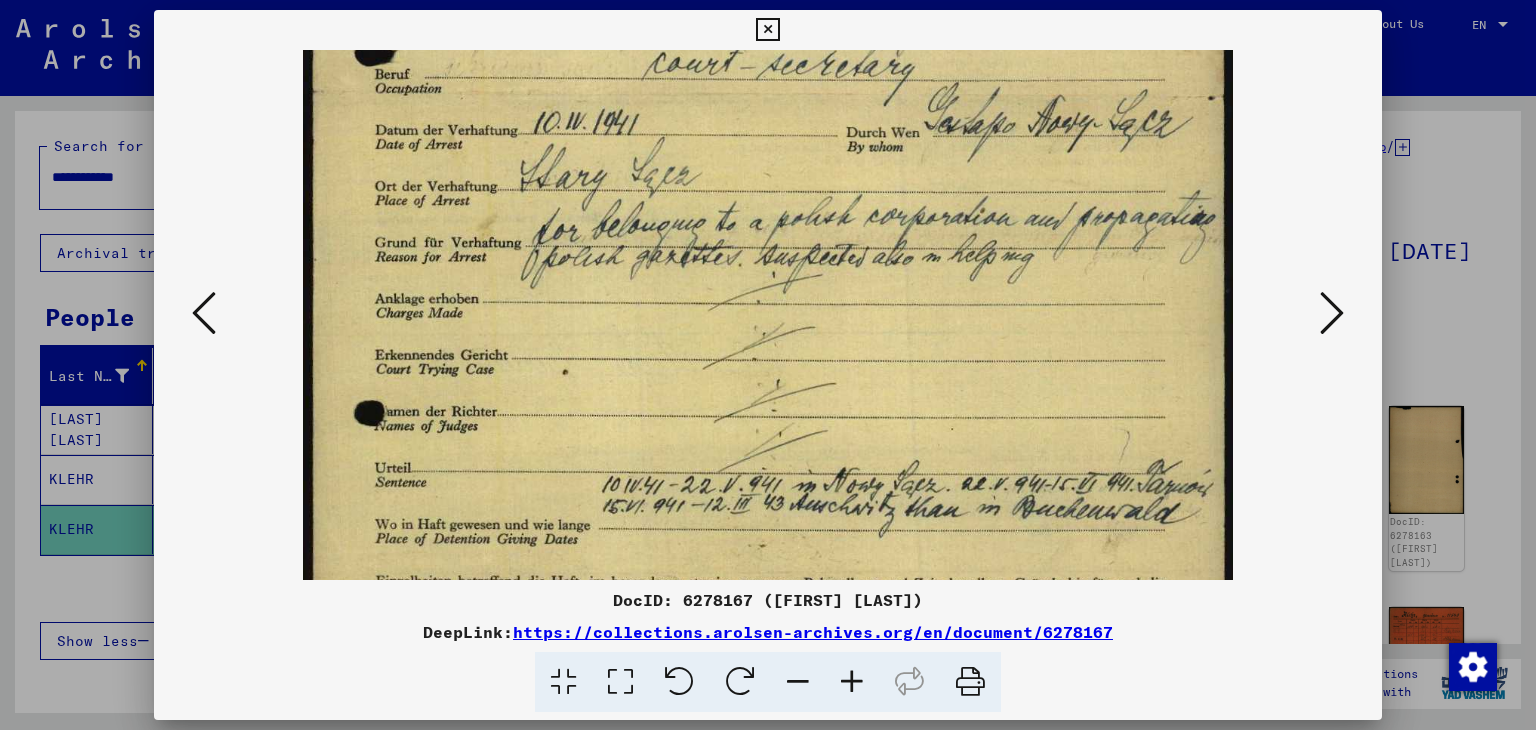 scroll, scrollTop: 545, scrollLeft: 0, axis: vertical 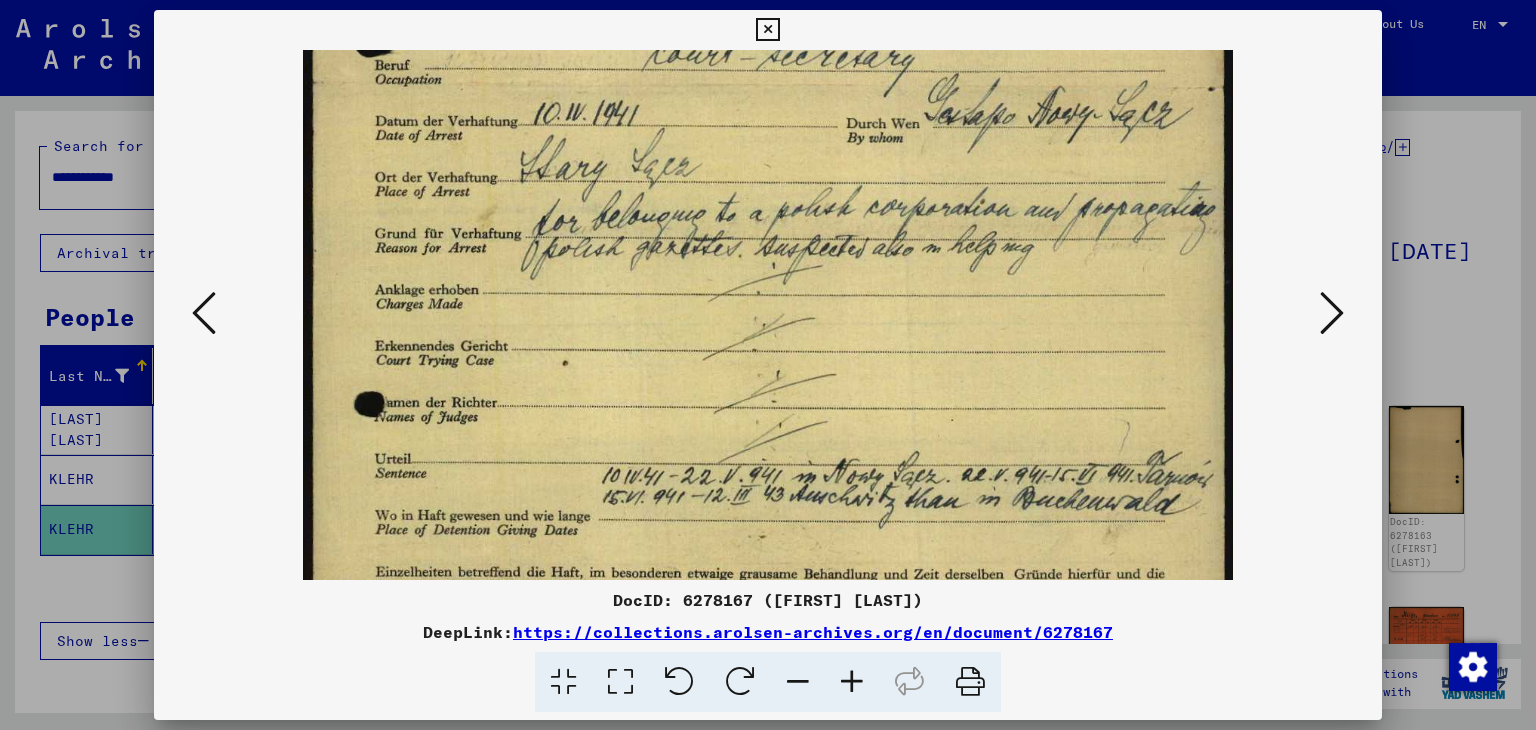drag, startPoint x: 842, startPoint y: 446, endPoint x: 849, endPoint y: 366, distance: 80.305664 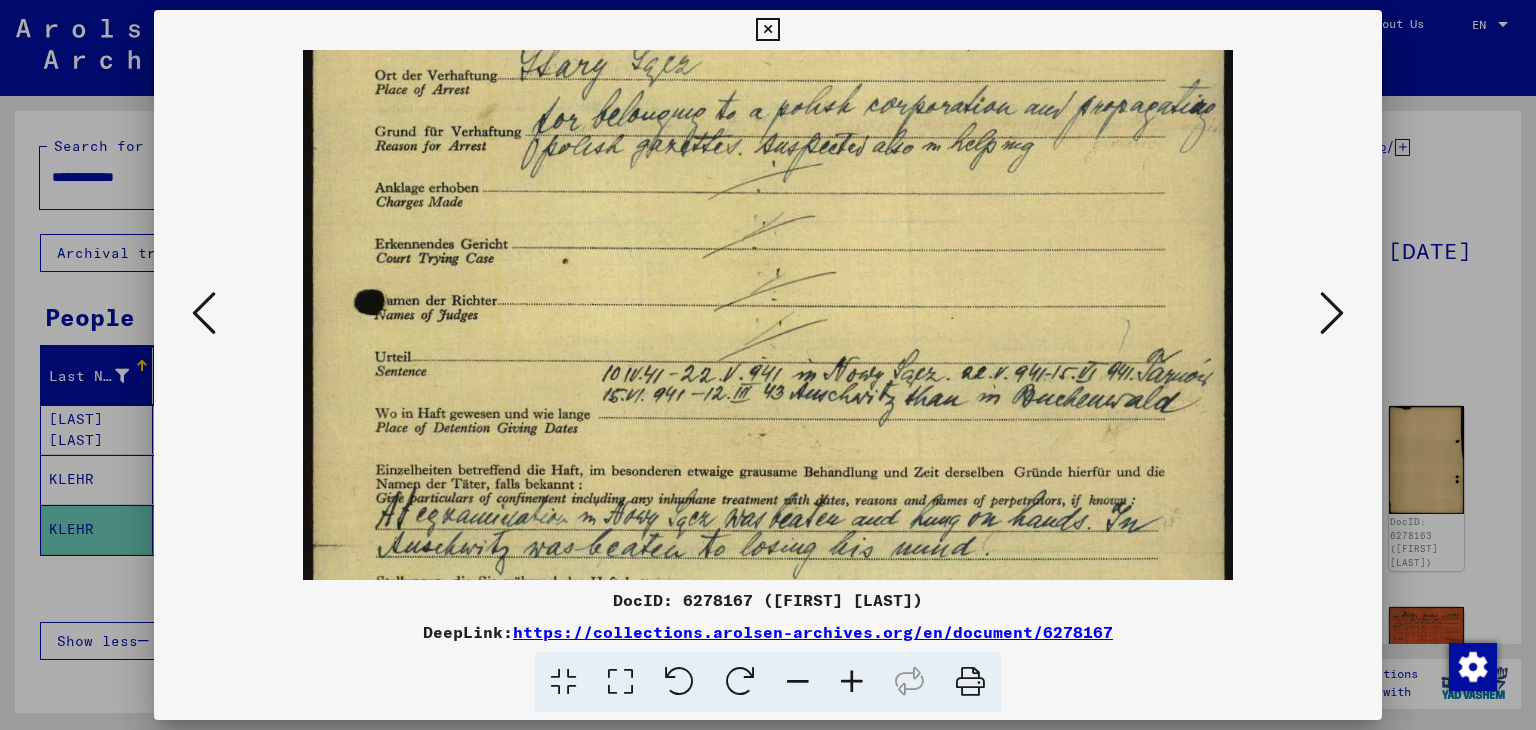 scroll, scrollTop: 648, scrollLeft: 0, axis: vertical 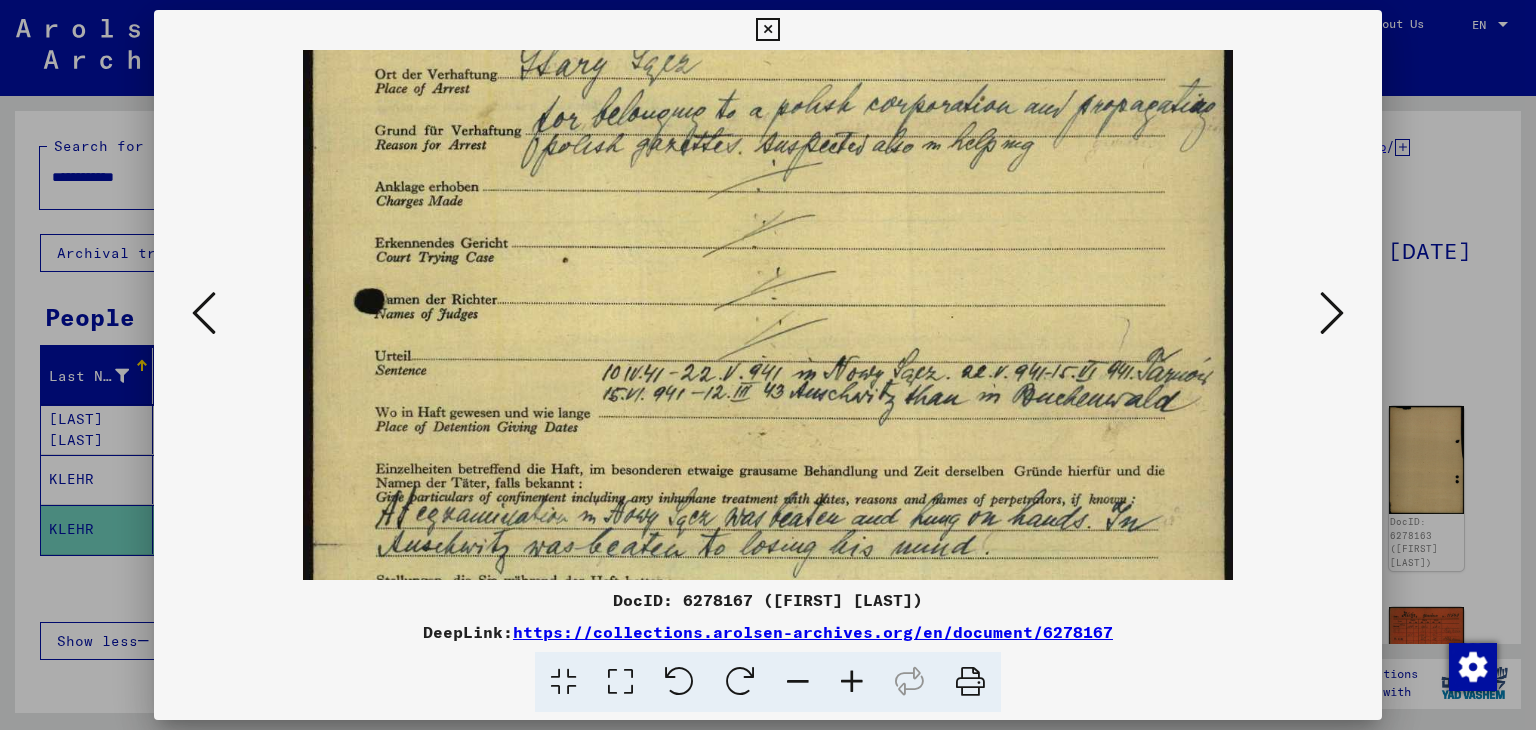 drag, startPoint x: 861, startPoint y: 500, endPoint x: 857, endPoint y: 400, distance: 100.07997 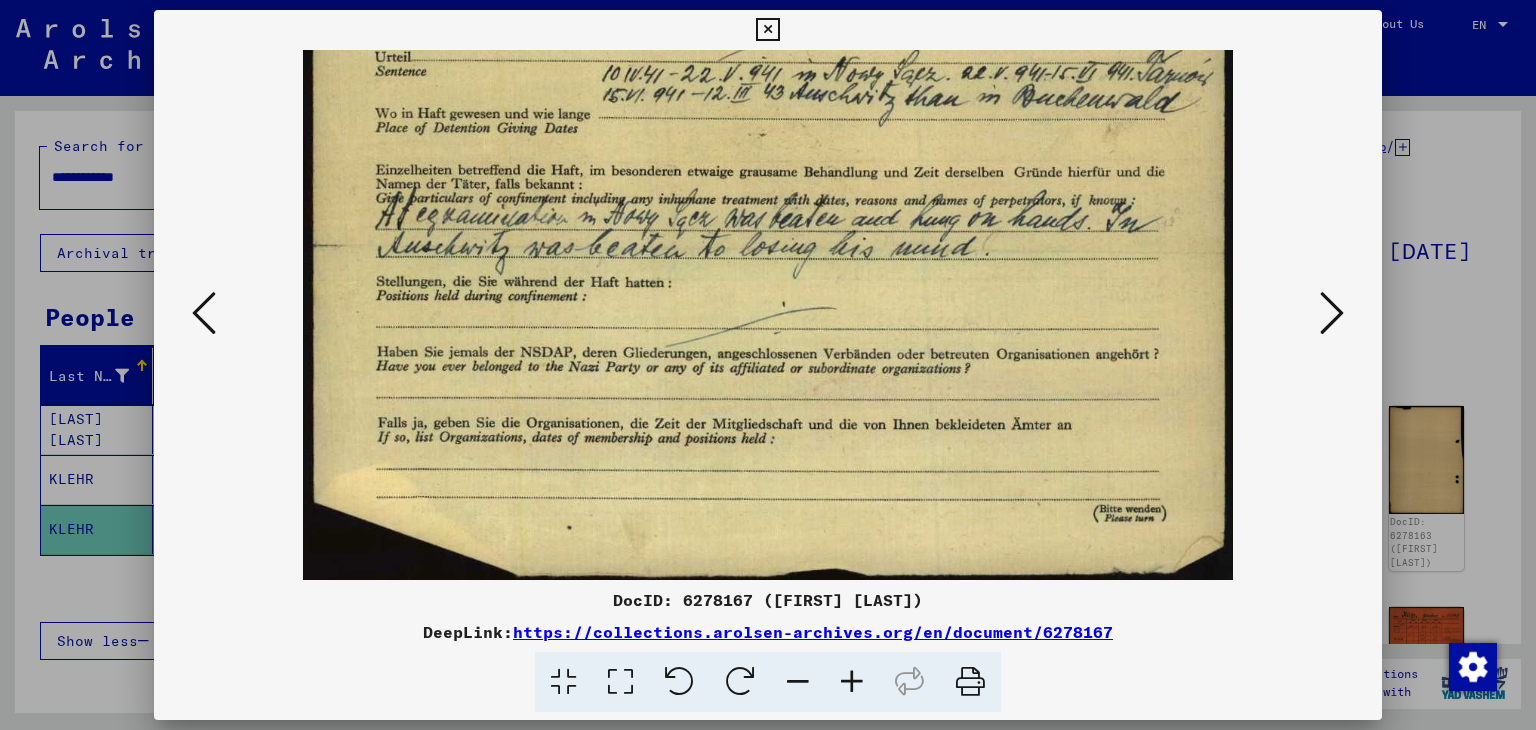 scroll, scrollTop: 949, scrollLeft: 0, axis: vertical 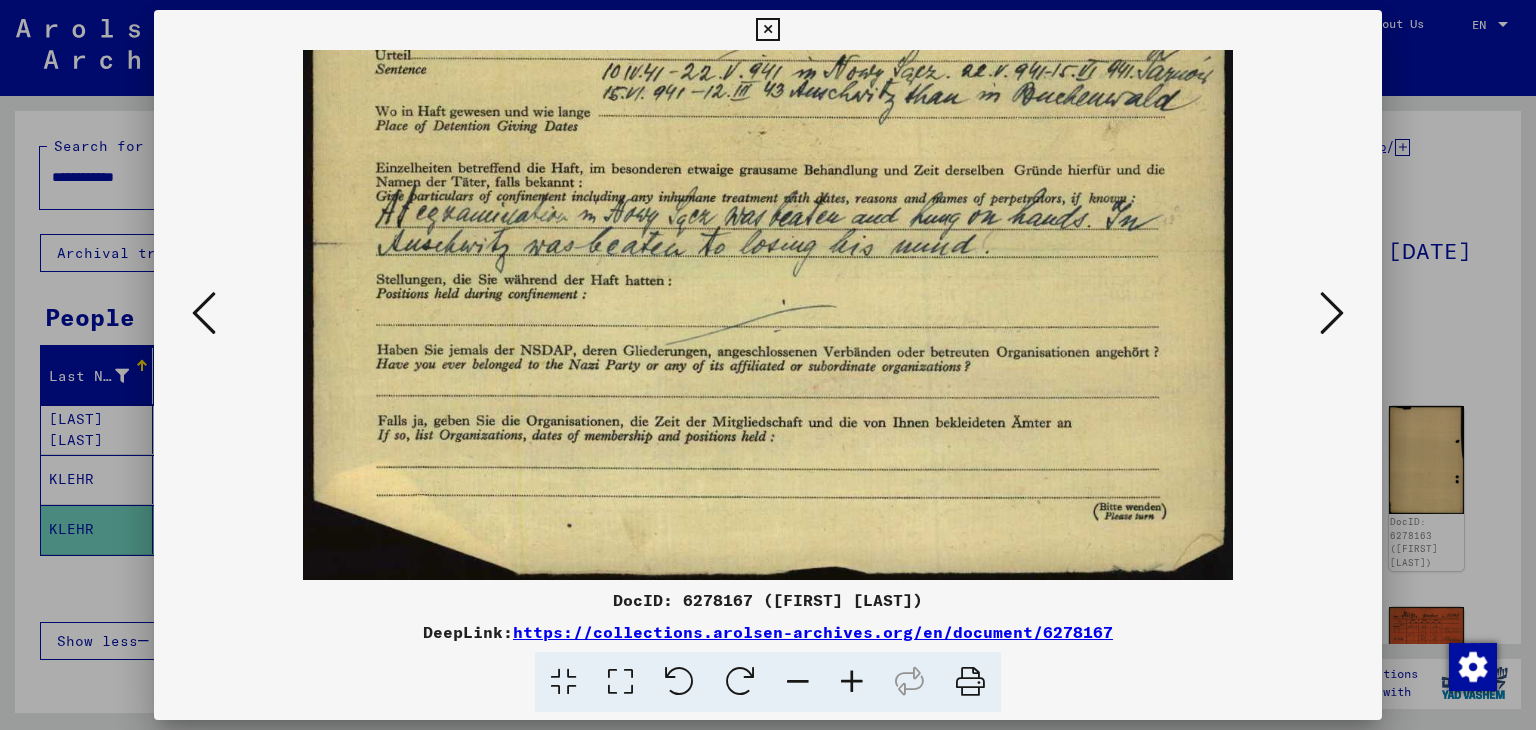 drag, startPoint x: 793, startPoint y: 507, endPoint x: 774, endPoint y: 189, distance: 318.5671 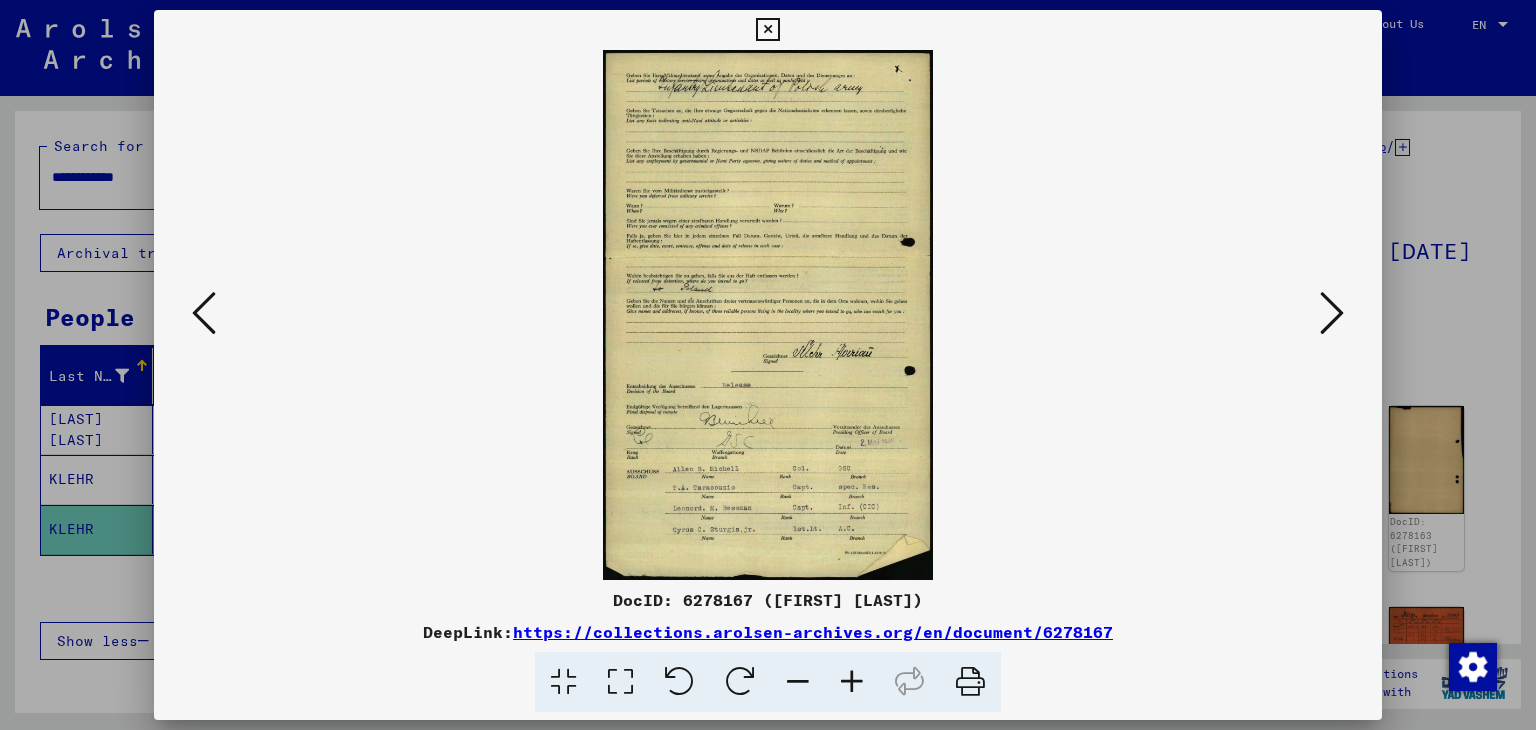click at bounding box center [1332, 313] 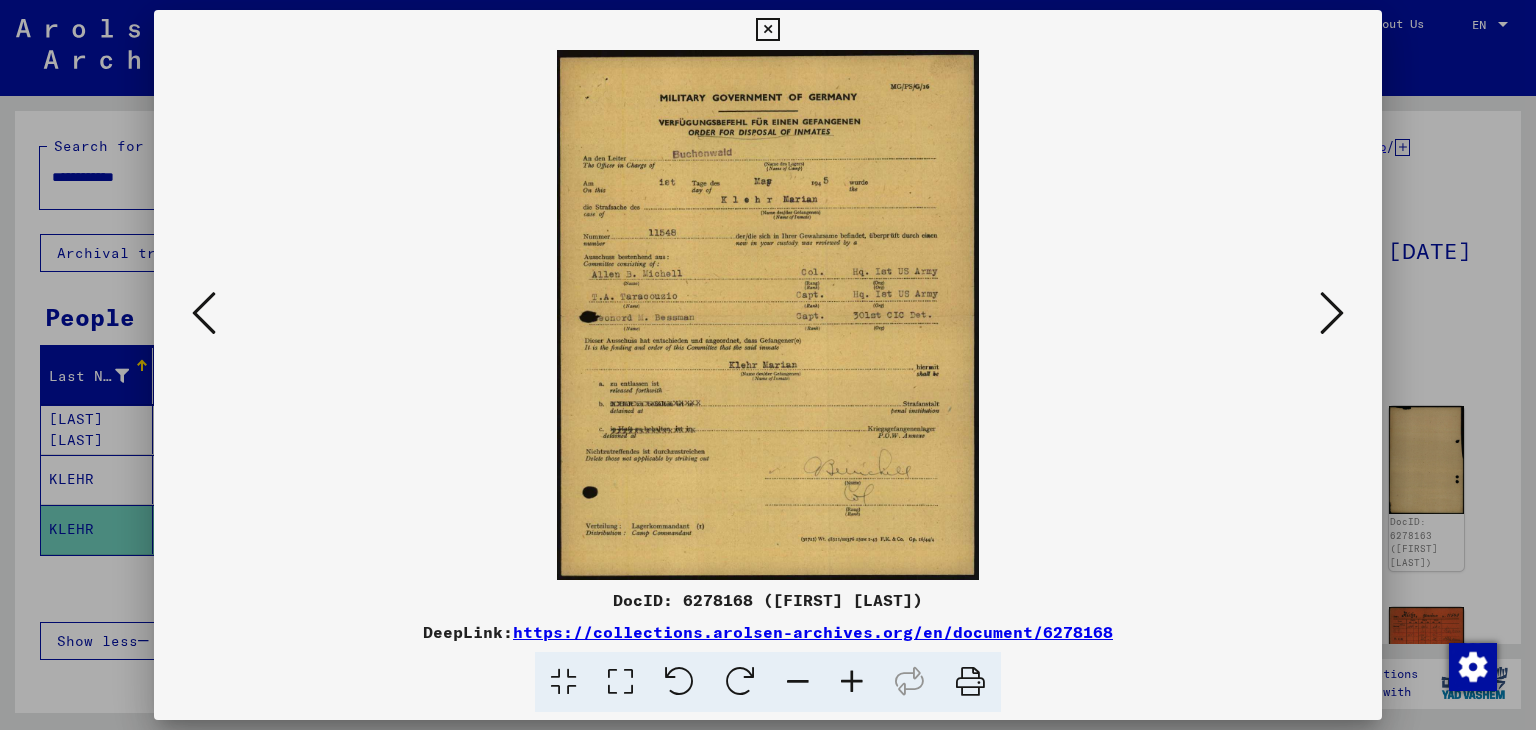 click at bounding box center [852, 682] 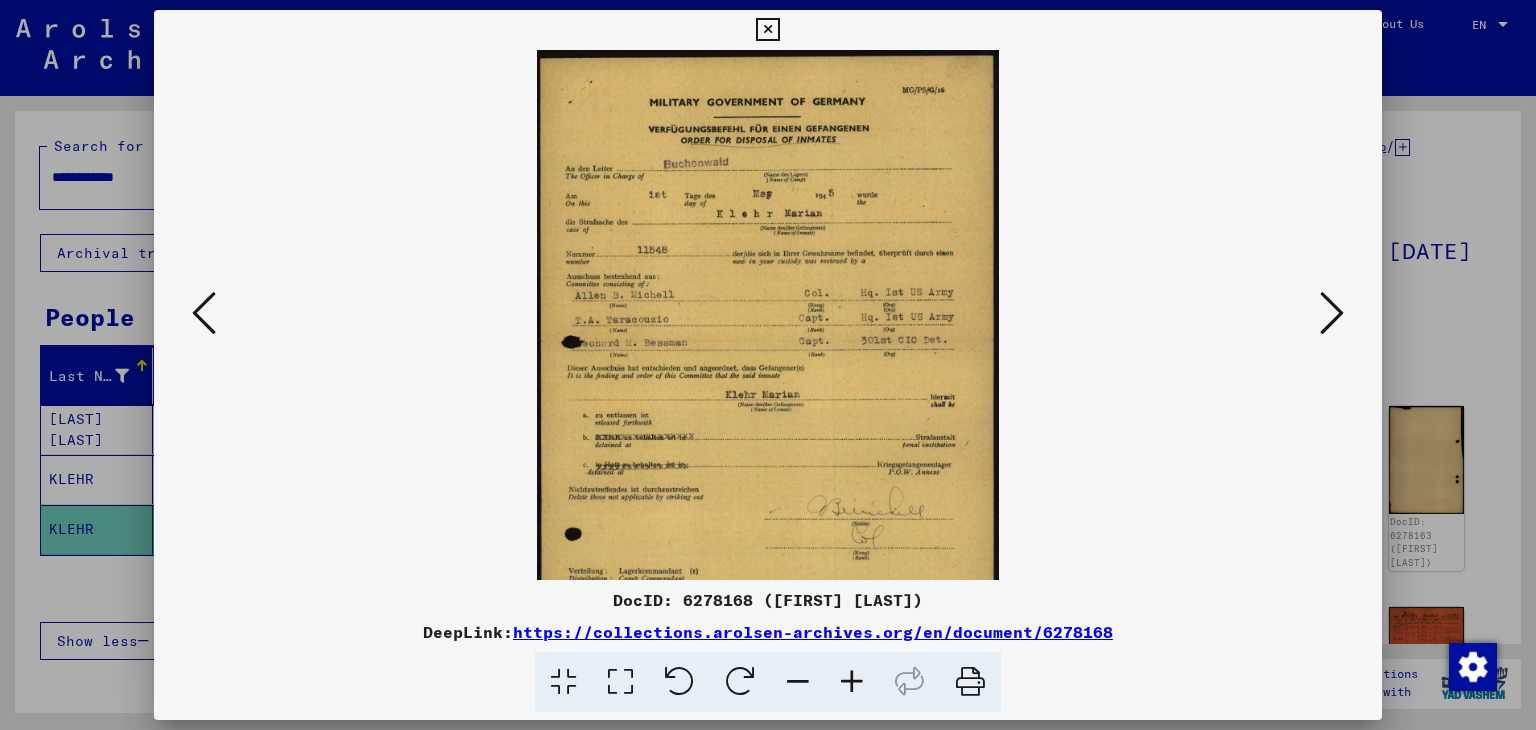 click at bounding box center [852, 682] 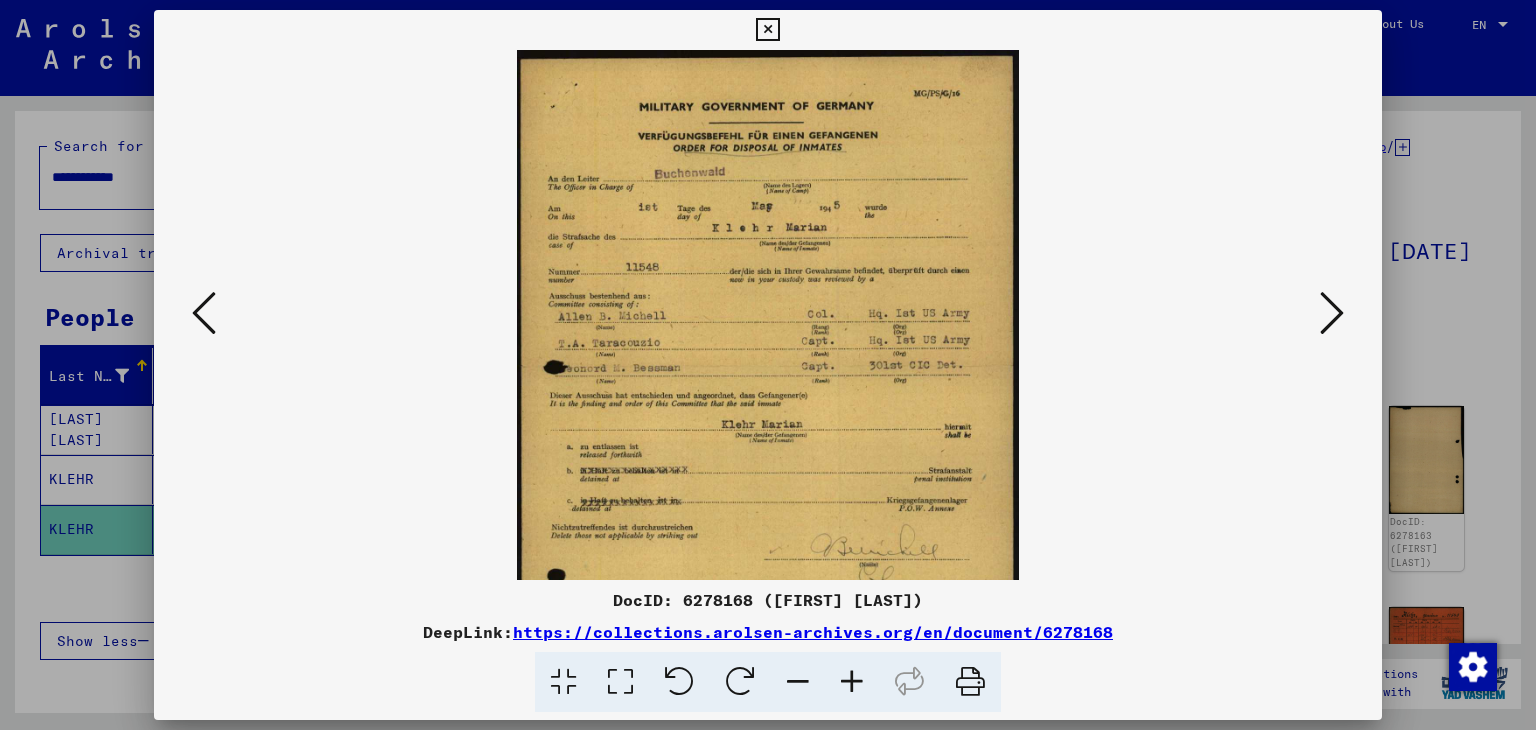 click at bounding box center (852, 682) 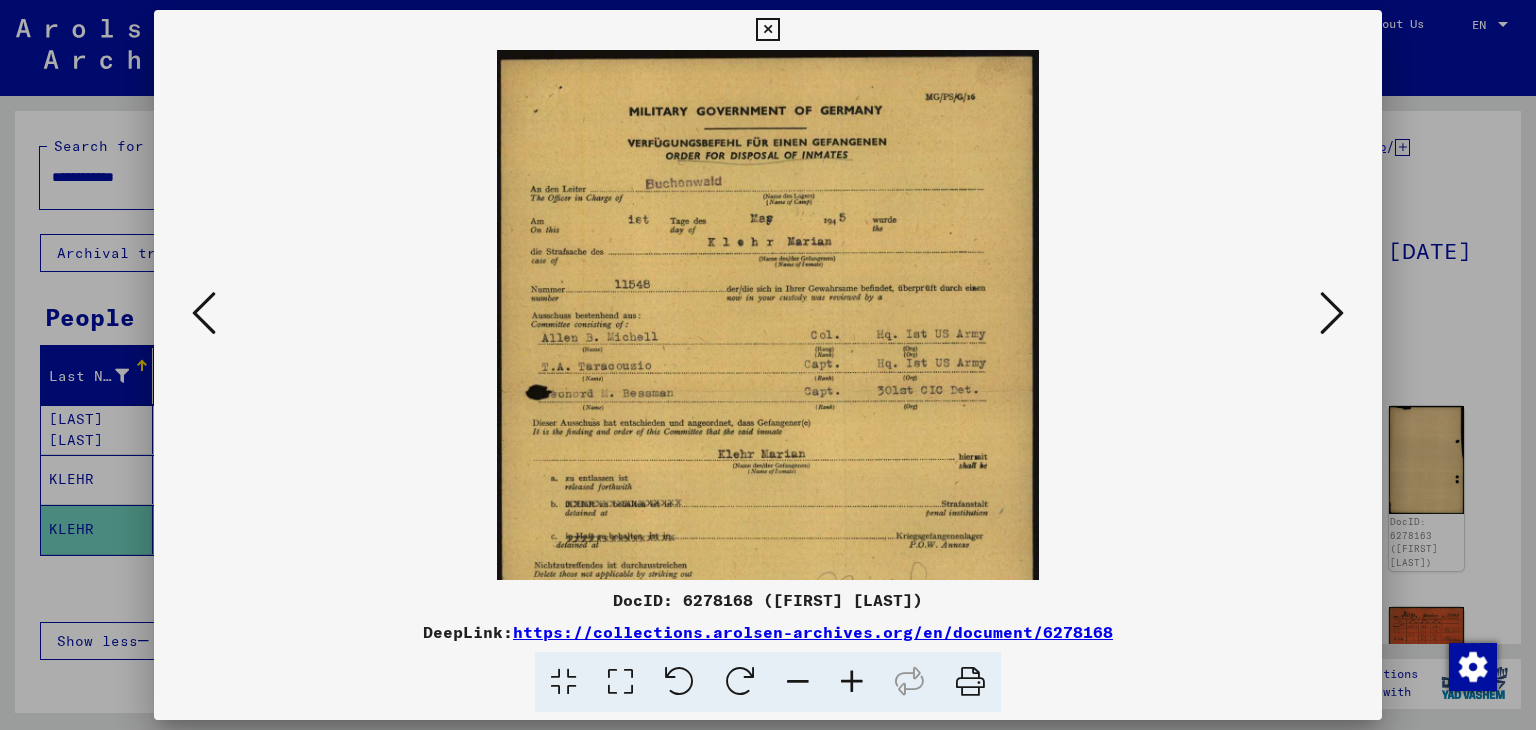 click at bounding box center [852, 682] 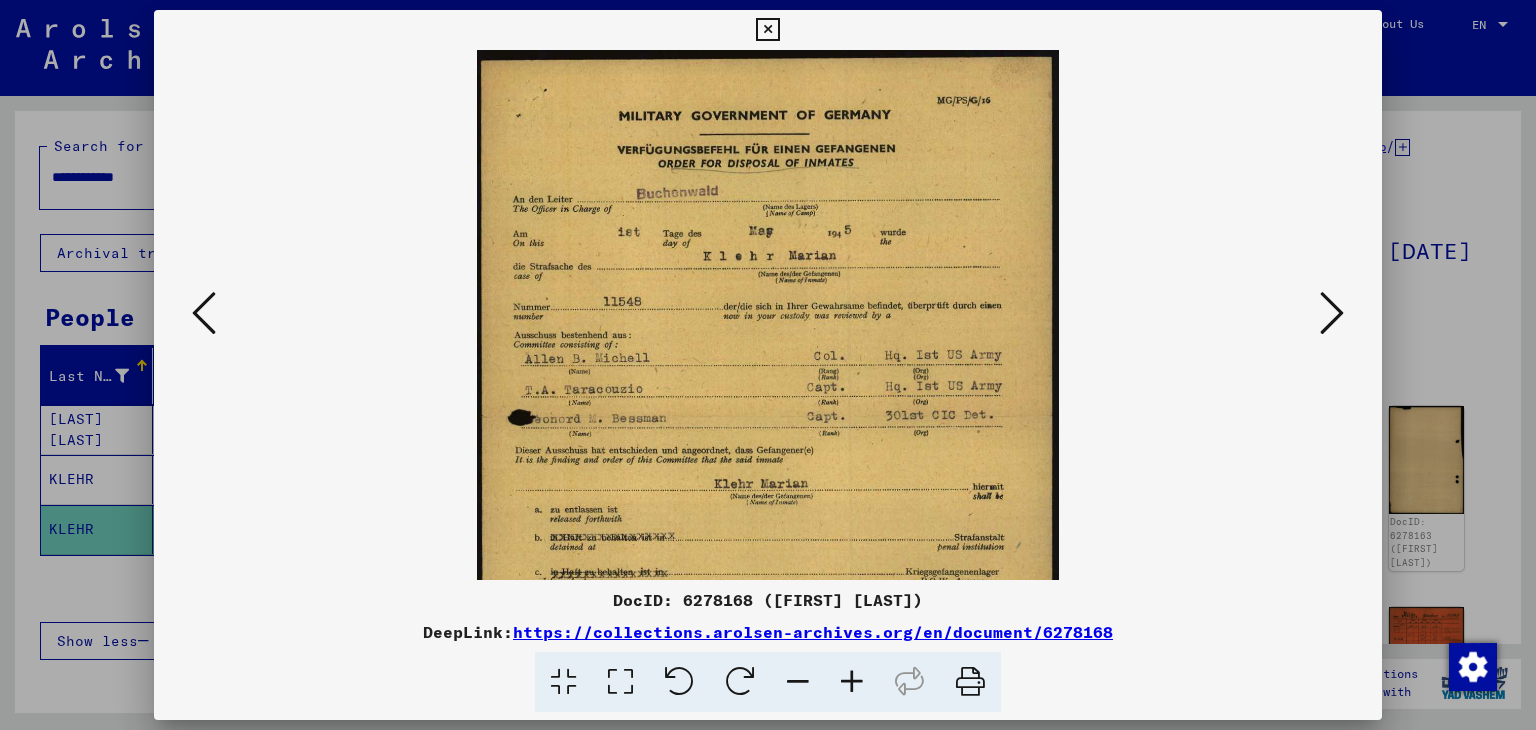 click at bounding box center [852, 682] 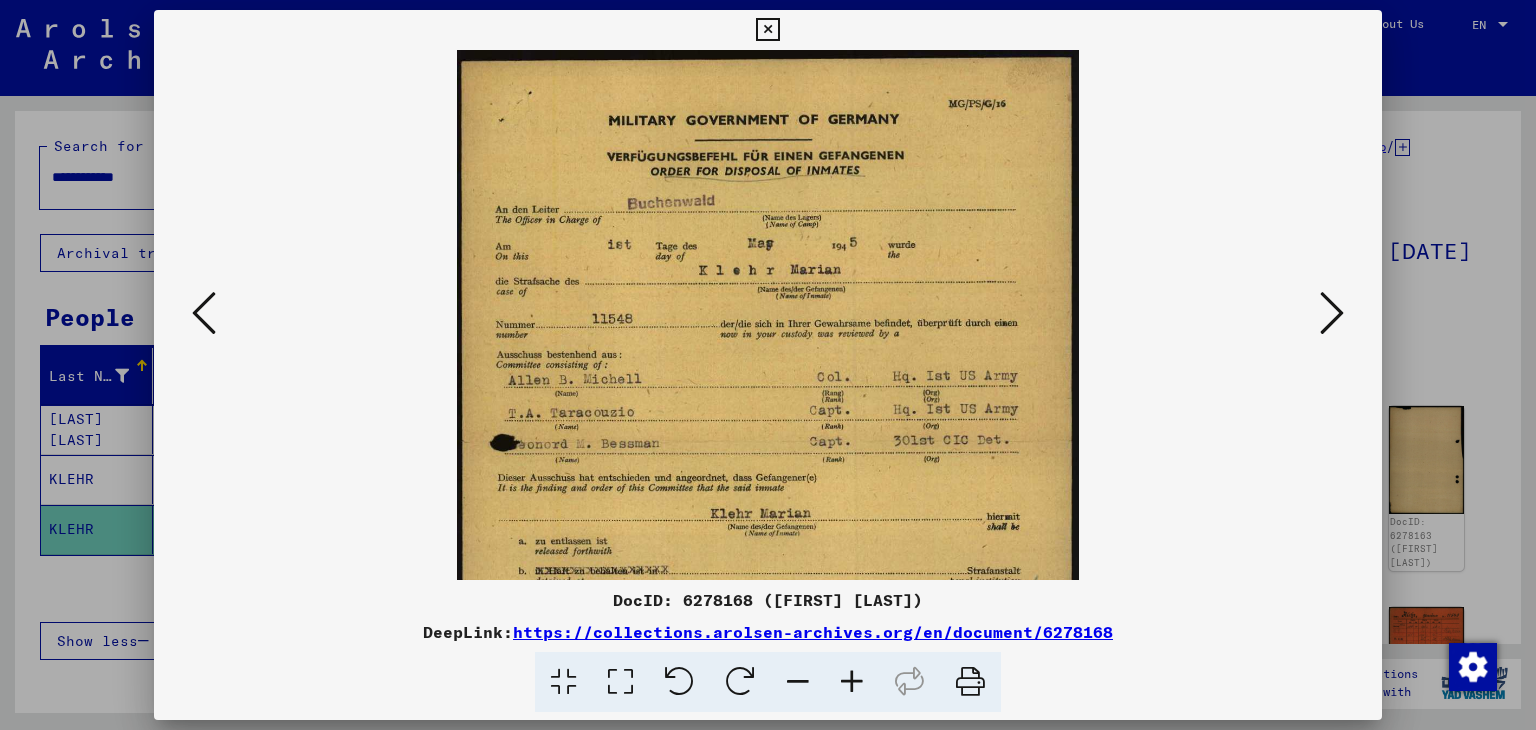 click at bounding box center [852, 682] 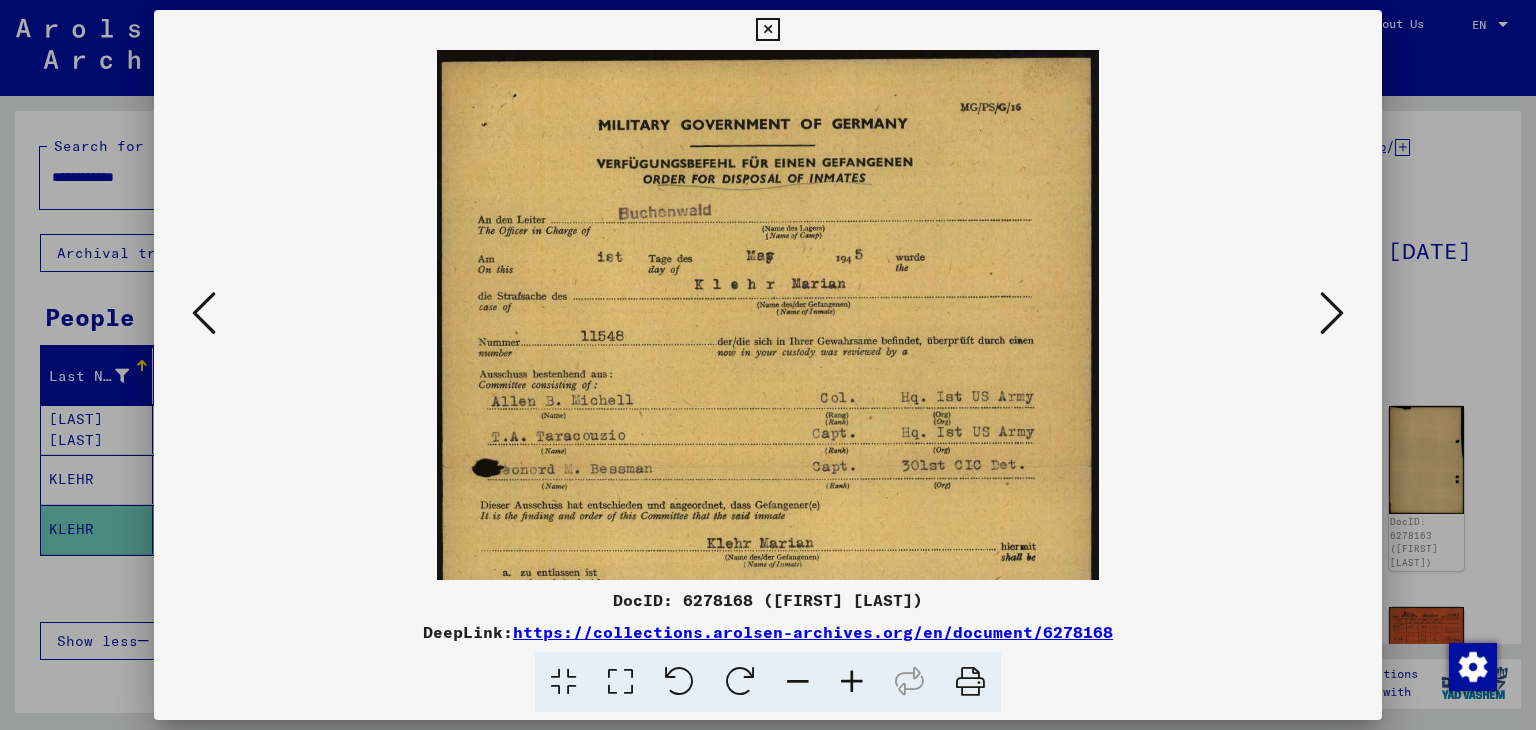 click at bounding box center (852, 682) 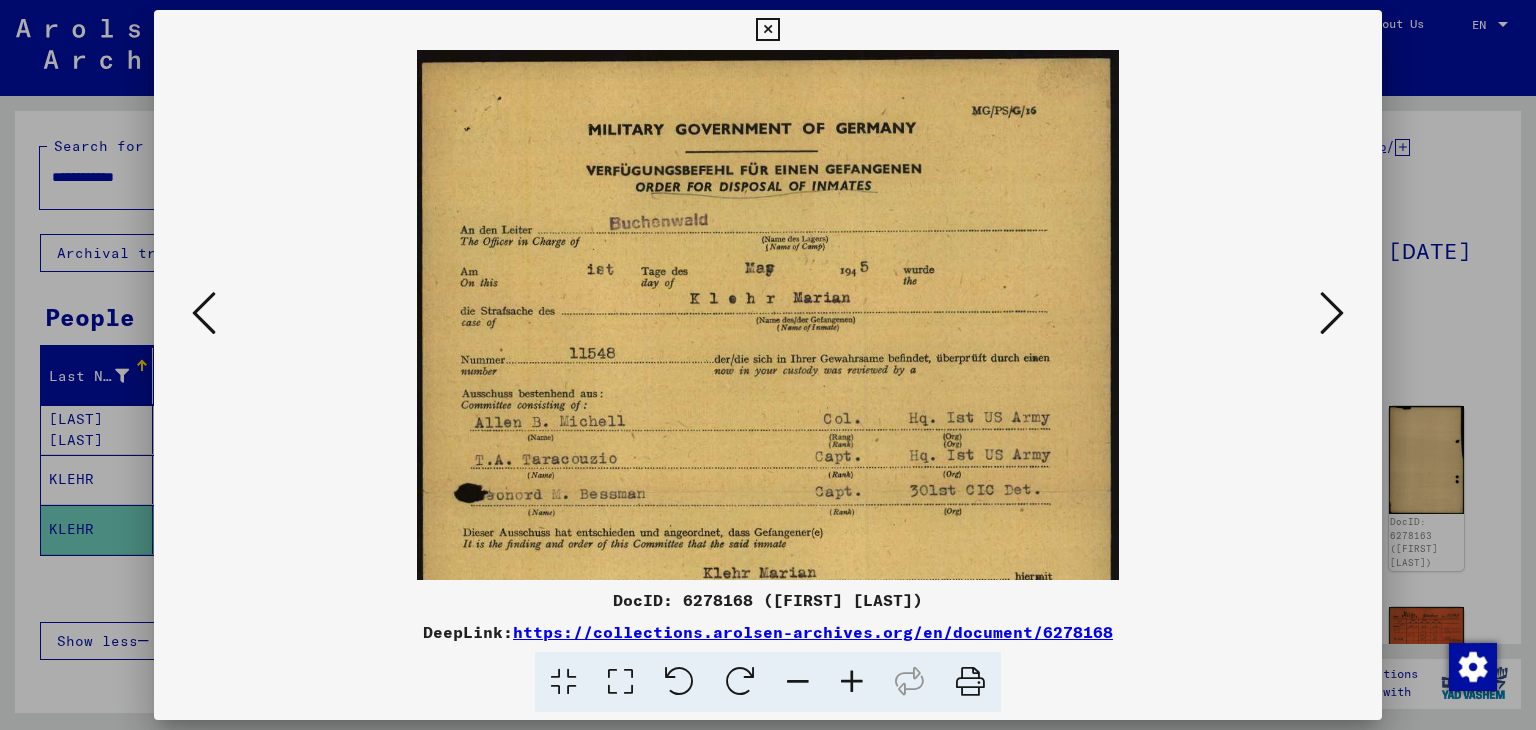 click at bounding box center (852, 682) 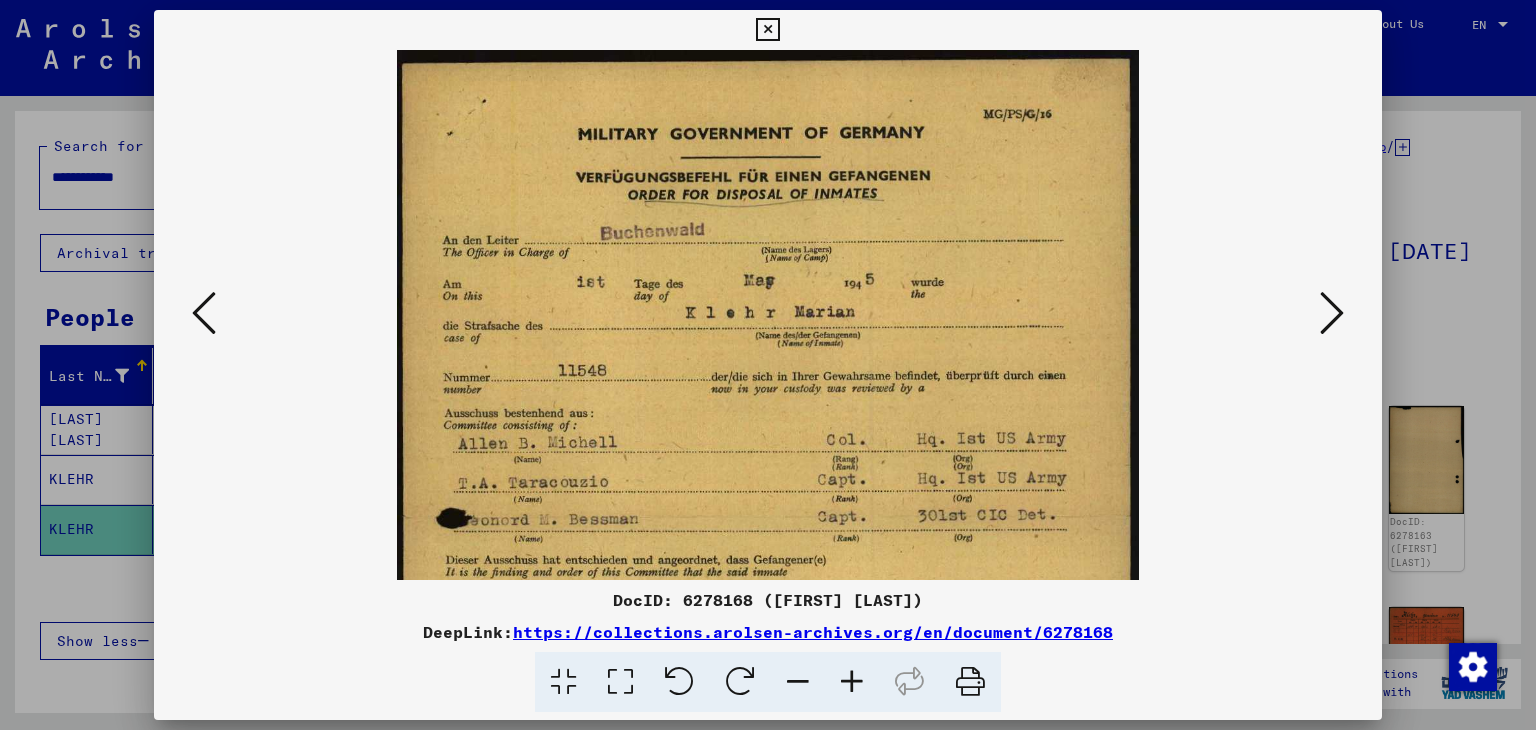 click at bounding box center (852, 682) 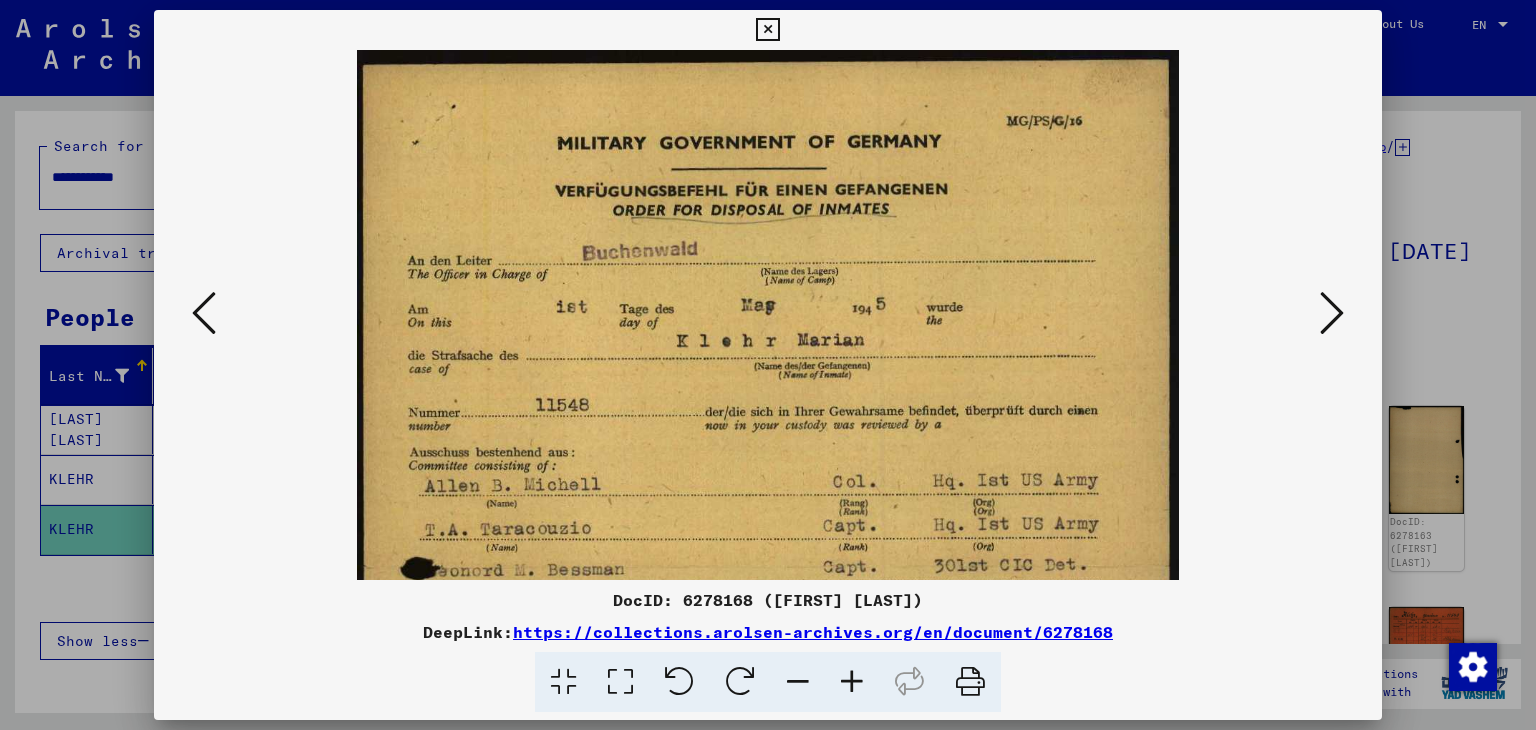 click at bounding box center (852, 682) 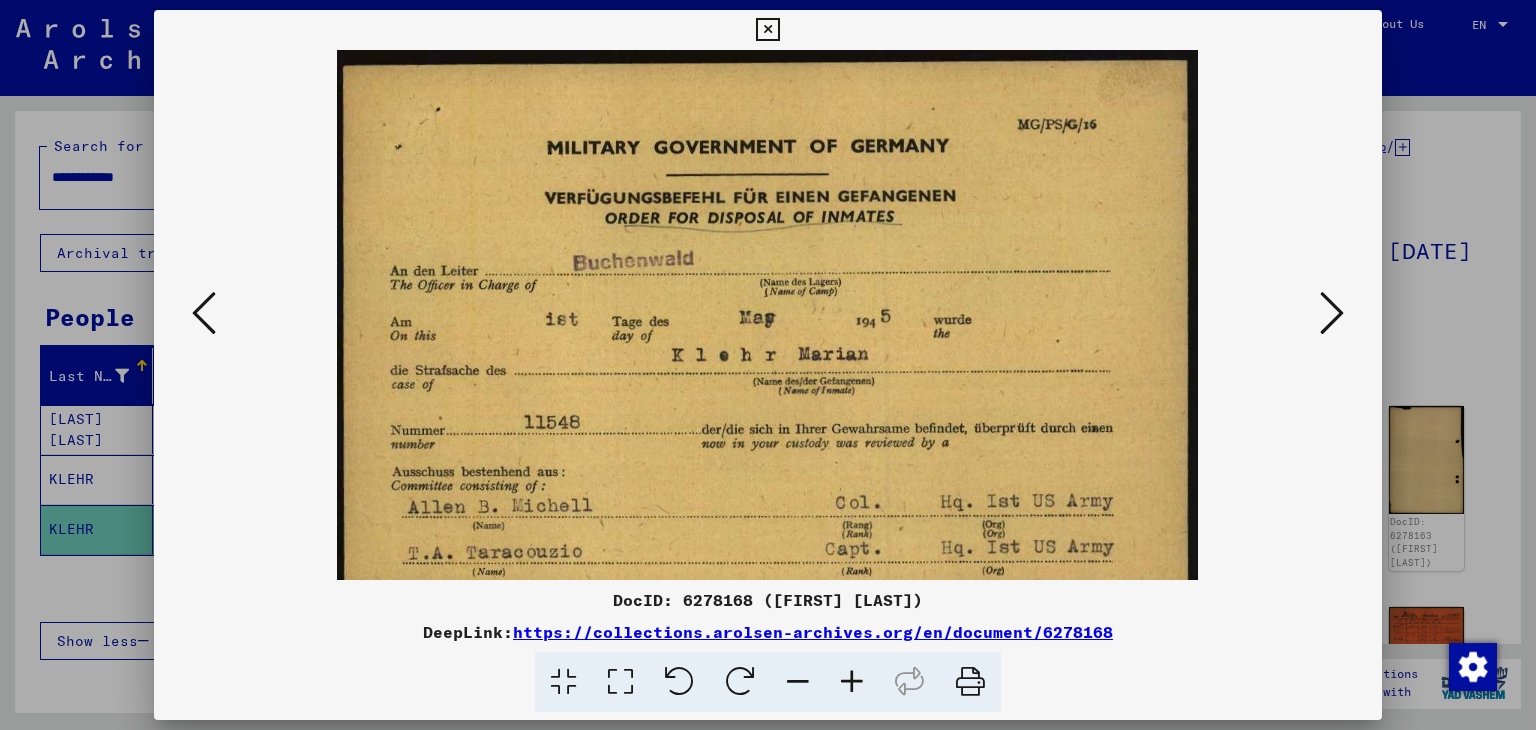 click at bounding box center [852, 682] 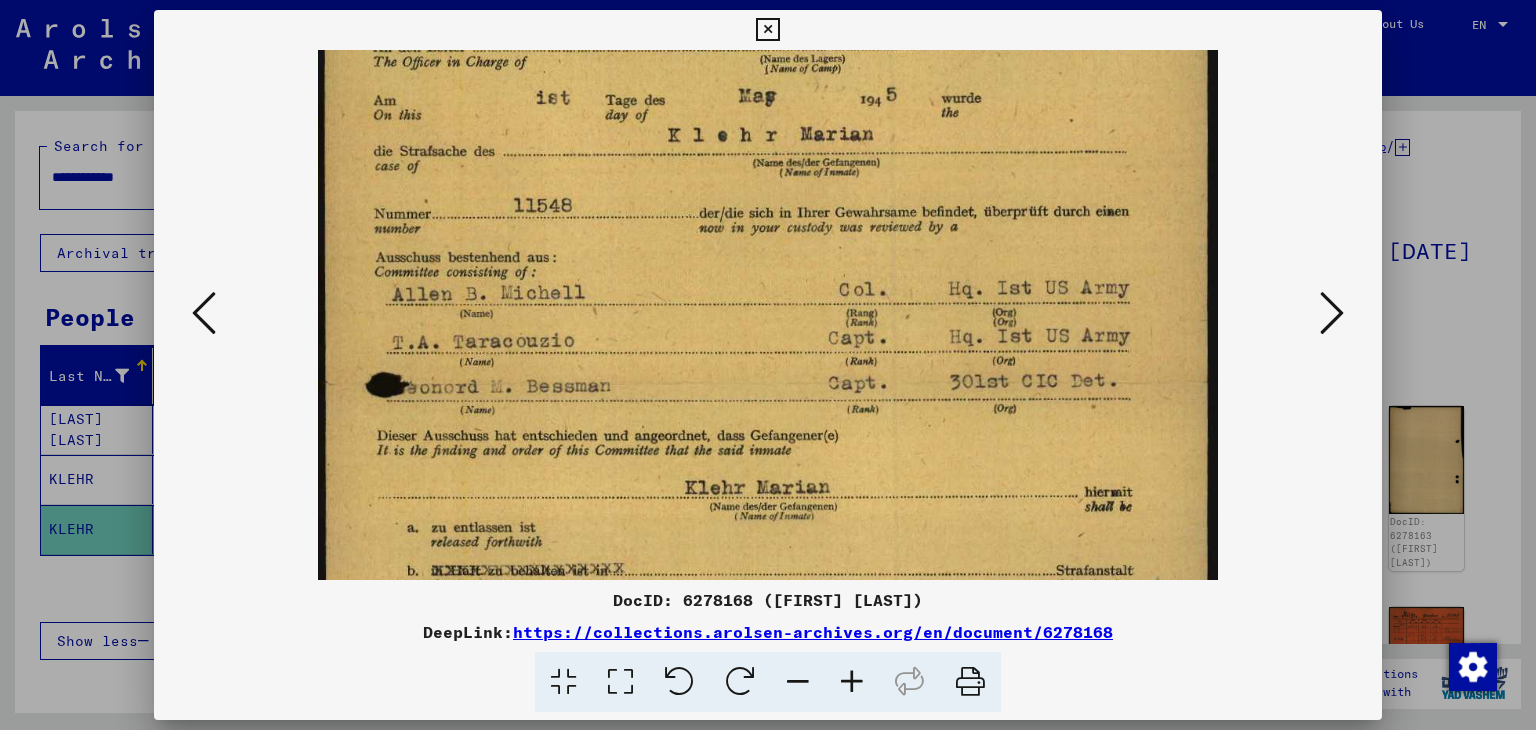 scroll, scrollTop: 253, scrollLeft: 0, axis: vertical 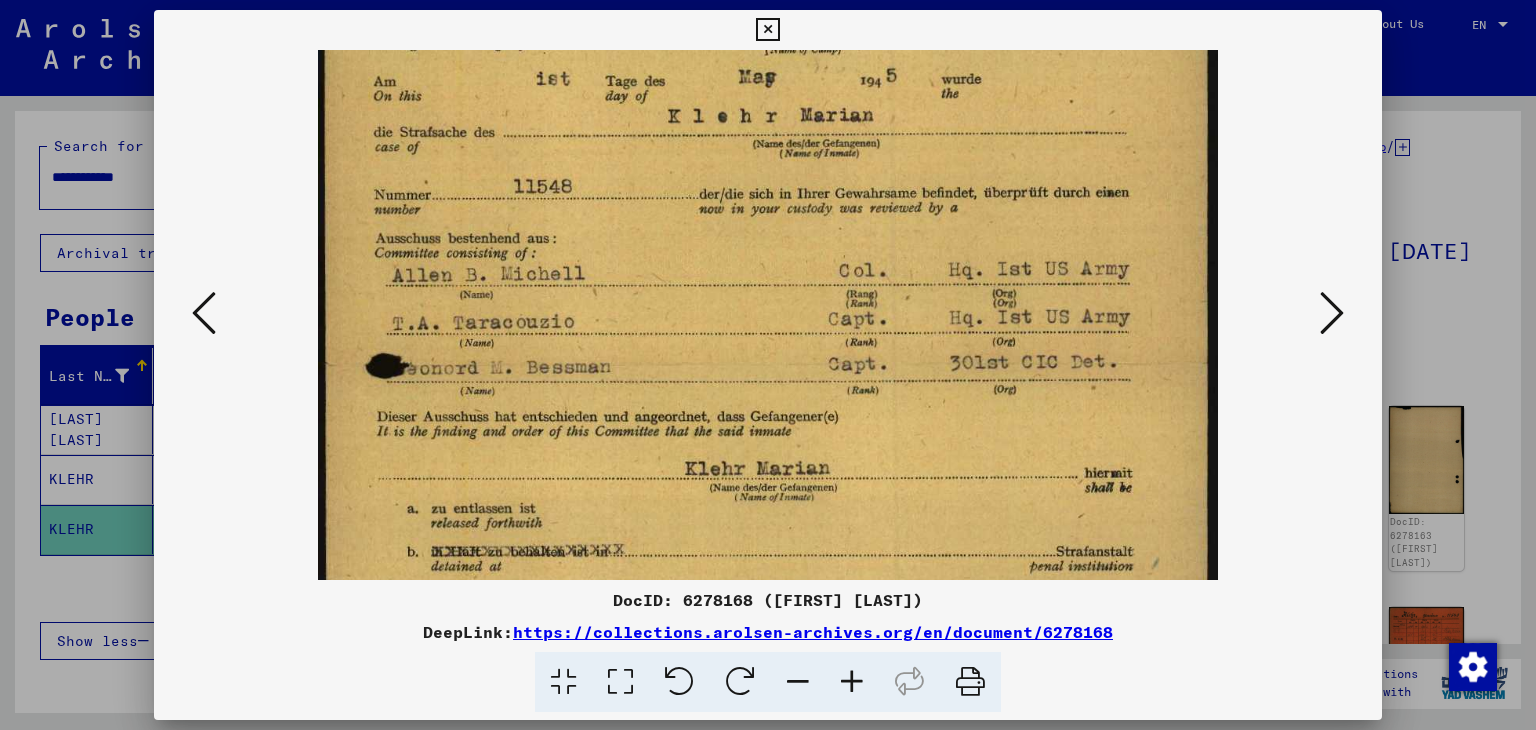 drag, startPoint x: 731, startPoint y: 515, endPoint x: 702, endPoint y: 265, distance: 251.67638 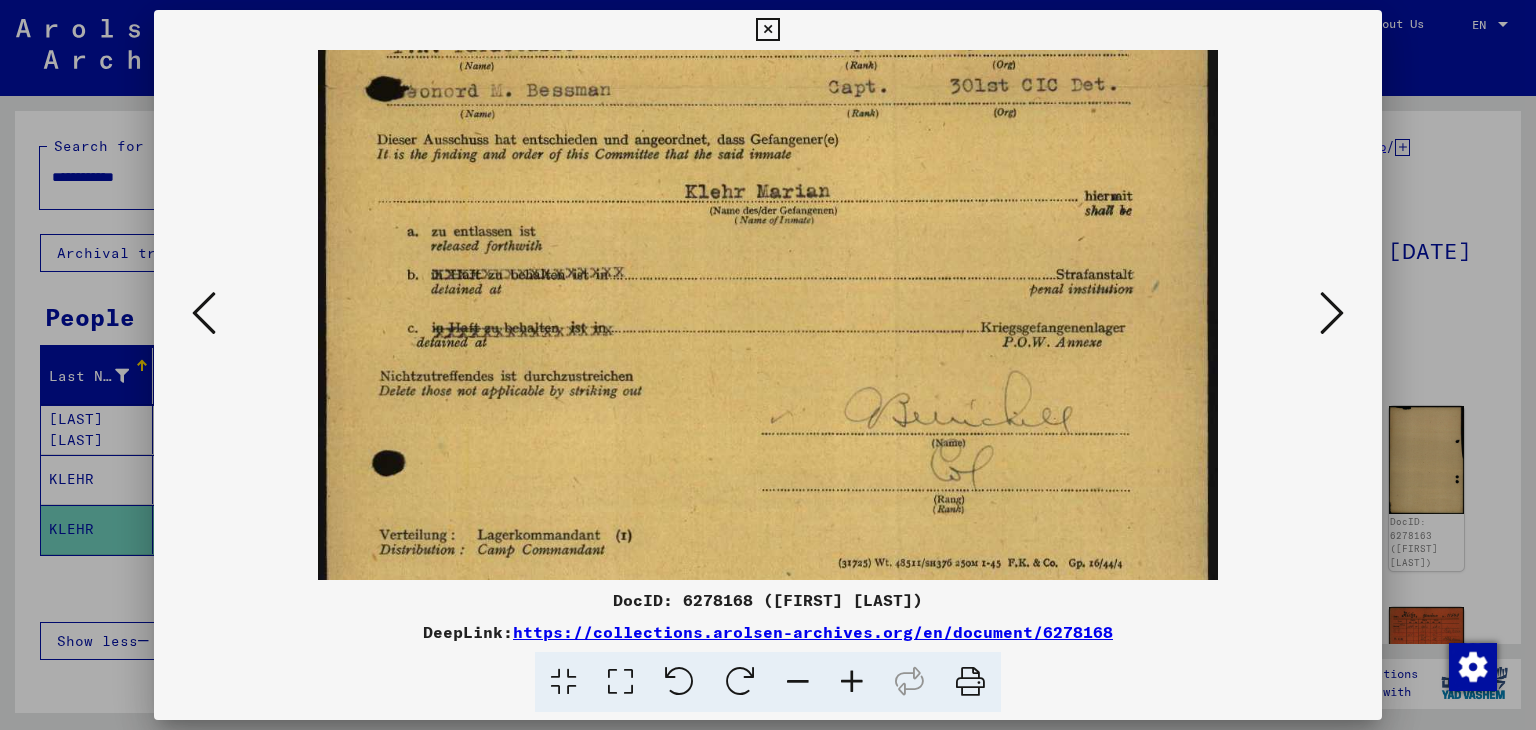 drag, startPoint x: 712, startPoint y: 445, endPoint x: 716, endPoint y: 170, distance: 275.02908 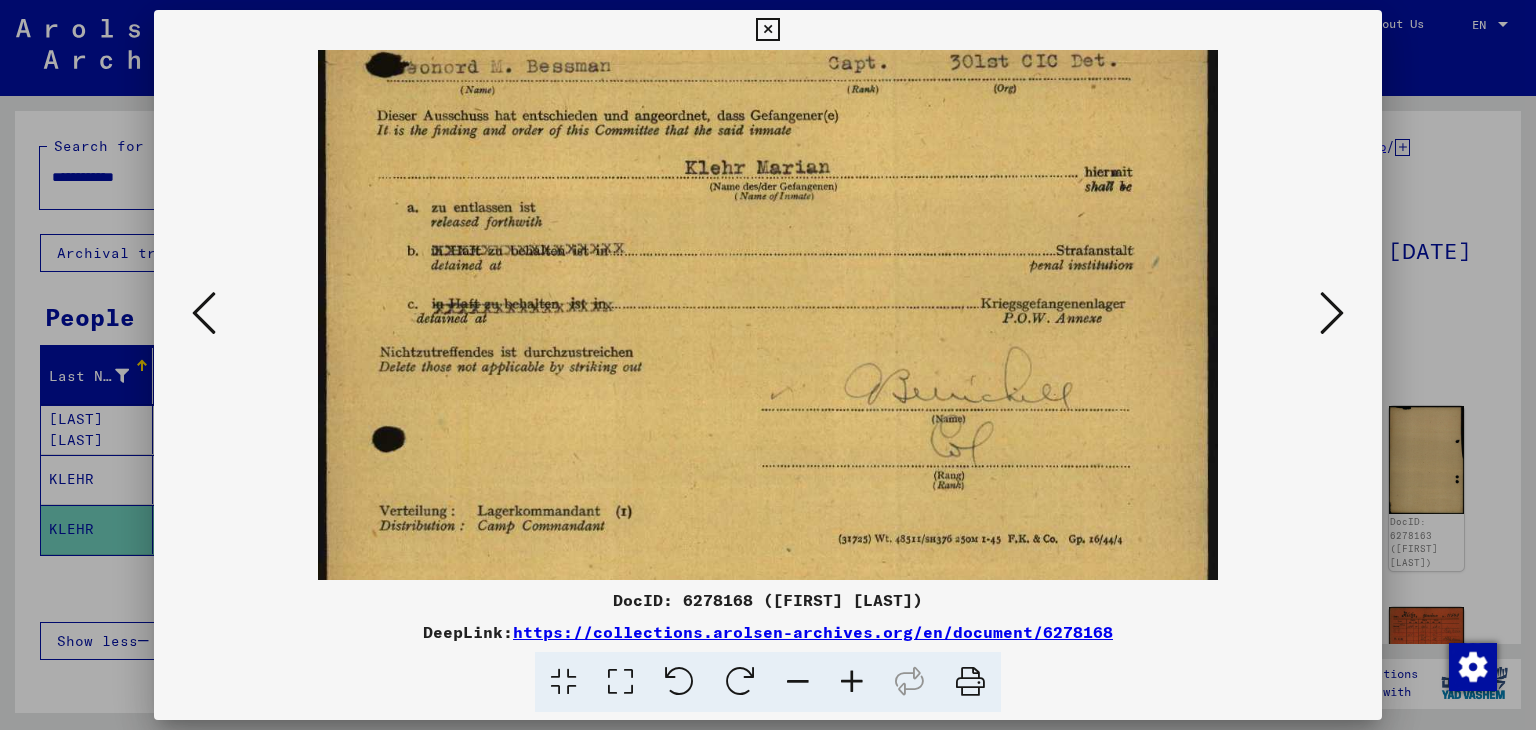 scroll, scrollTop: 600, scrollLeft: 0, axis: vertical 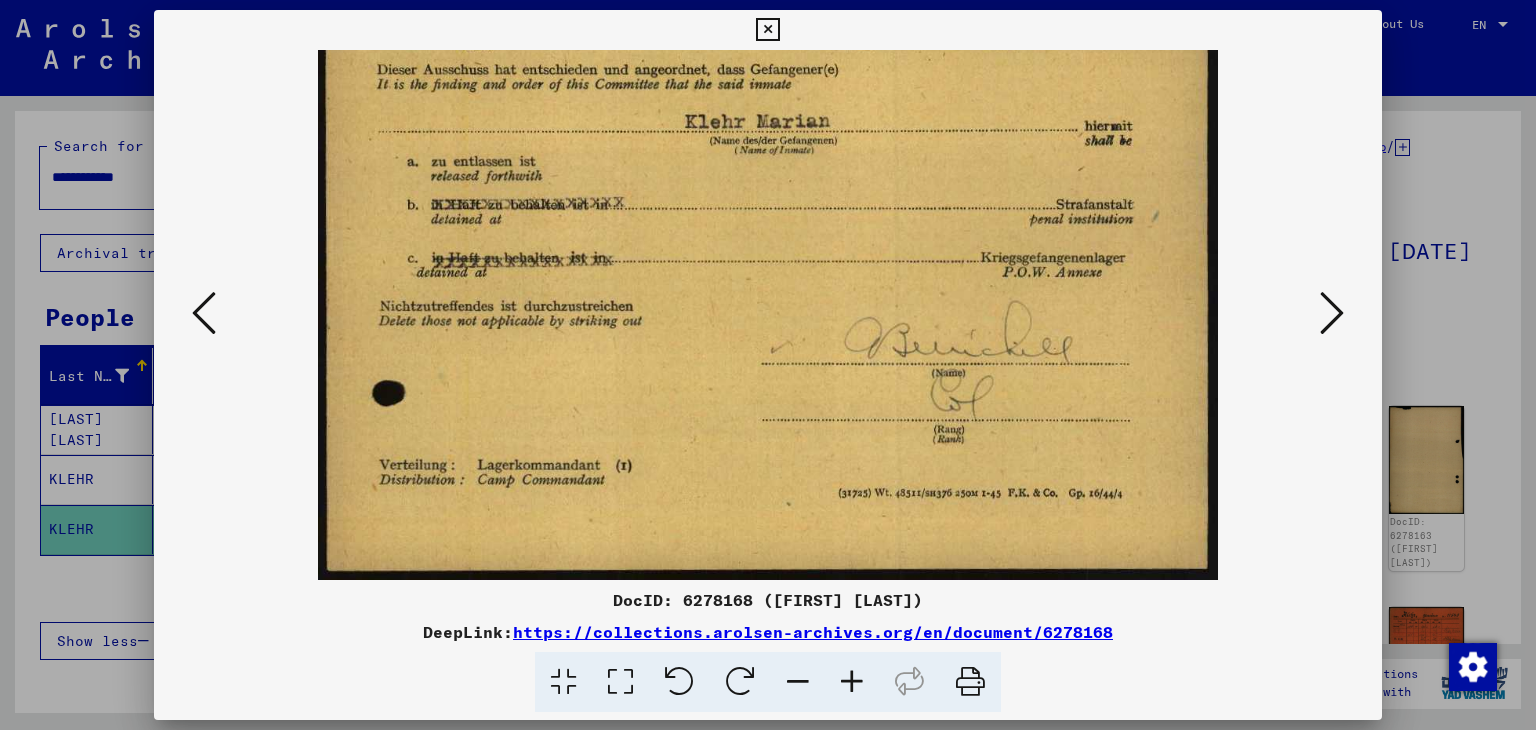 drag, startPoint x: 767, startPoint y: 509, endPoint x: 773, endPoint y: 141, distance: 368.04892 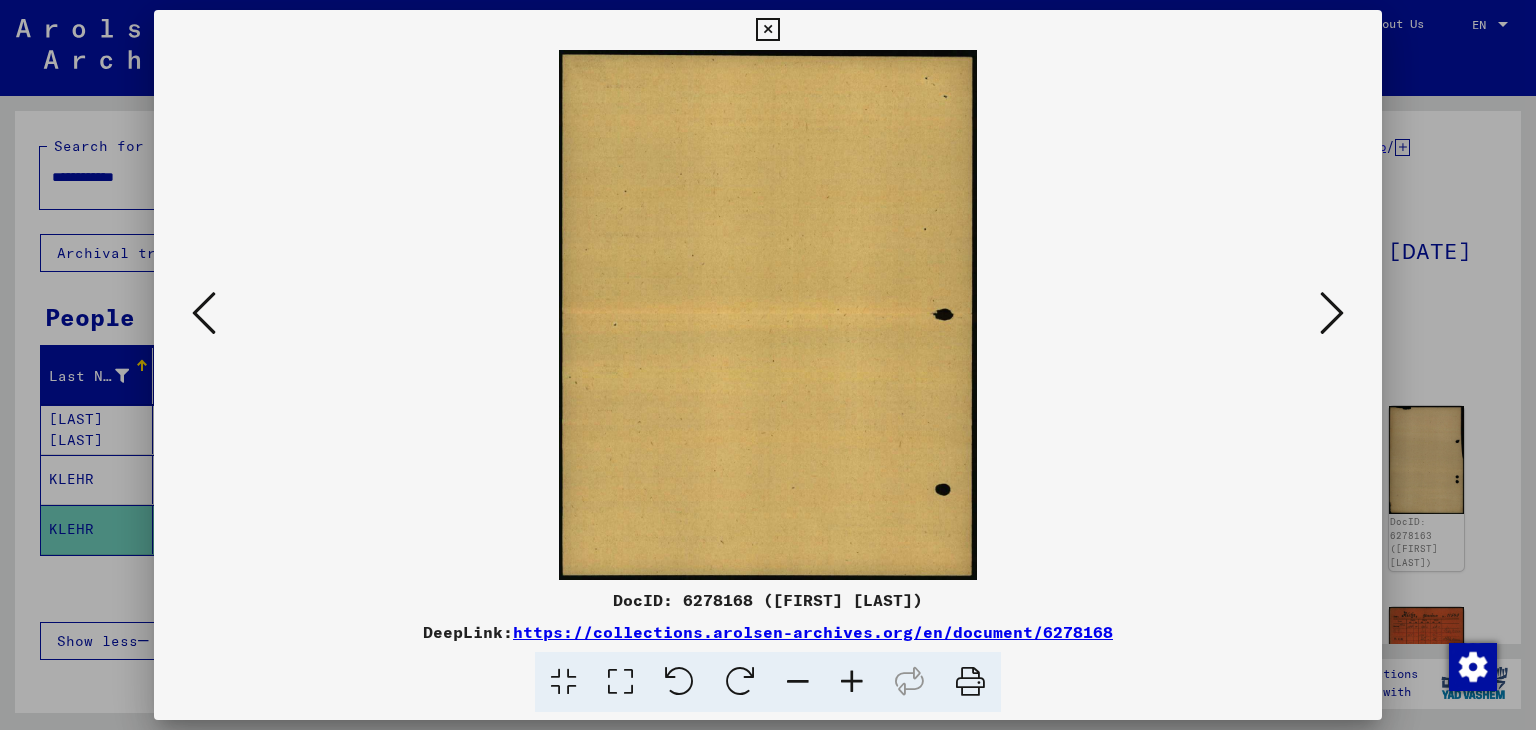 click at bounding box center [1332, 313] 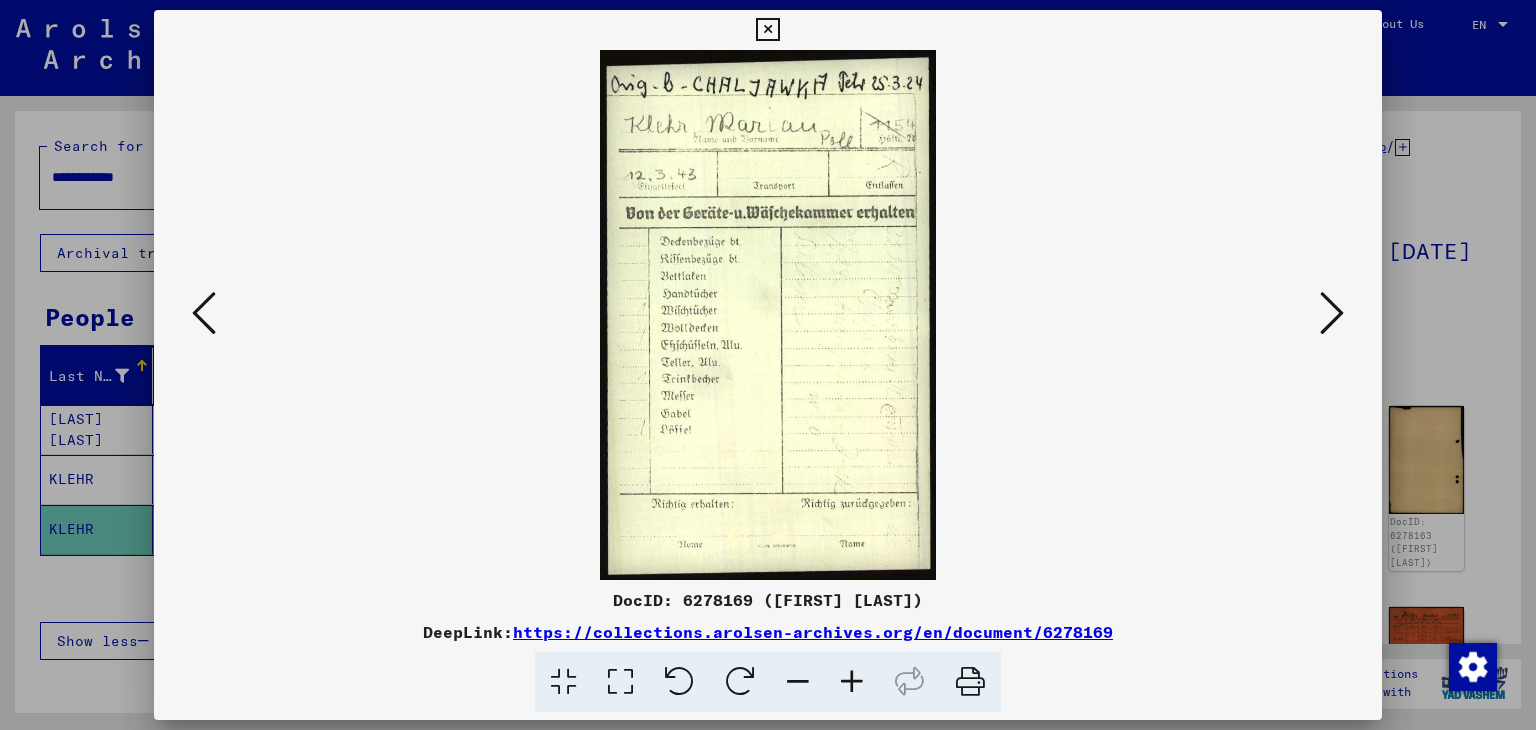click at bounding box center [1332, 313] 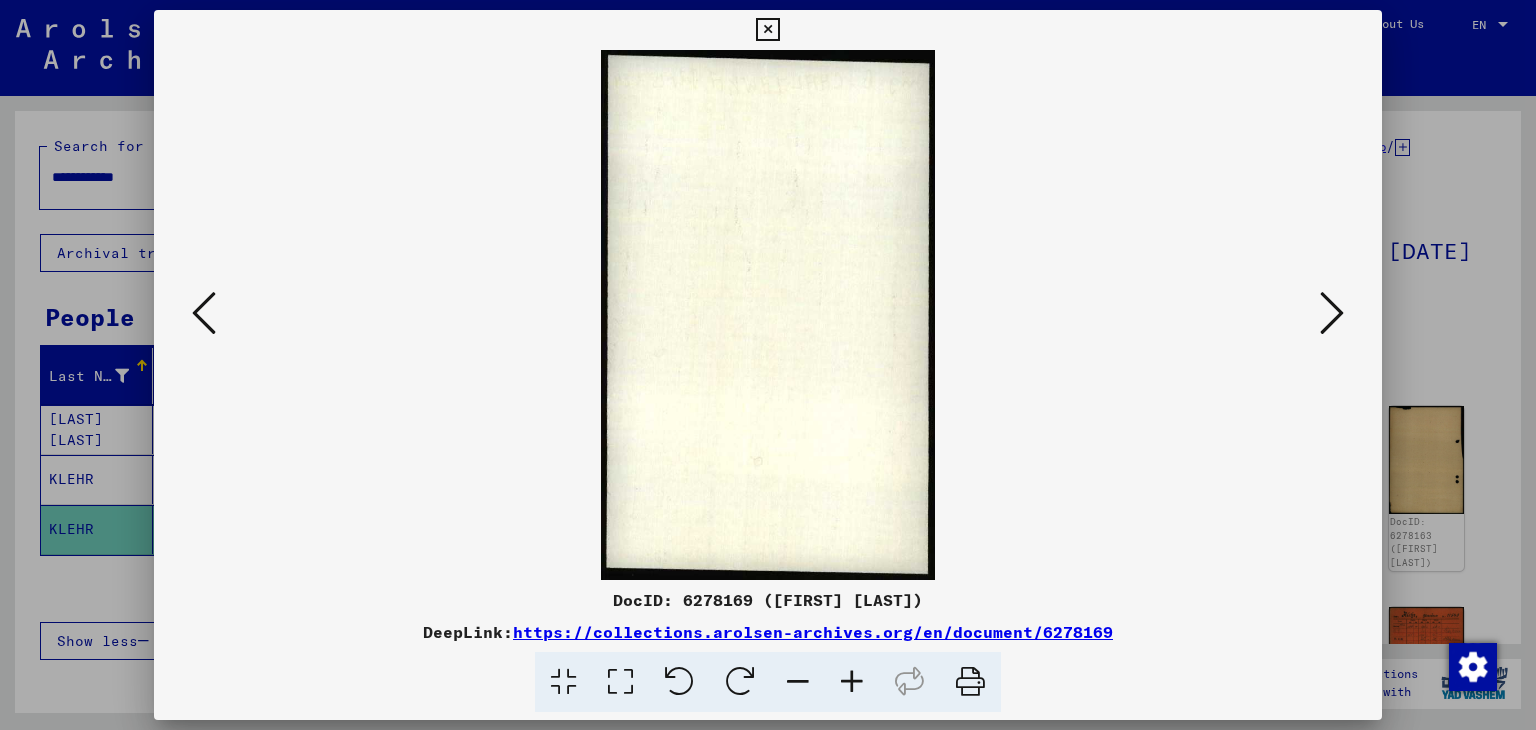 click at bounding box center [1332, 313] 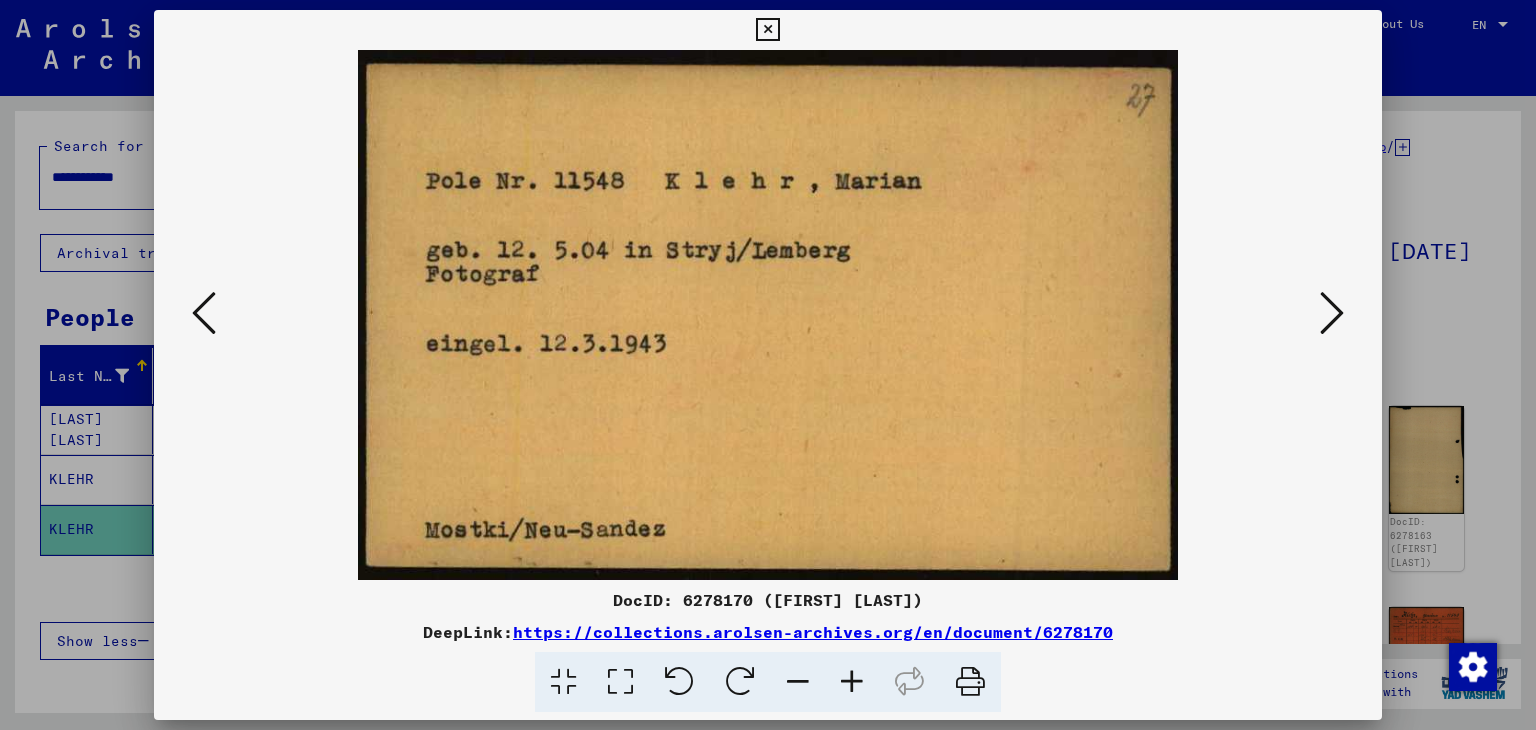 click at bounding box center (1332, 313) 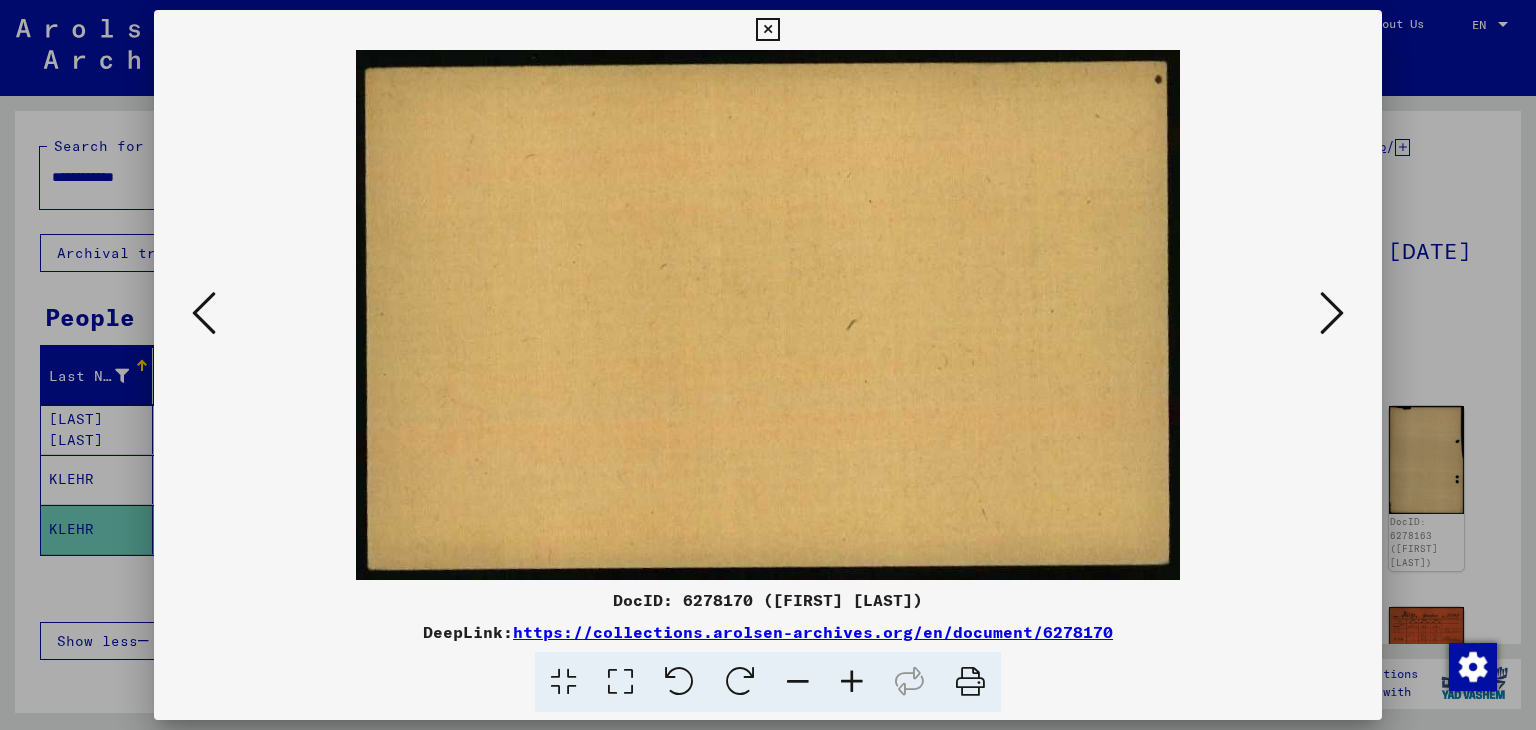 click at bounding box center (1332, 313) 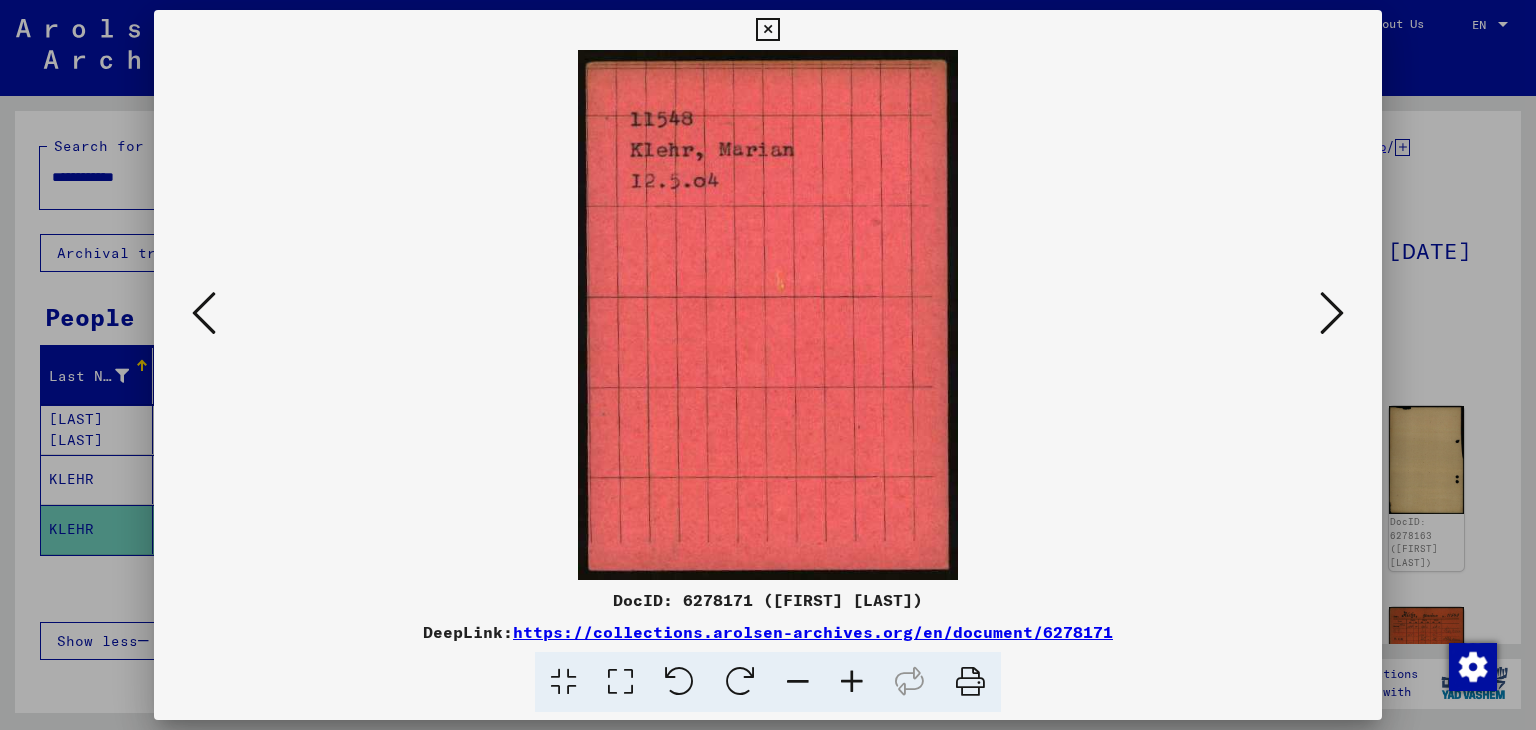 click at bounding box center (1332, 313) 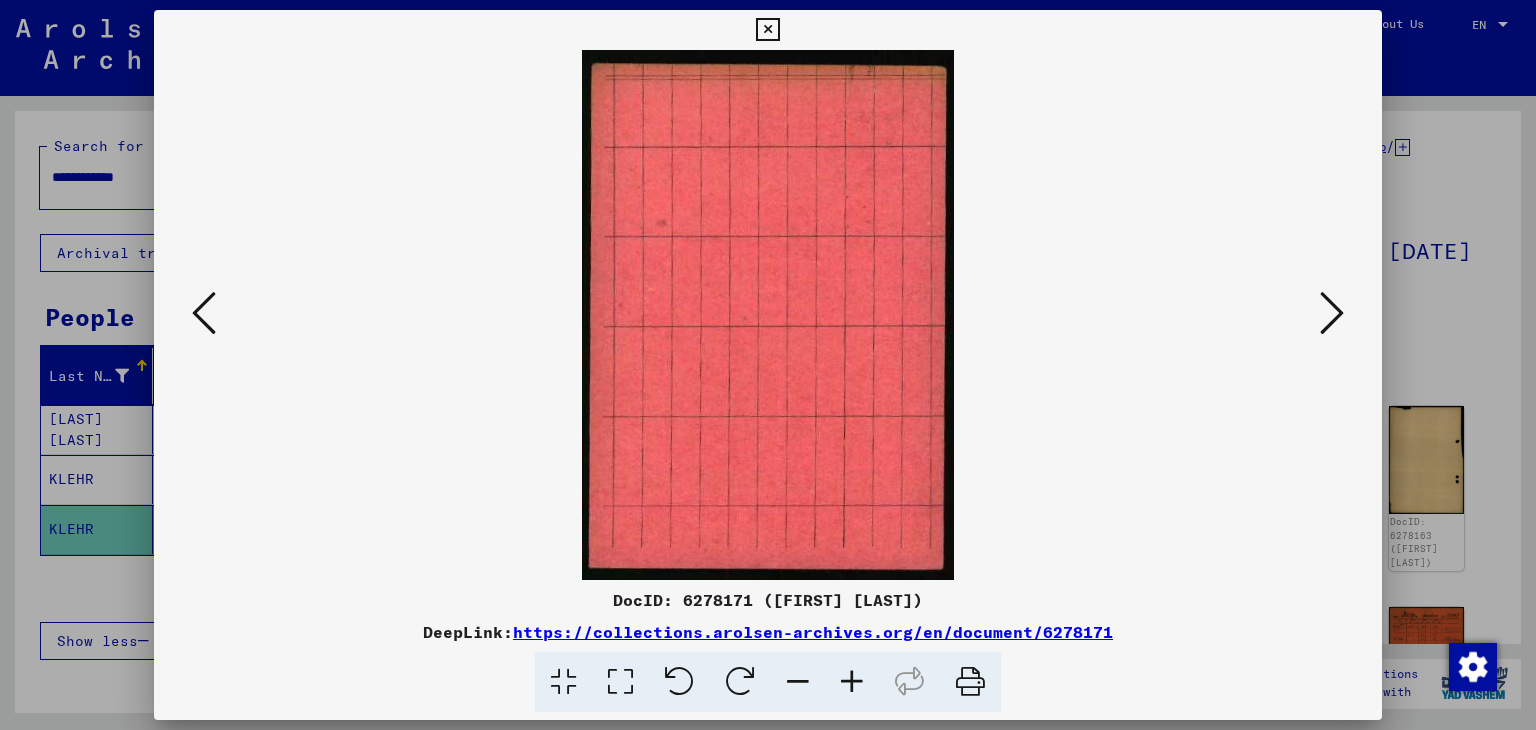 click at bounding box center [1332, 313] 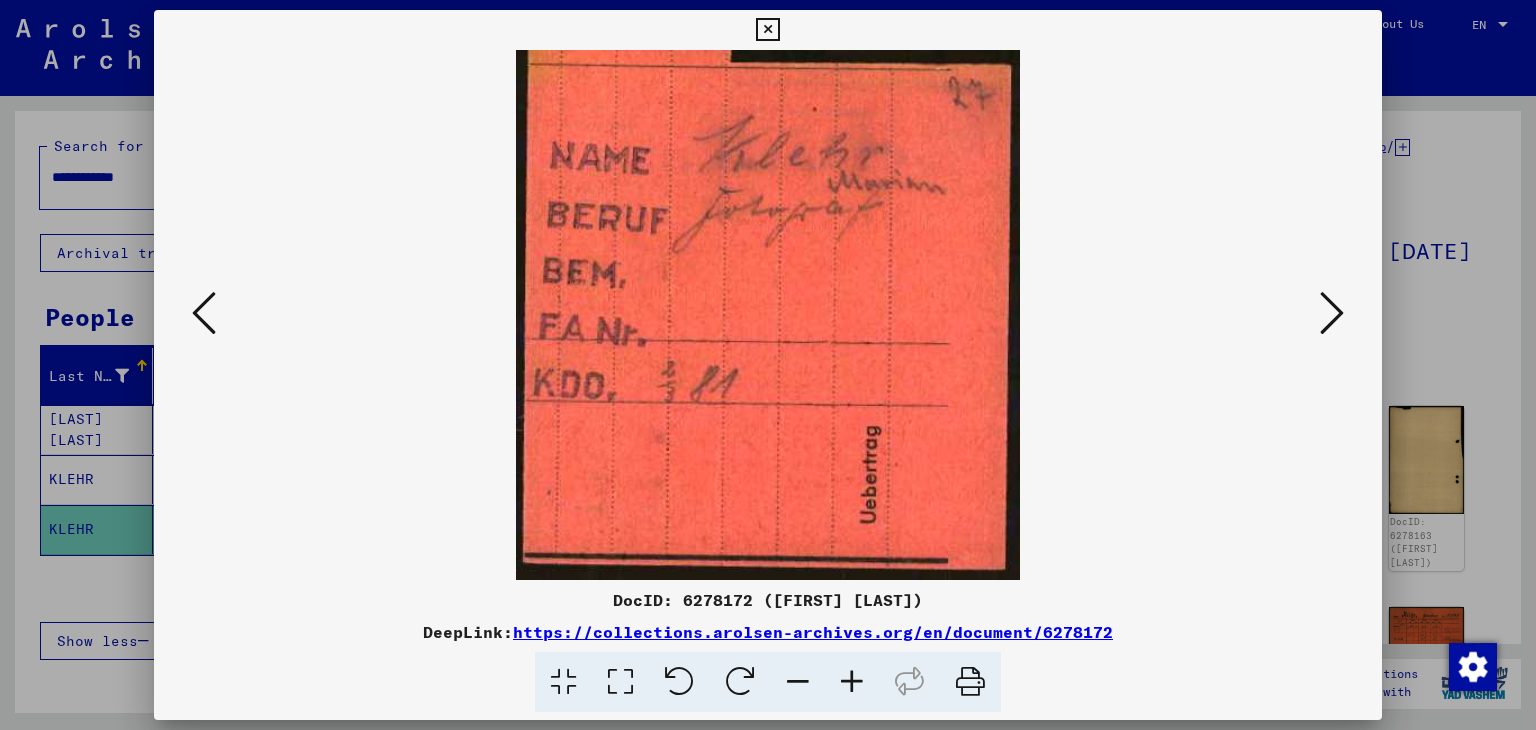 click at bounding box center [1332, 313] 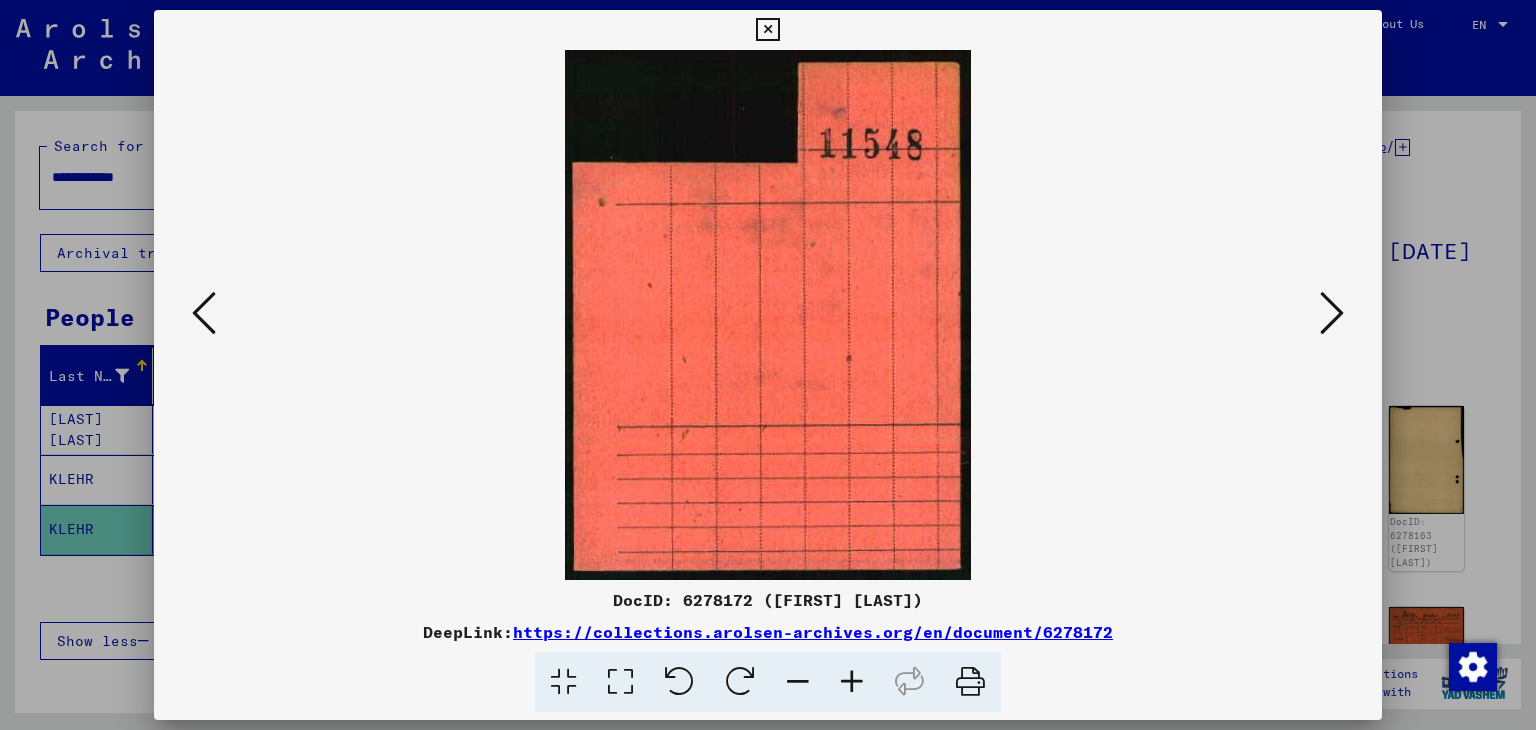 click at bounding box center (1332, 313) 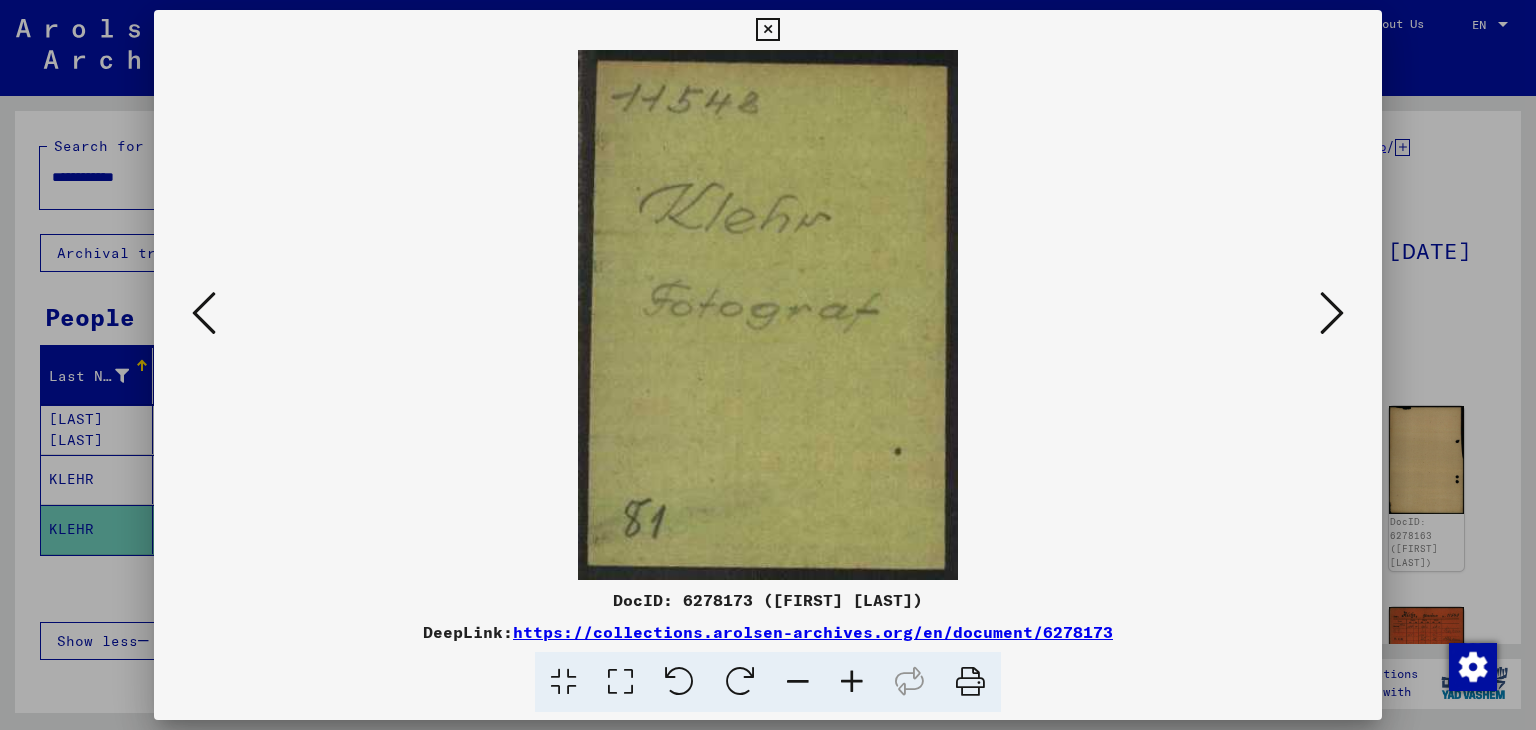 click at bounding box center [1332, 313] 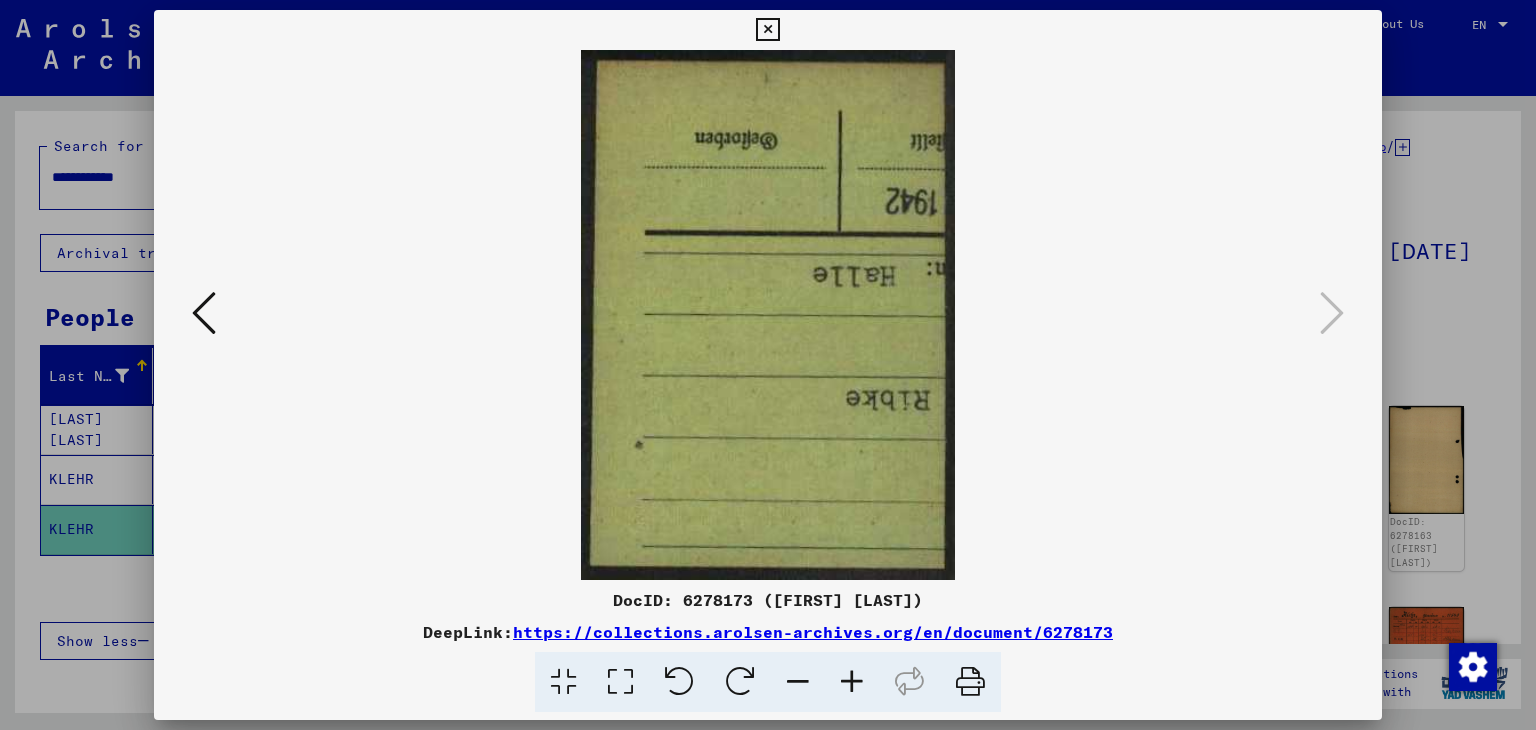 click at bounding box center [767, 30] 